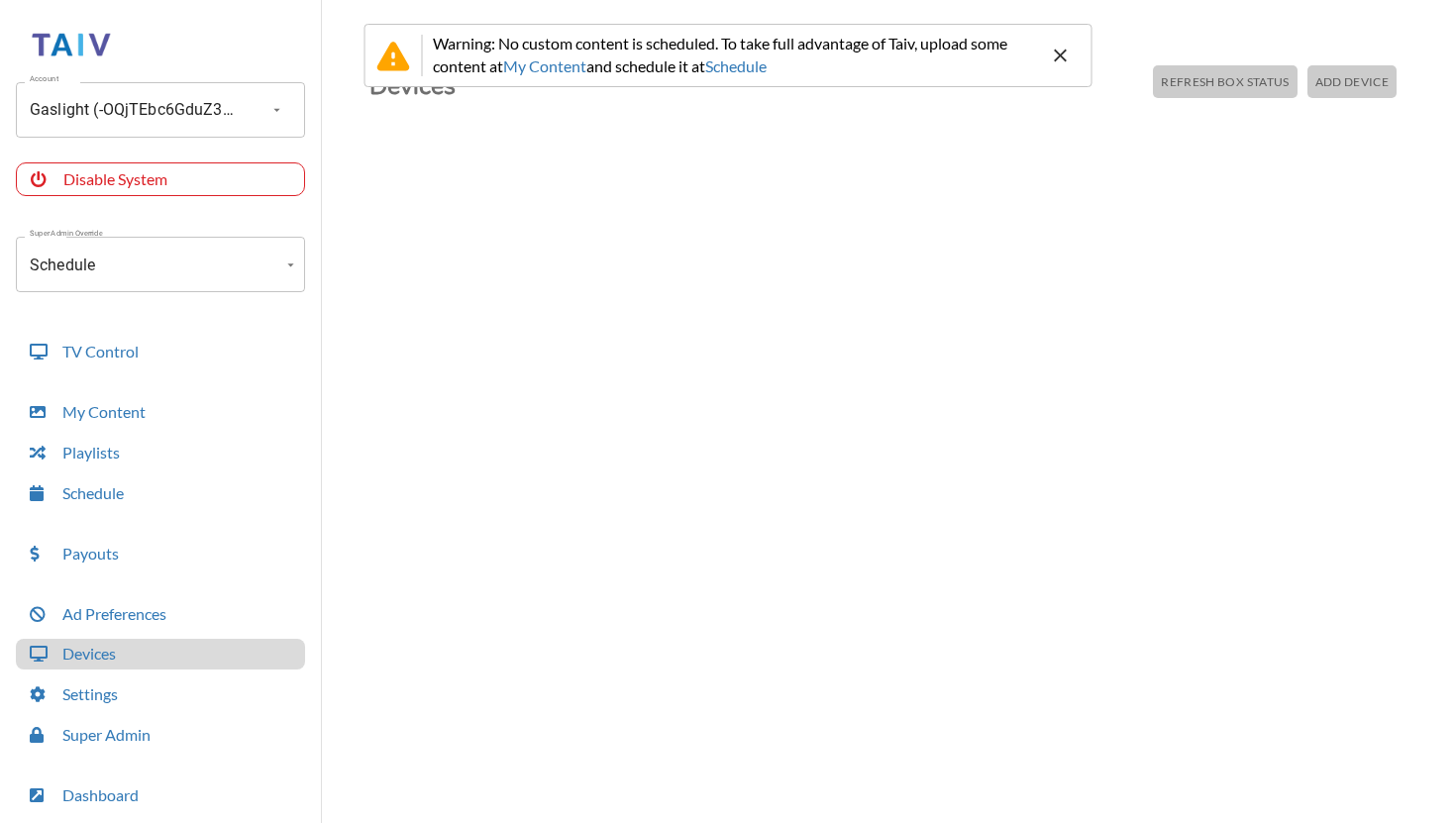 scroll, scrollTop: 0, scrollLeft: 0, axis: both 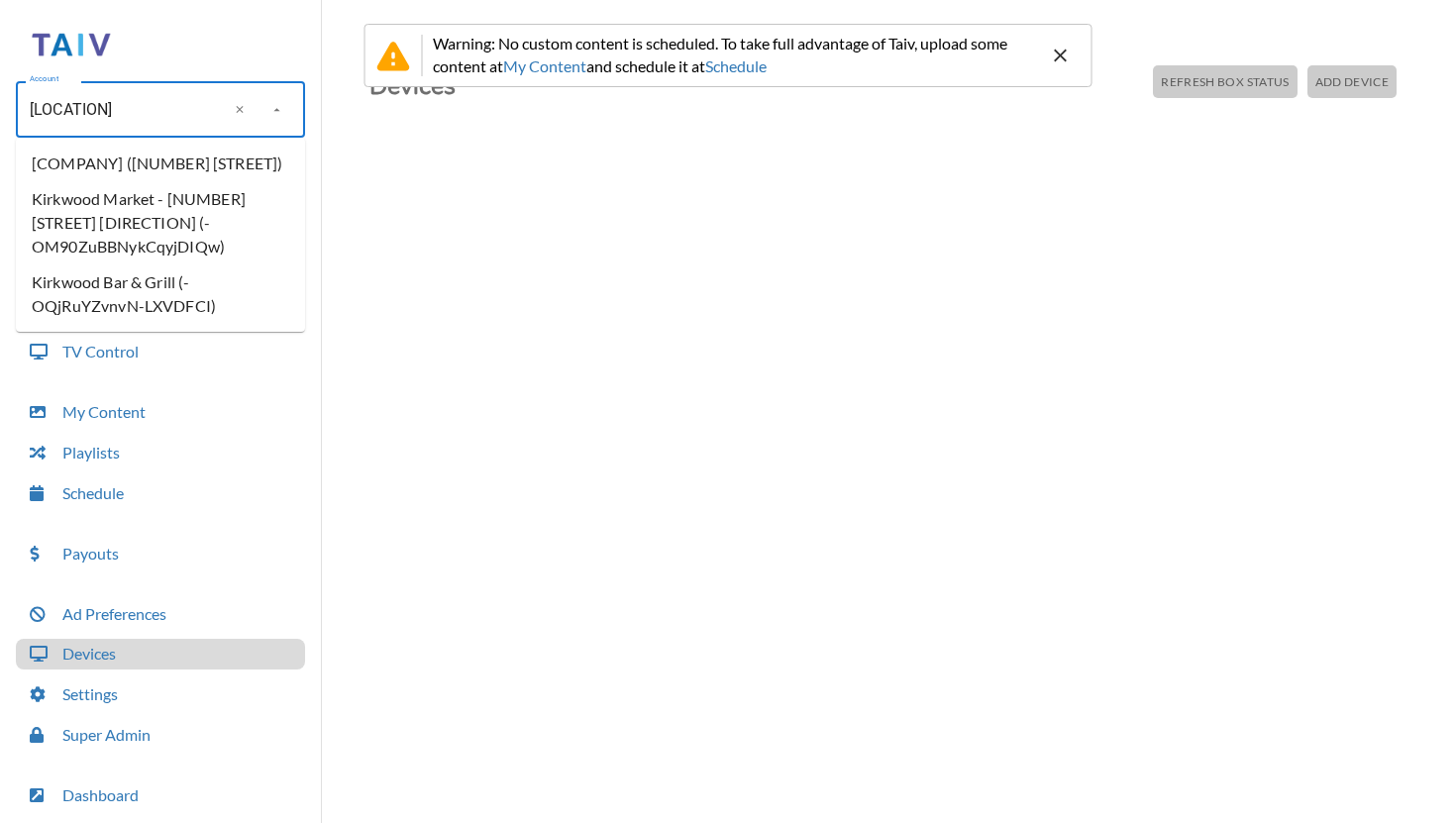 click on "Kirkwood Bar & Grill (-OQjRuYZvnvN-LXVDFCI)" at bounding box center [160, 294] 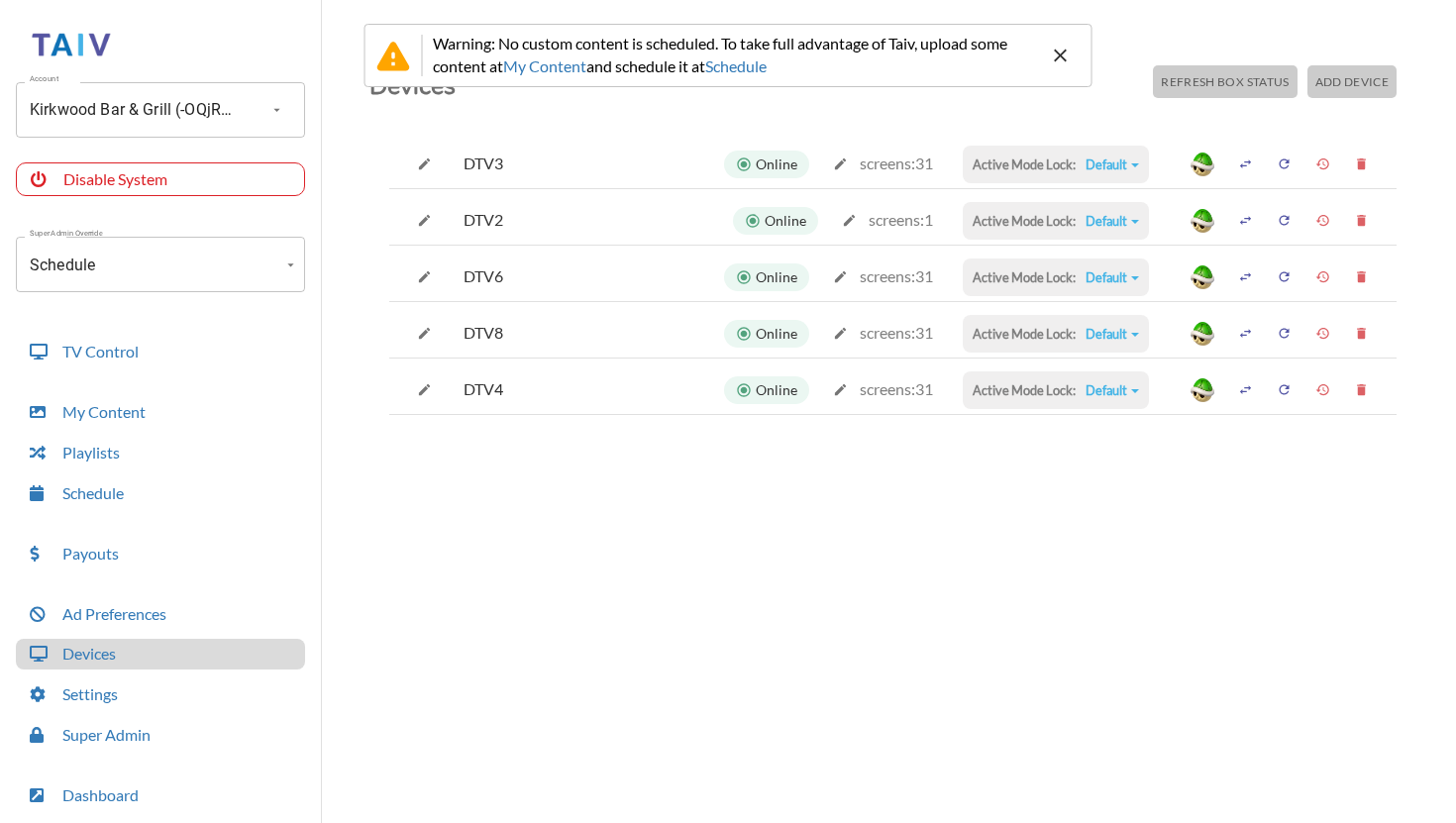 click at bounding box center [1361, 163] 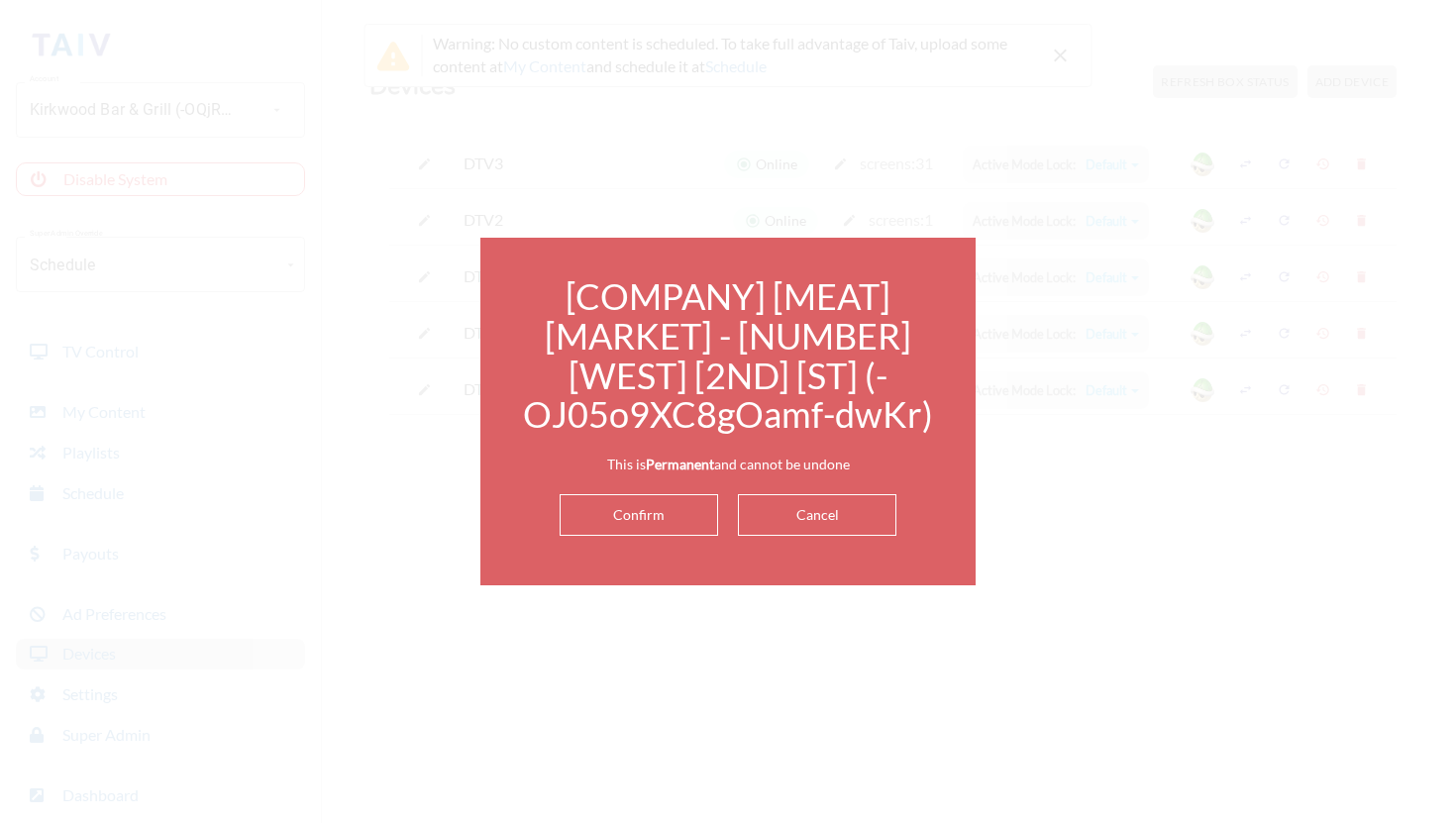 click on "Delete DTV[NUMBER]? This is Permanent and cannot be undone Confirm Cancel" at bounding box center [728, 411] 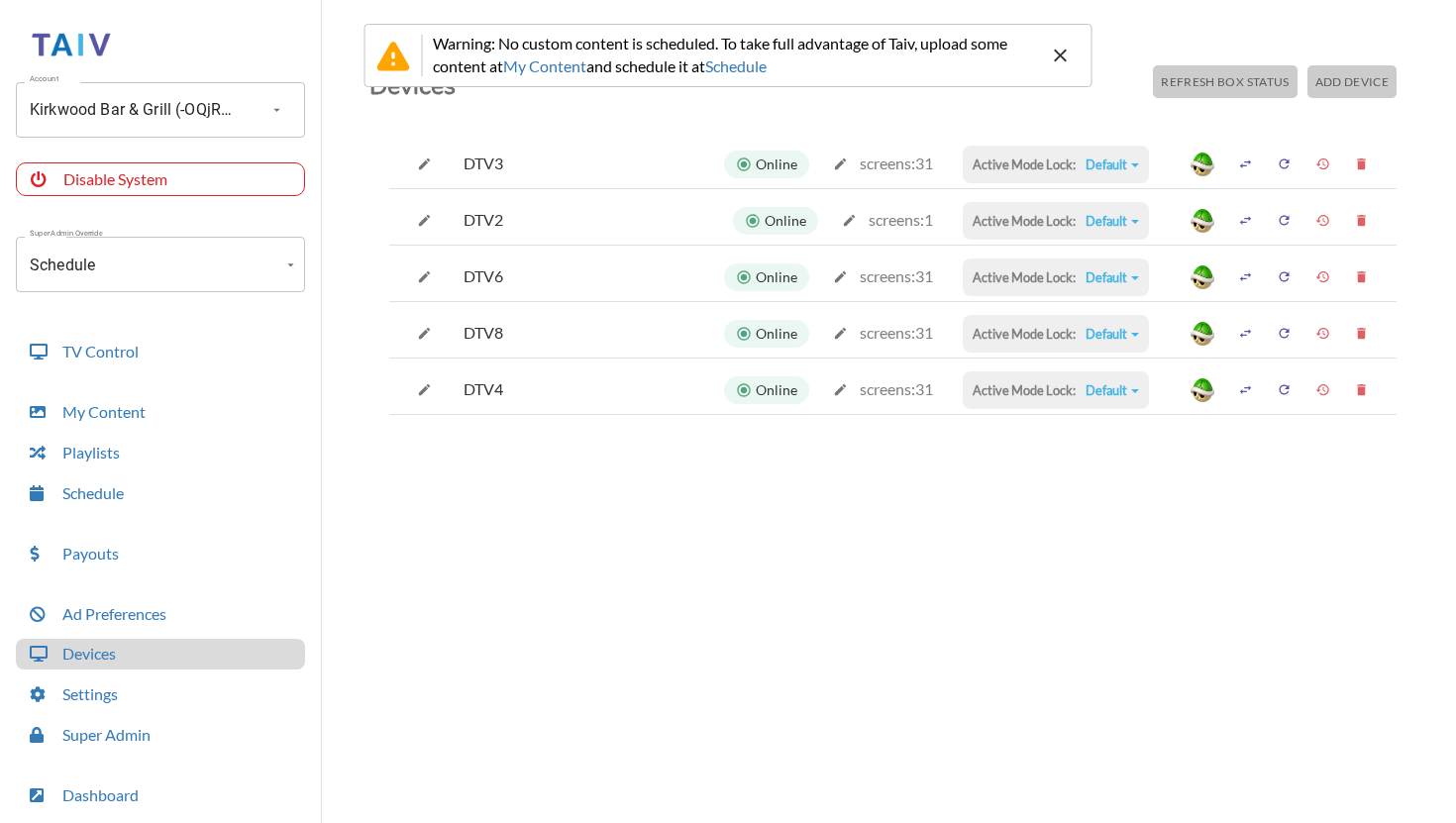 click at bounding box center [1361, 163] 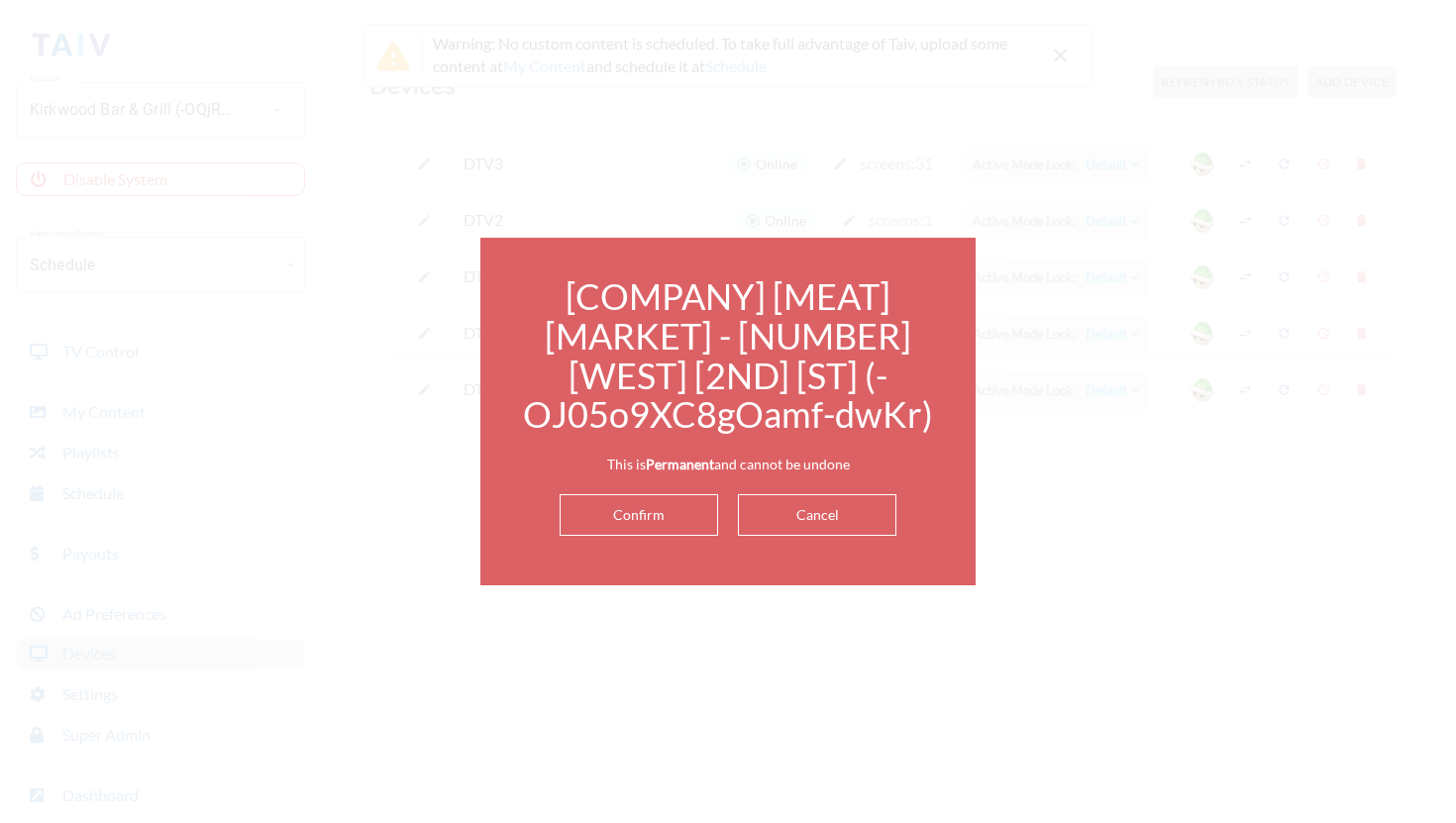 click on "Confirm" at bounding box center [639, 515] 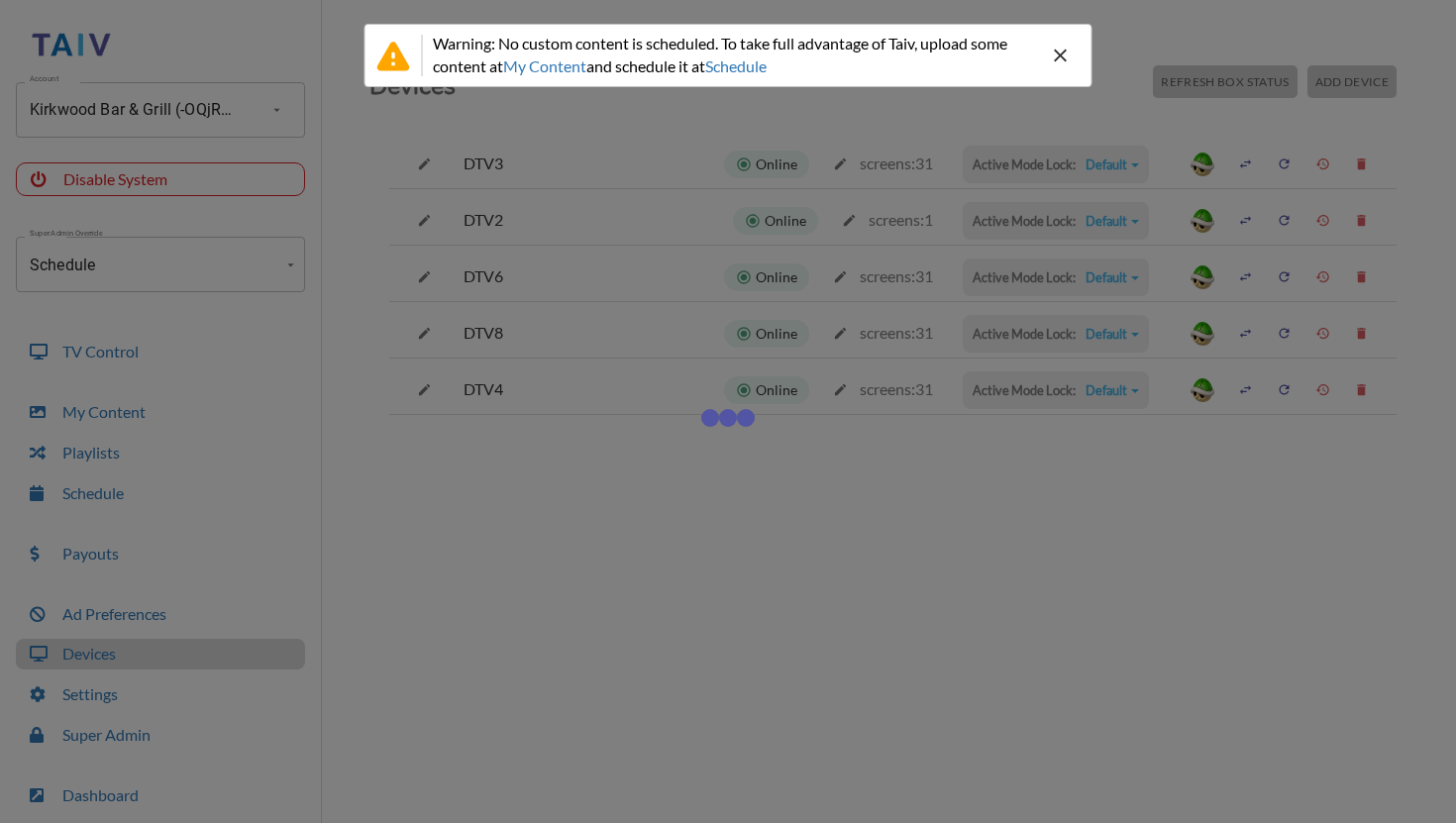 click on "Devices Refresh Box Status Add Device DTV3 Online screens:  31 Active Mode Lock:  Default   Default Commercial Replacement Digital Signage System Disabled DTV2 Online screens:  1 Active Mode Lock:  Default   Default Commercial Replacement Digital Signage System Disabled DTV6 Online screens:  31 Active Mode Lock:  Default   Default Commercial Replacement Digital Signage System Disabled DTV8 Online screens:  31 Active Mode Lock:  Default   Default Commercial Replacement Digital Signage System Disabled DTV4 Online screens:  31 Active Mode Lock:  Default   Default Commercial Replacement Digital Signage System Disabled" at bounding box center (892, 461) 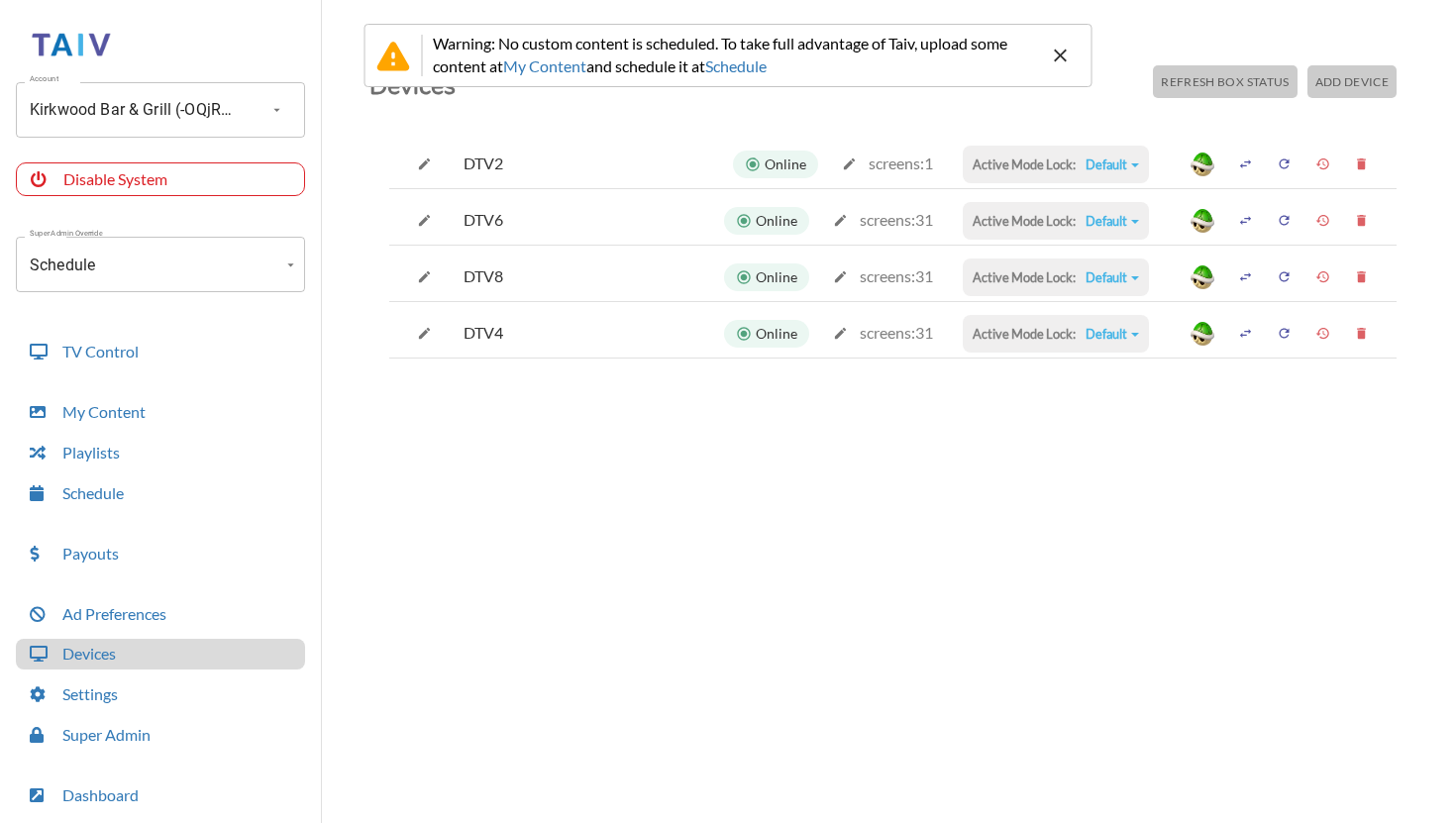 click on "Devices Refresh Box Status Add Device DTV2 Online screens:  1 Active Mode Lock:  Default   Default Commercial Replacement Digital Signage System Disabled DTV6 Online screens:  31 Active Mode Lock:  Default   Default Commercial Replacement Digital Signage System Disabled DTV8 Online screens:  31 Active Mode Lock:  Default   Default Commercial Replacement Digital Signage System Disabled DTV4 Online screens:  31 Active Mode Lock:  Default   Default Commercial Replacement Digital Signage System Disabled" at bounding box center [892, 461] 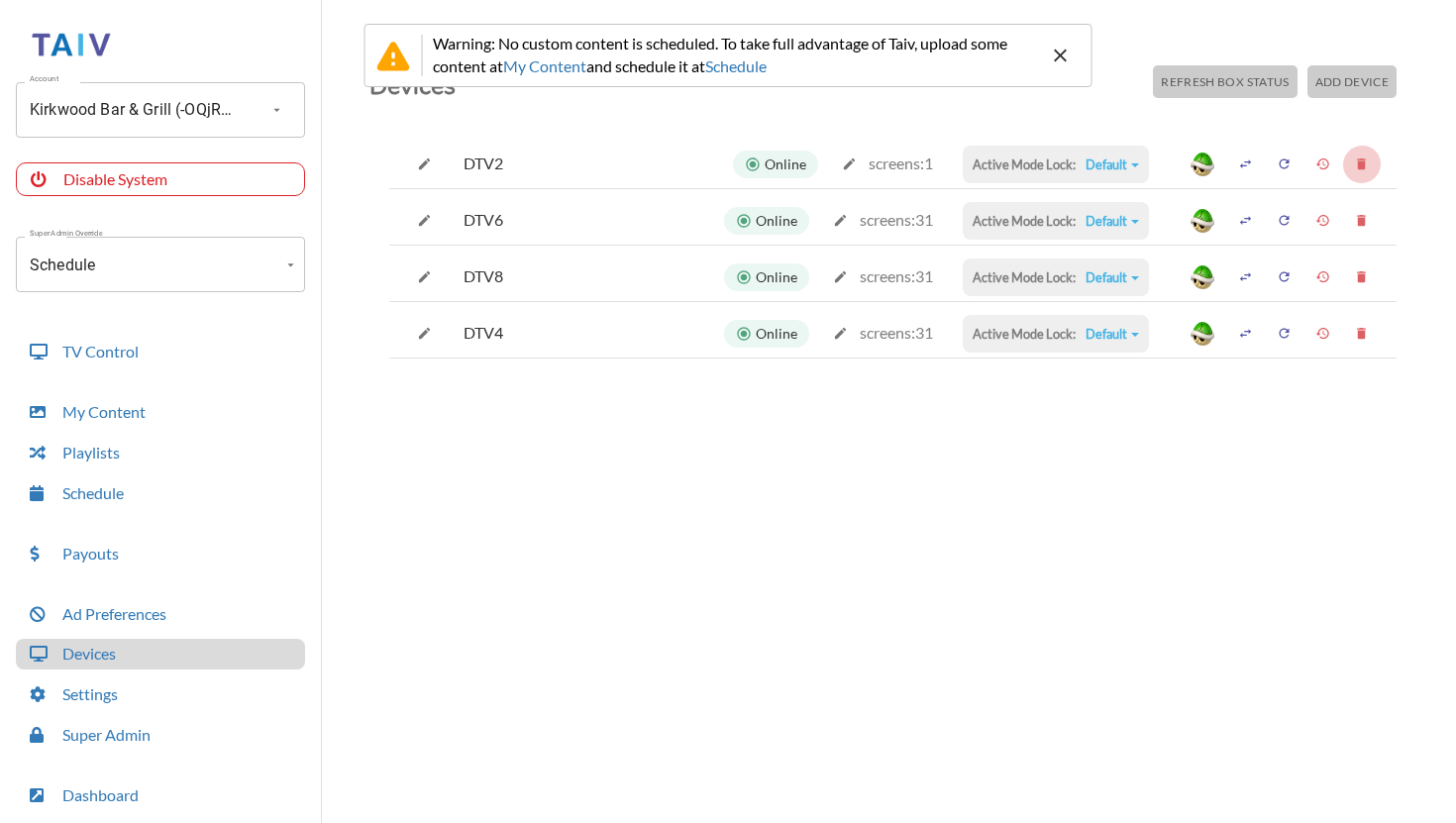 click at bounding box center [1361, 163] 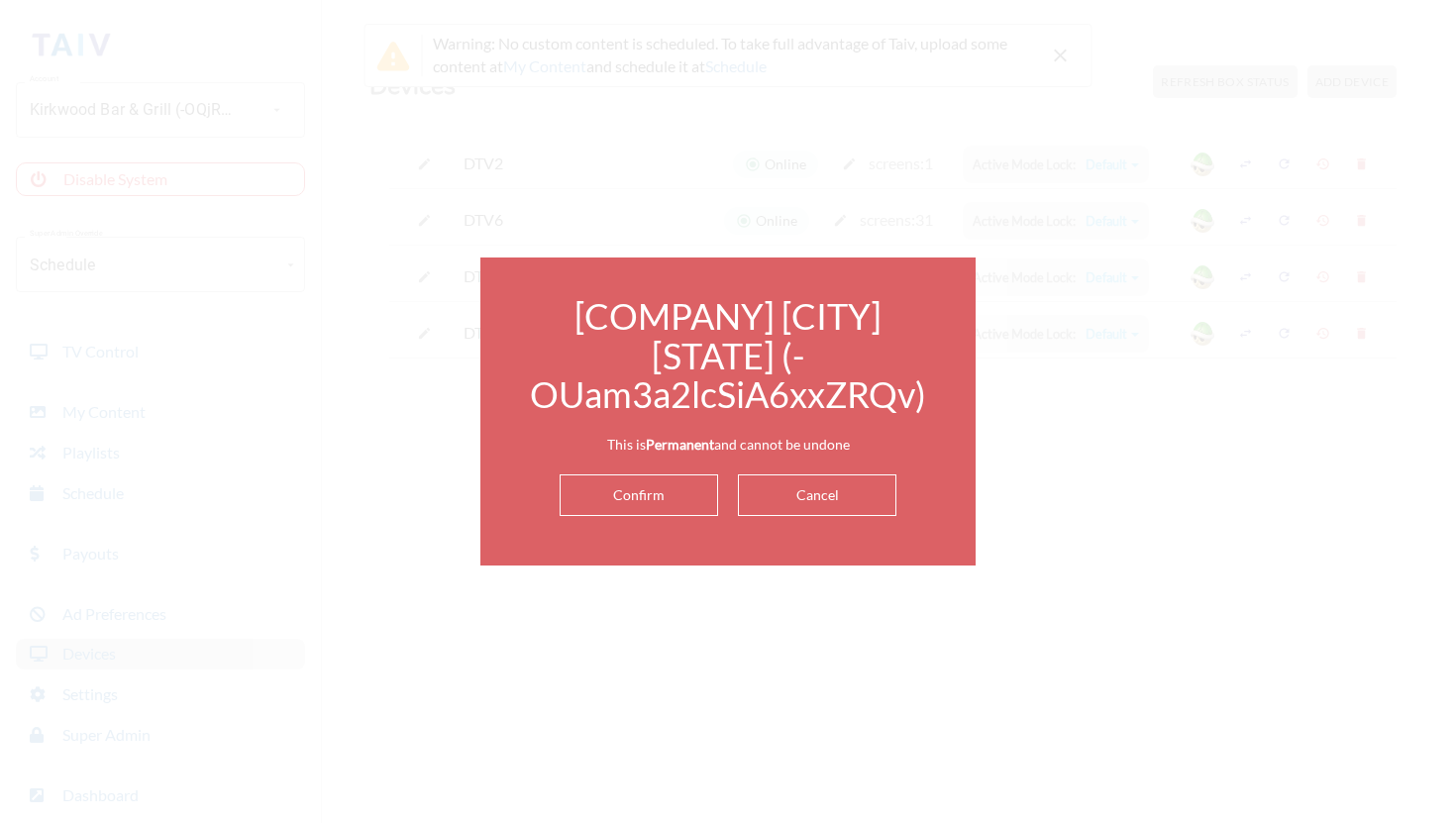 click on "Confirm" at bounding box center (639, 495) 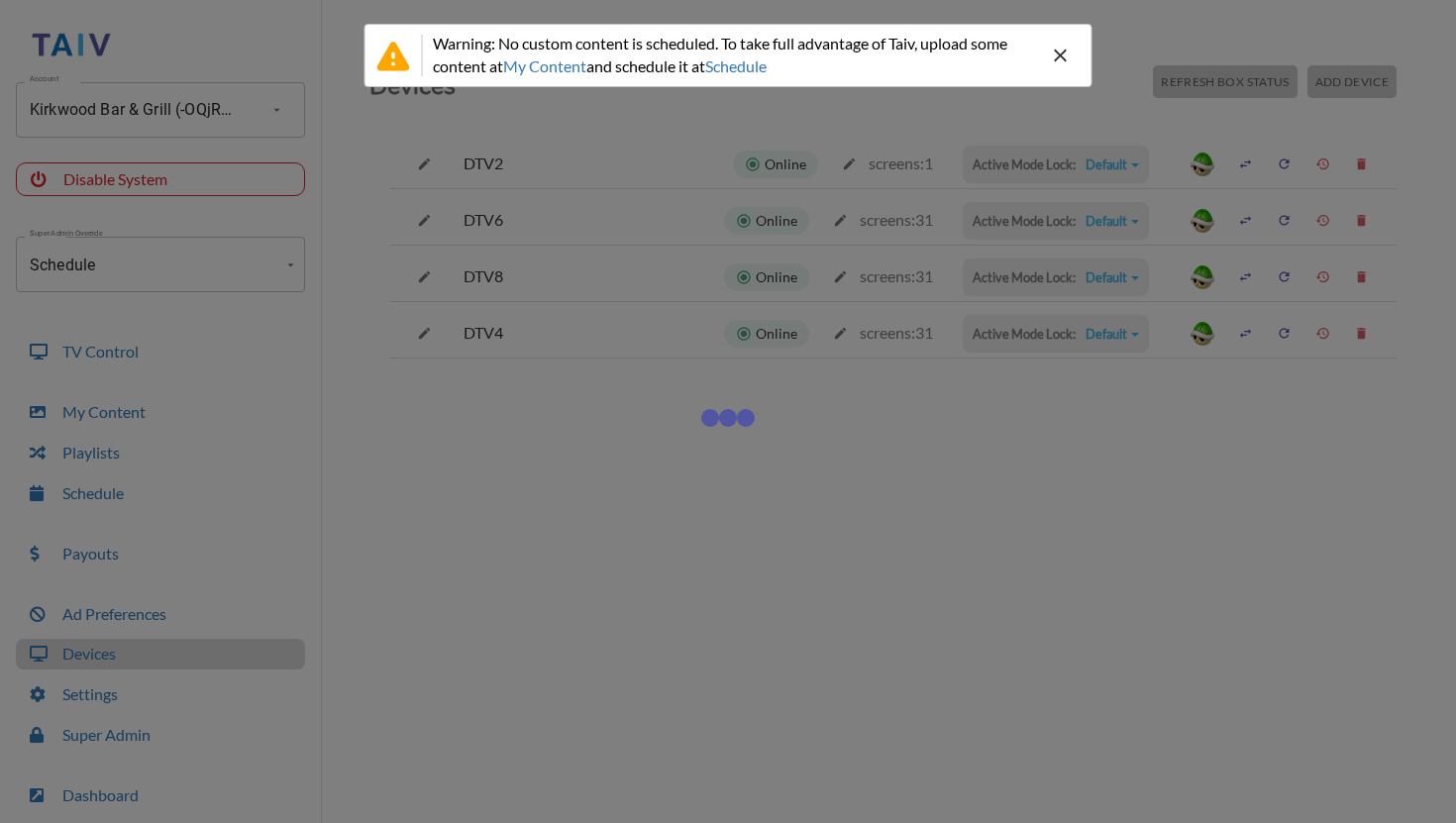 drag, startPoint x: 689, startPoint y: 454, endPoint x: 518, endPoint y: 366, distance: 192.31485 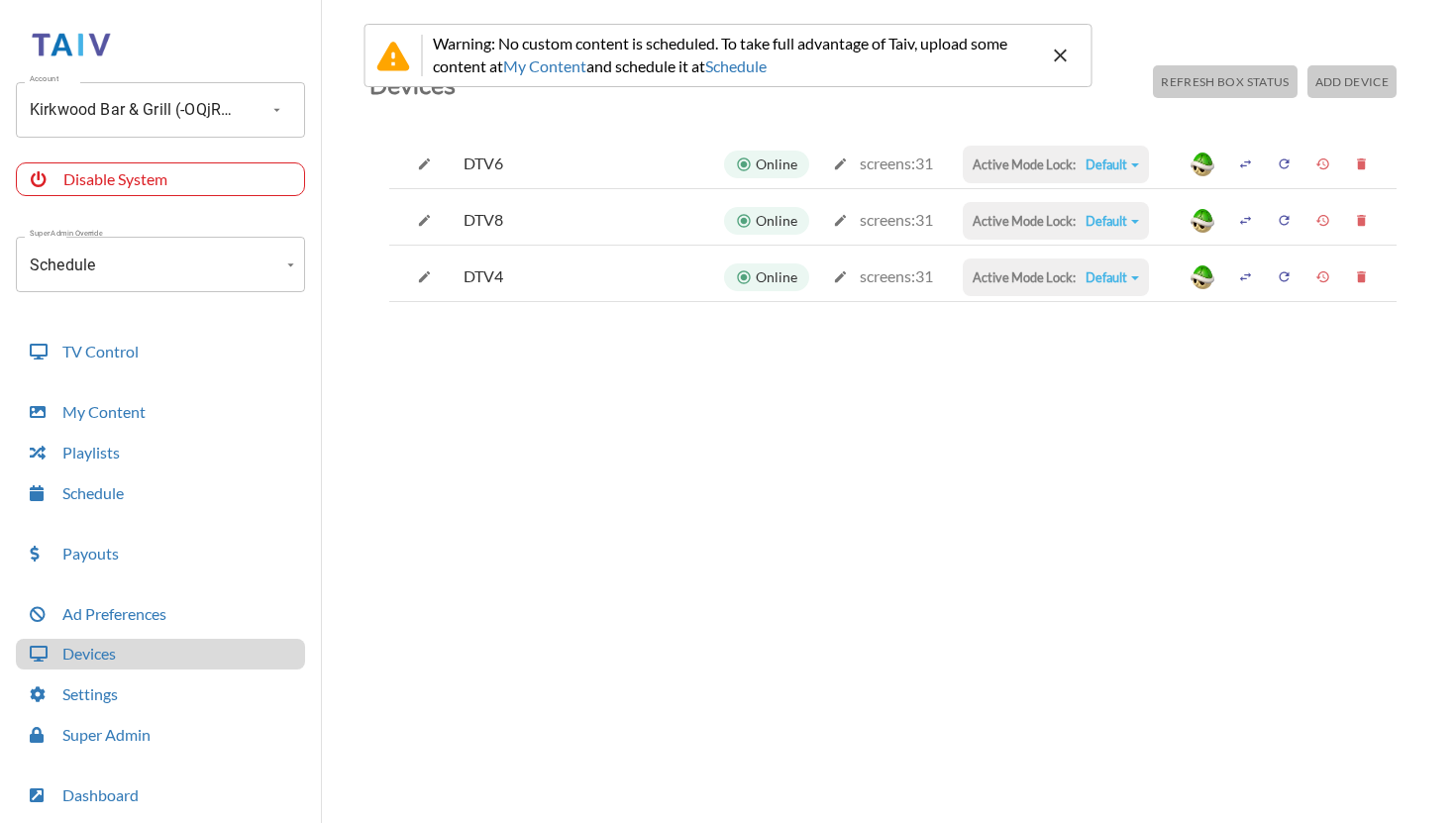 click at bounding box center (1061, 55) 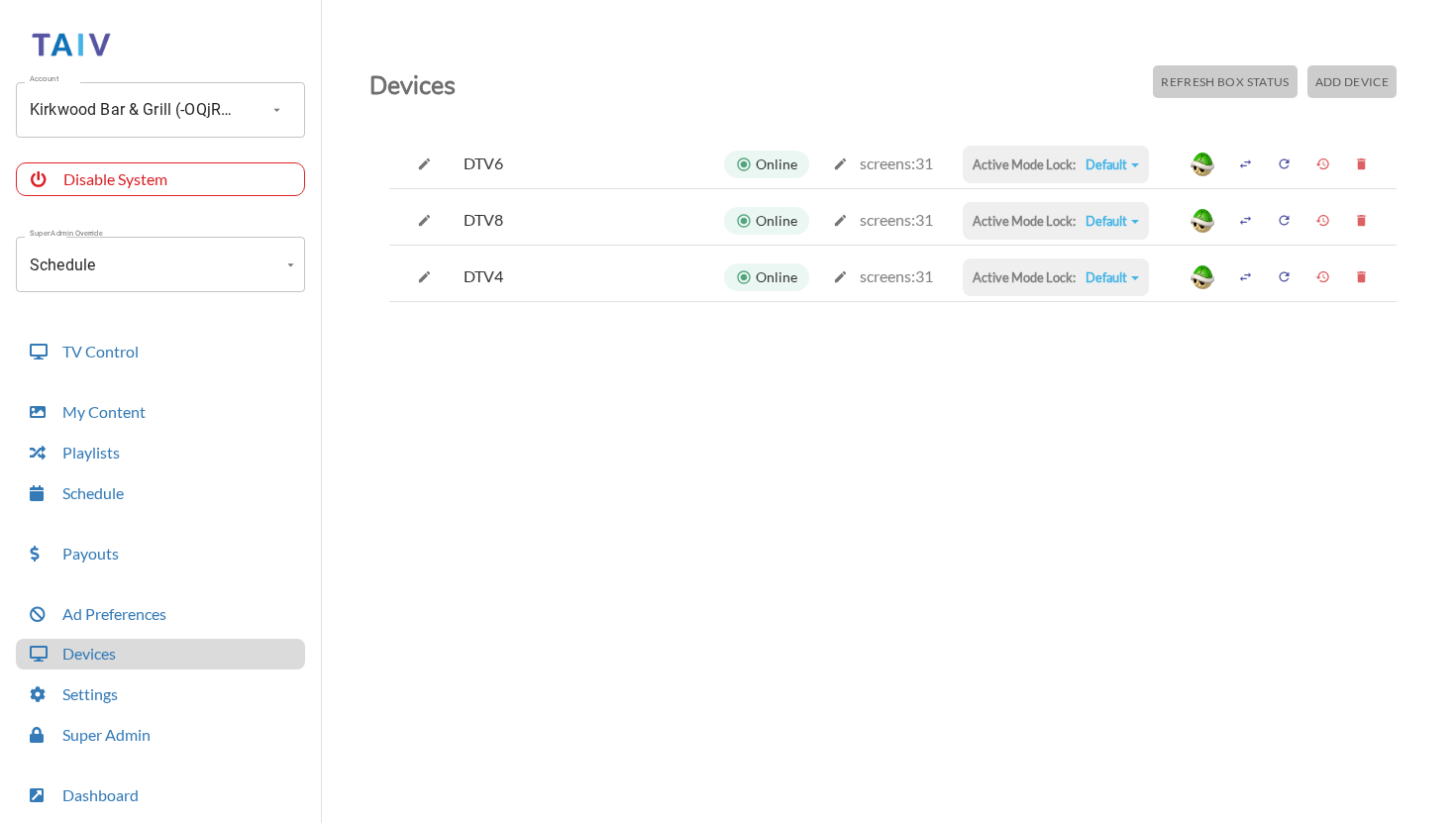 click at bounding box center (1361, 163) 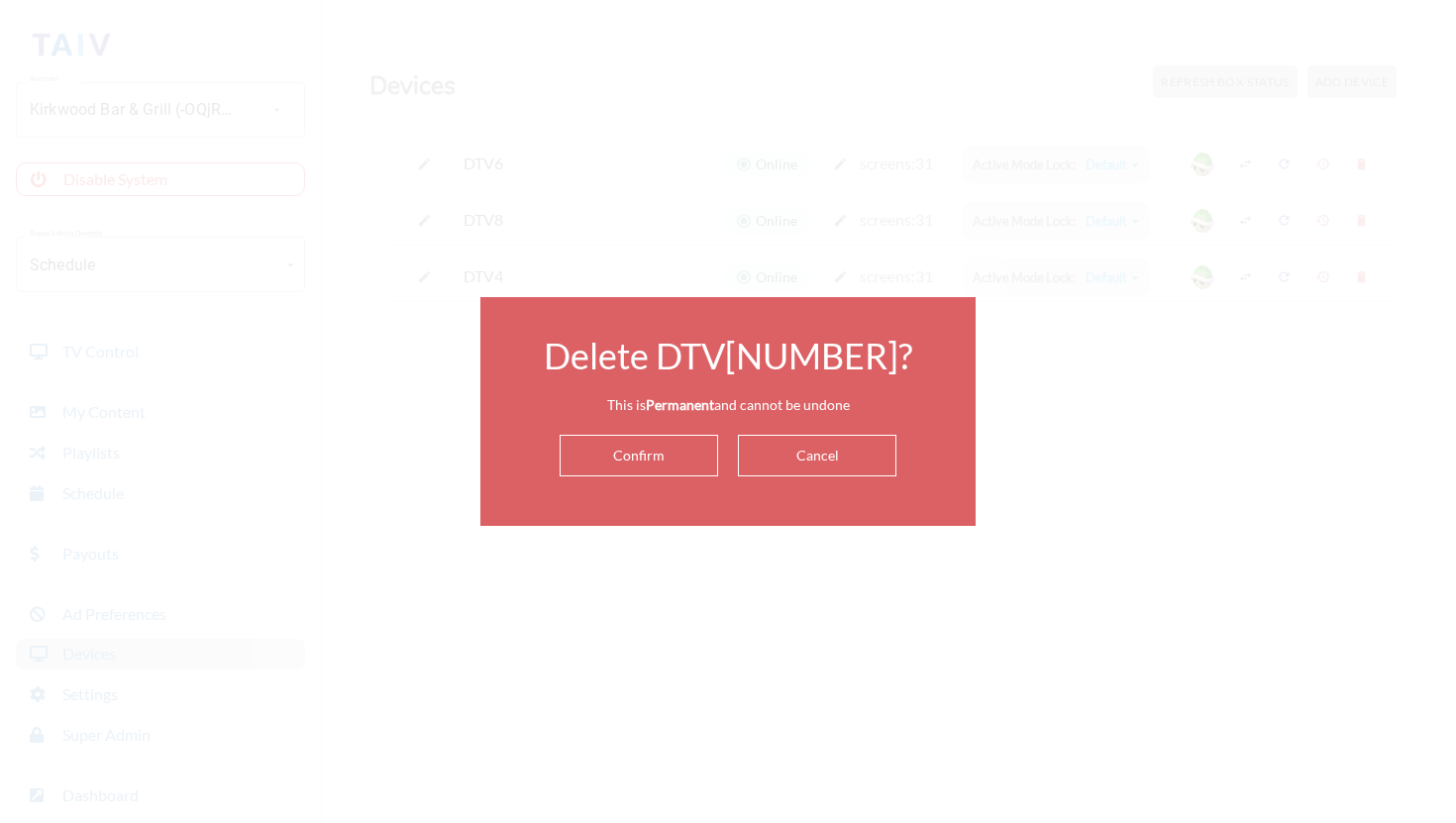 click on "Confirm" at bounding box center (639, 456) 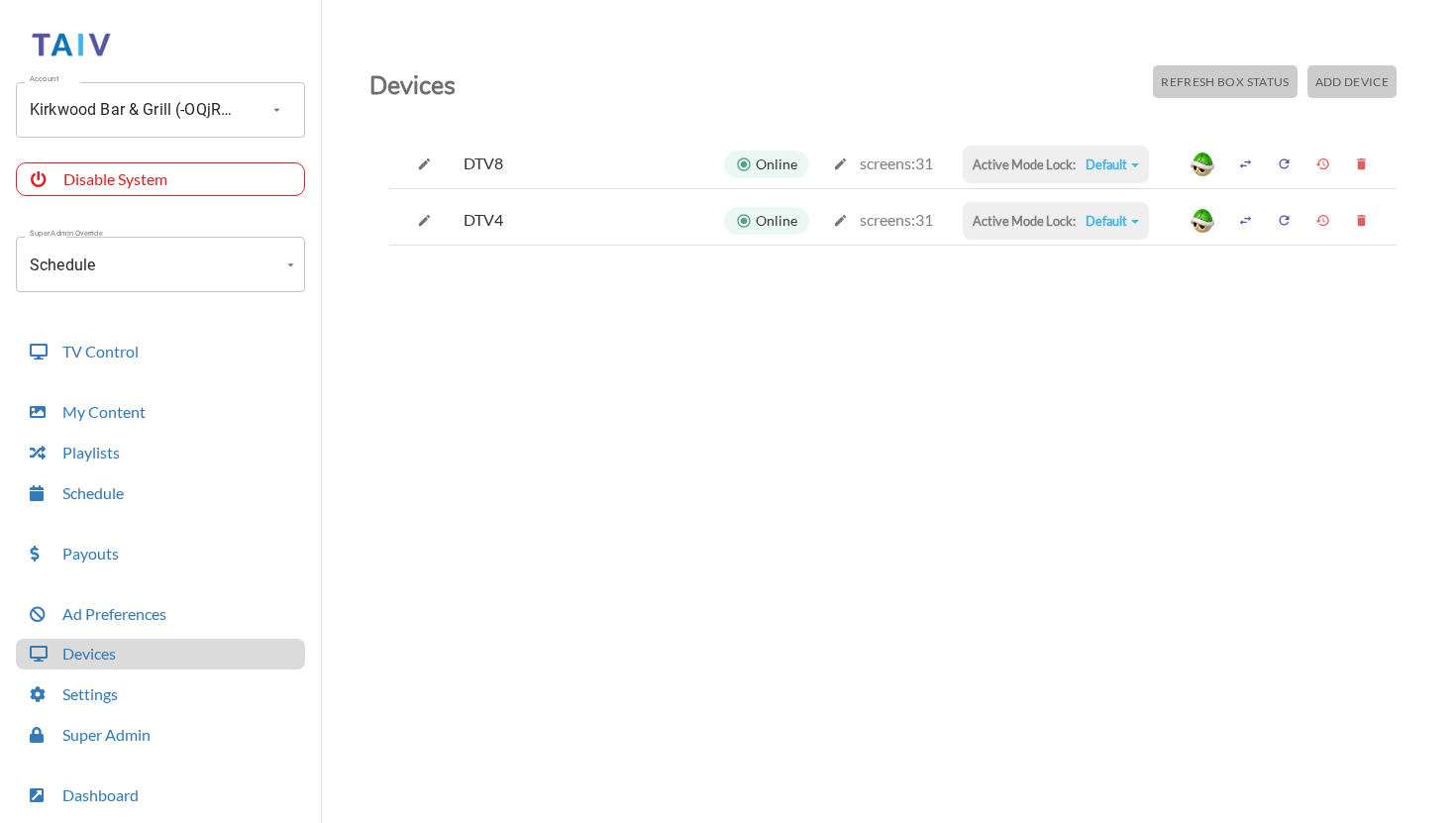 click at bounding box center (1361, 163) 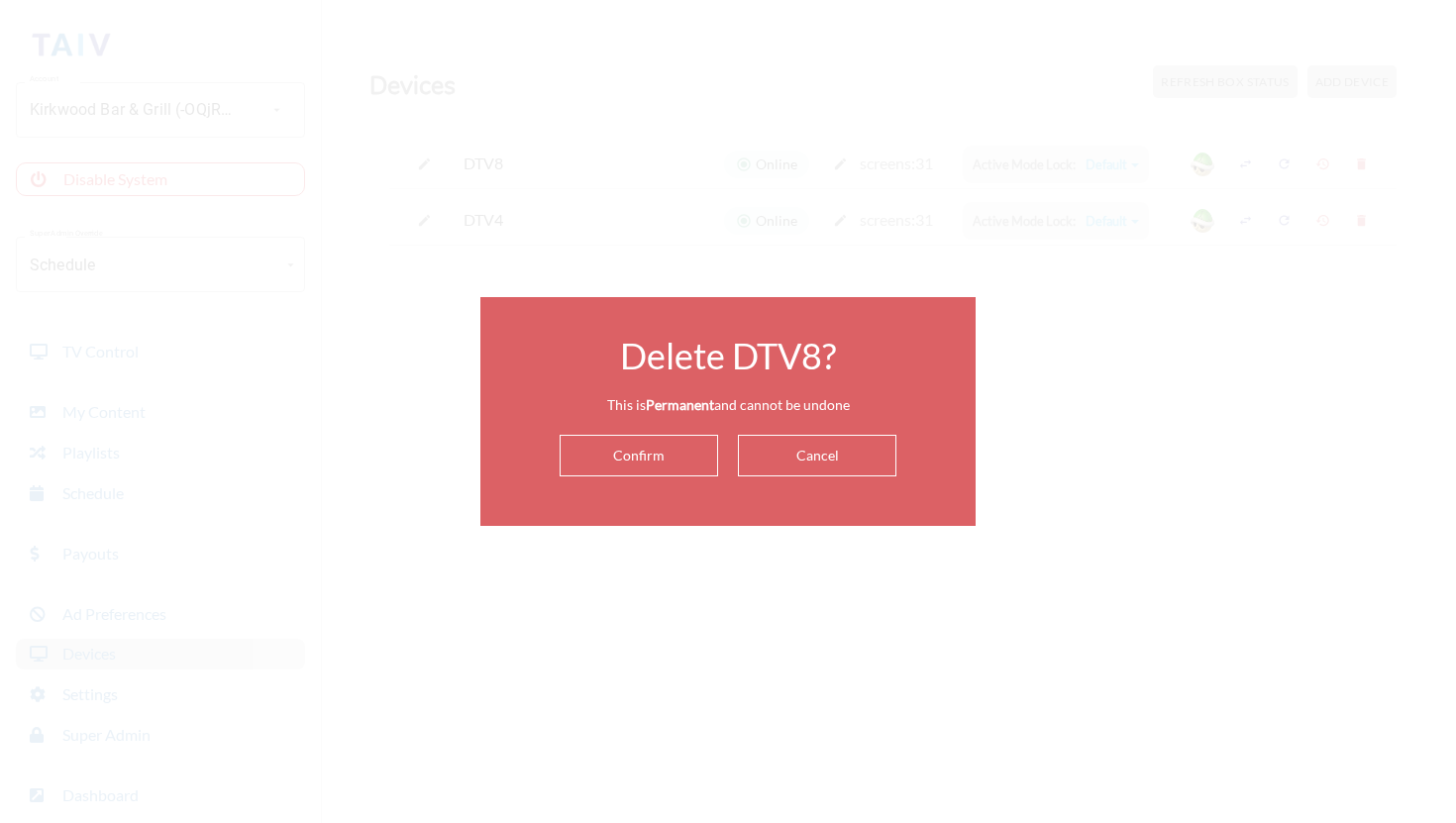 click on "Confirm" at bounding box center [639, 456] 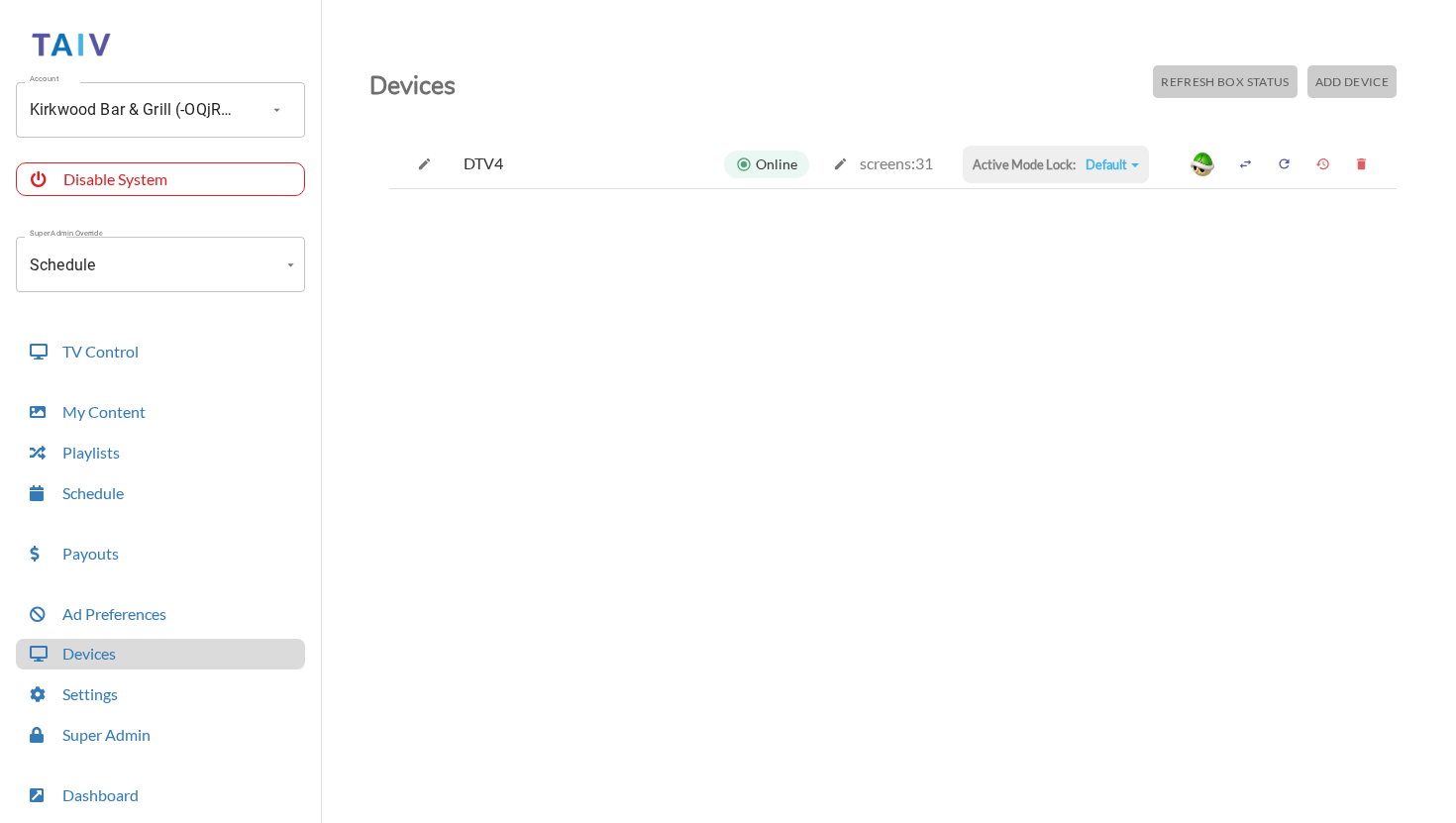 click at bounding box center [1361, 163] 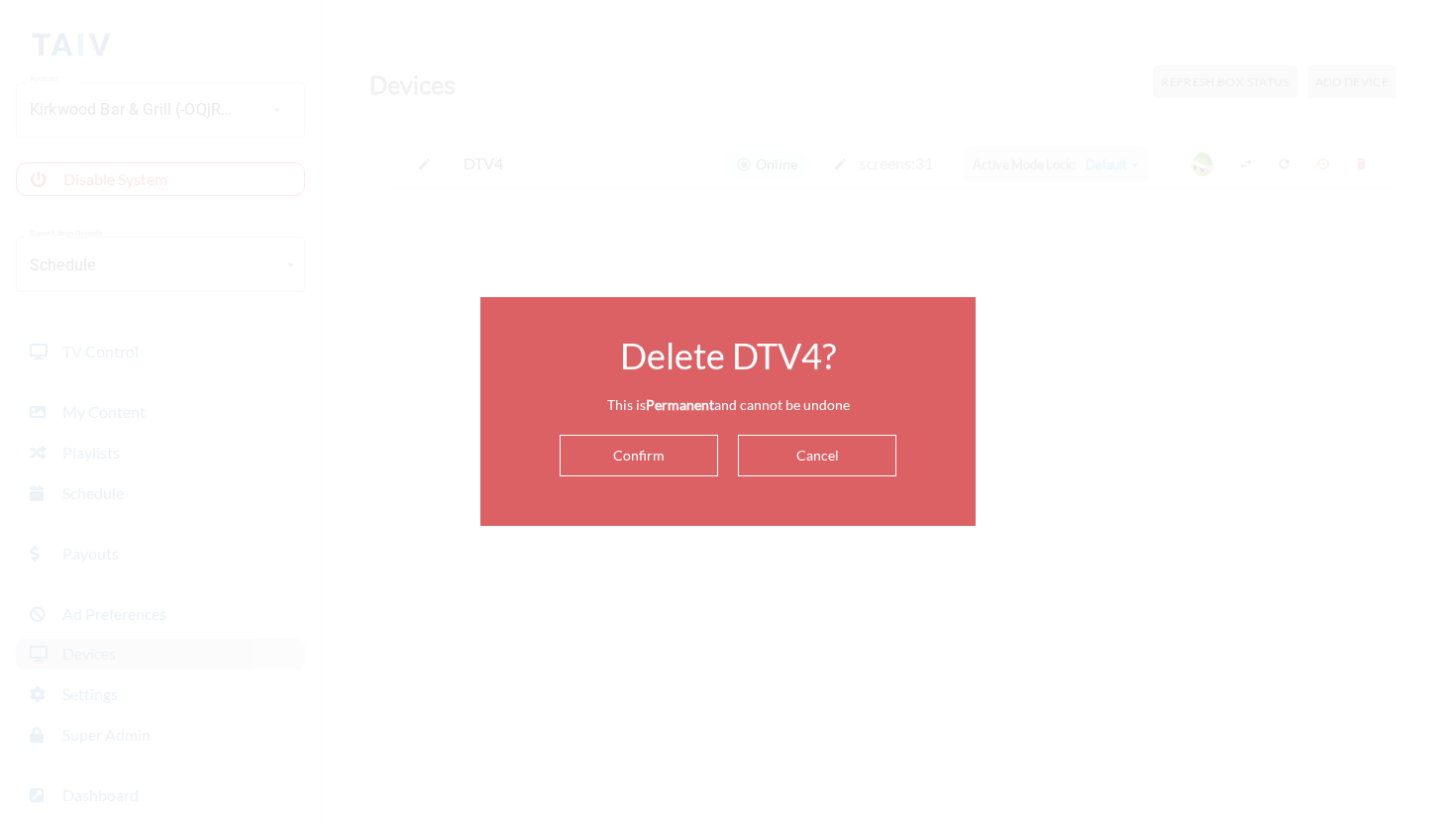 click on "Confirm" at bounding box center (639, 456) 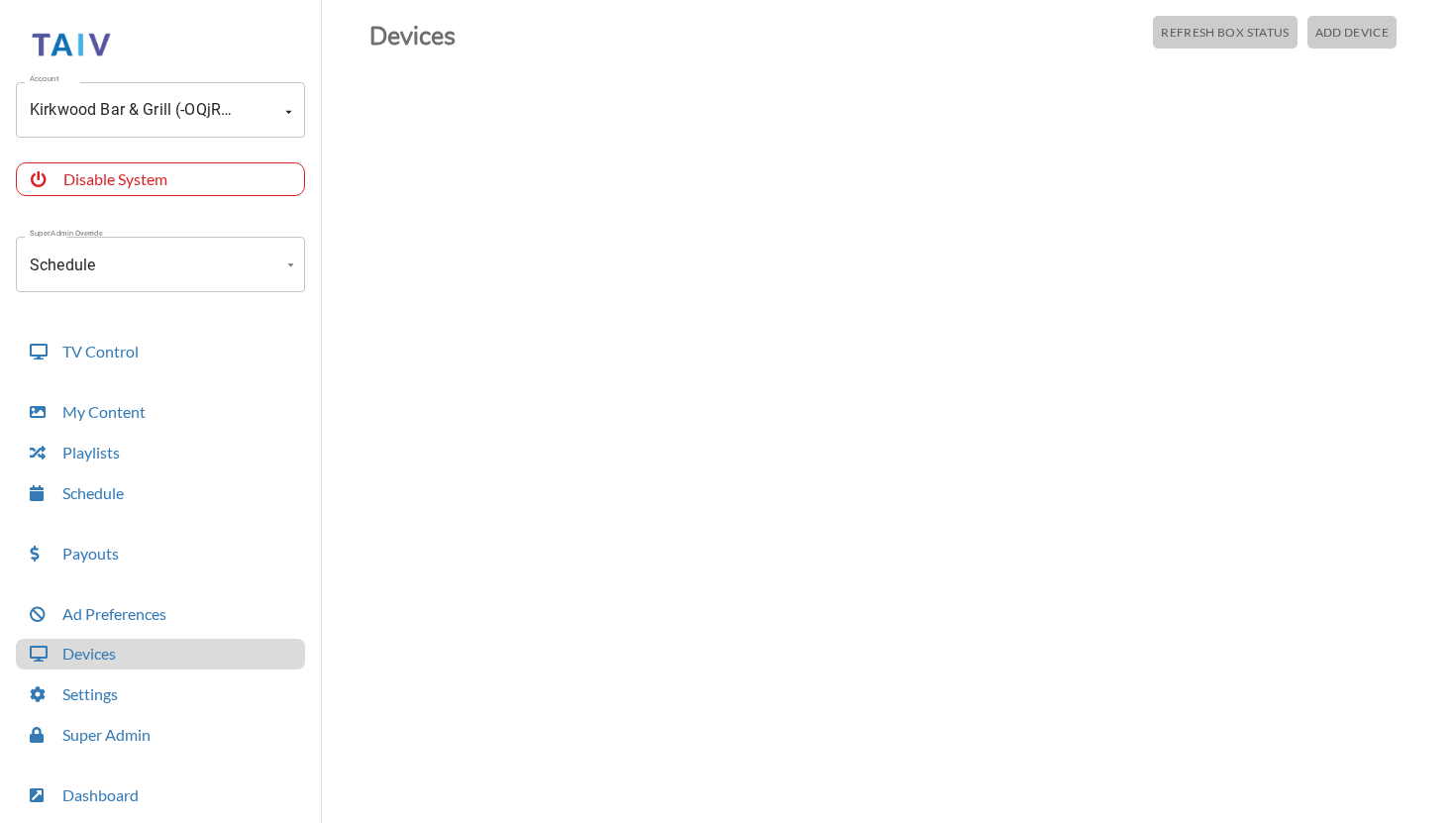 scroll, scrollTop: 0, scrollLeft: 0, axis: both 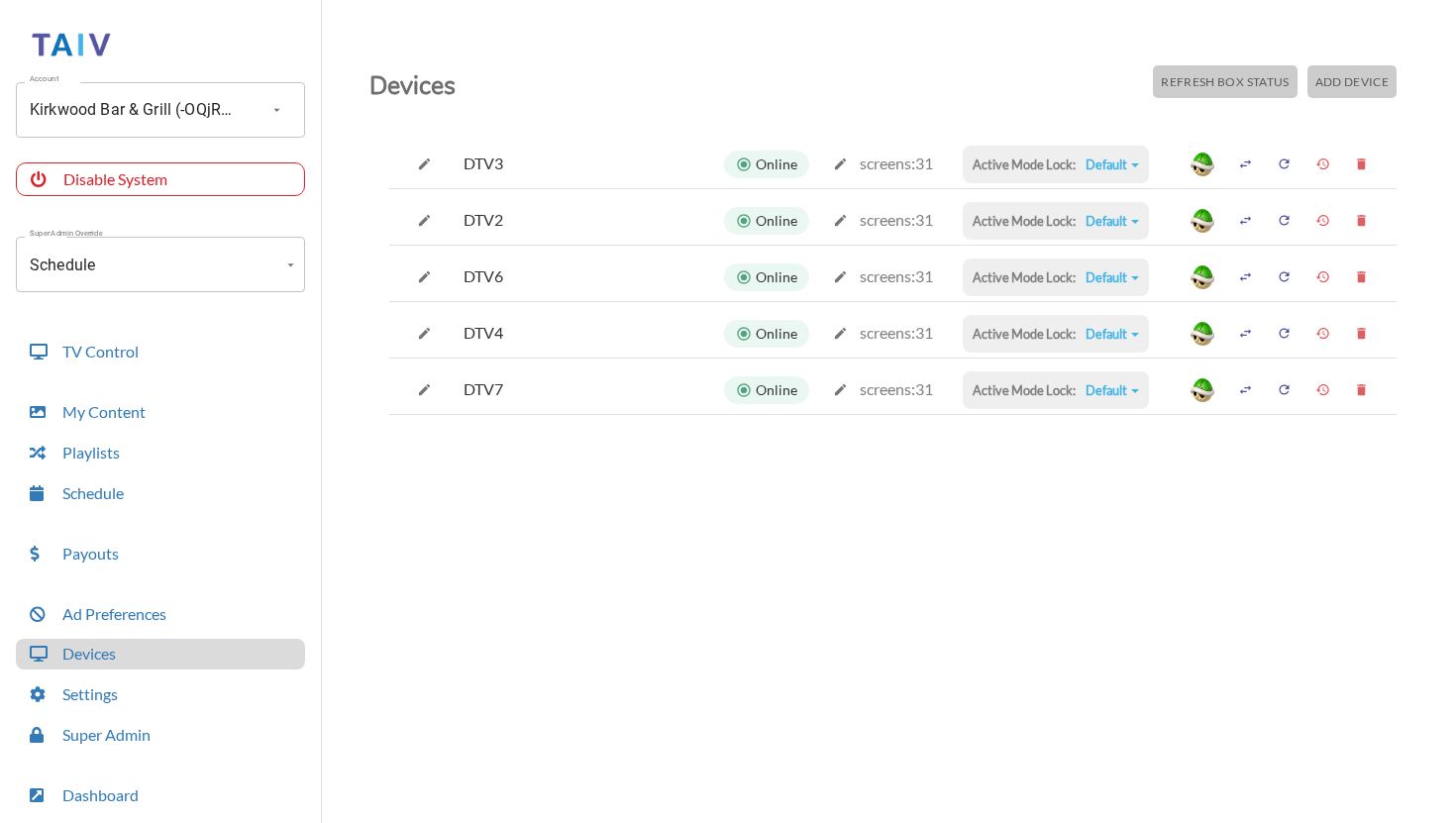 click at bounding box center [840, 163] 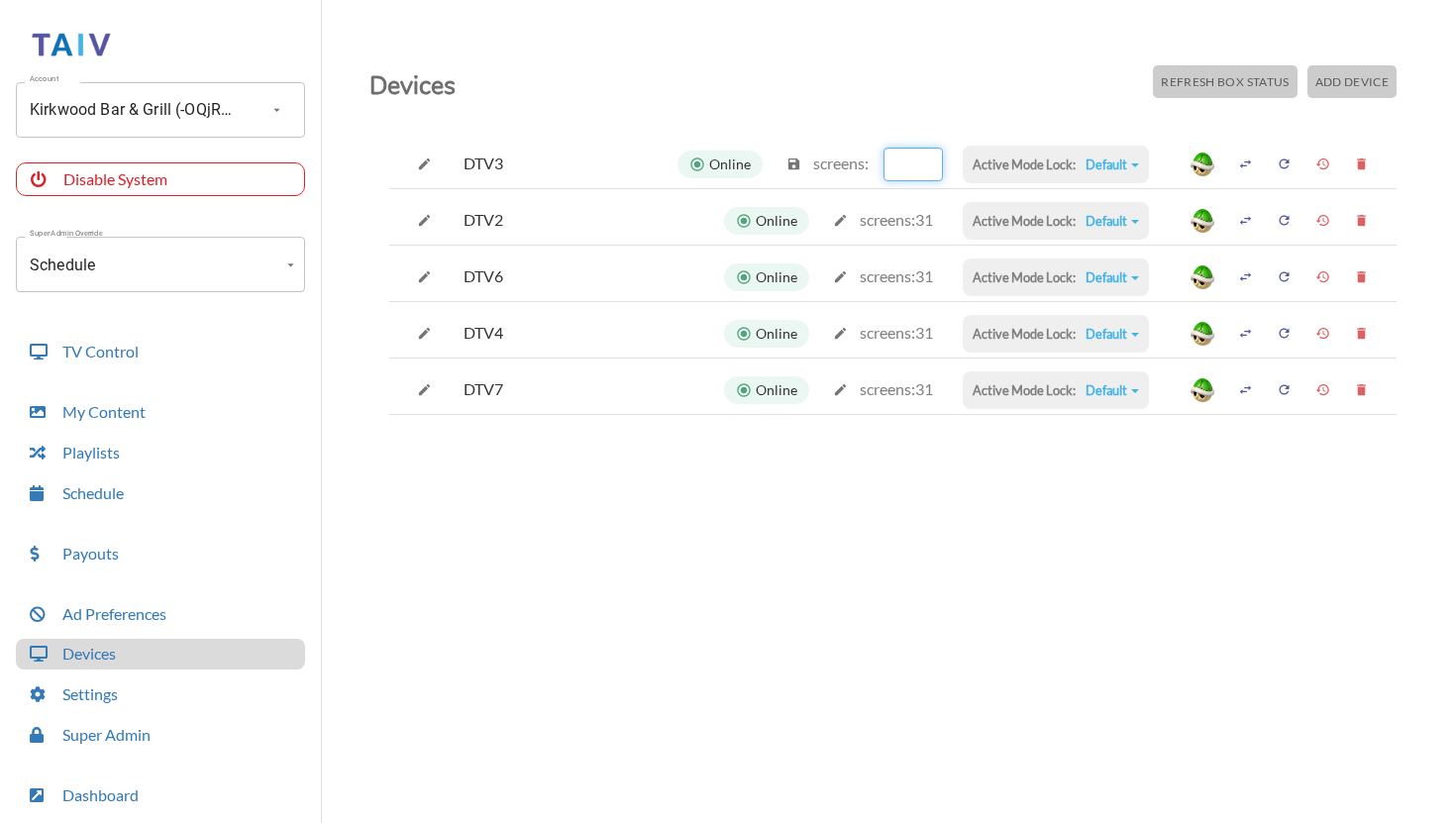 click on "1" at bounding box center (913, 164) 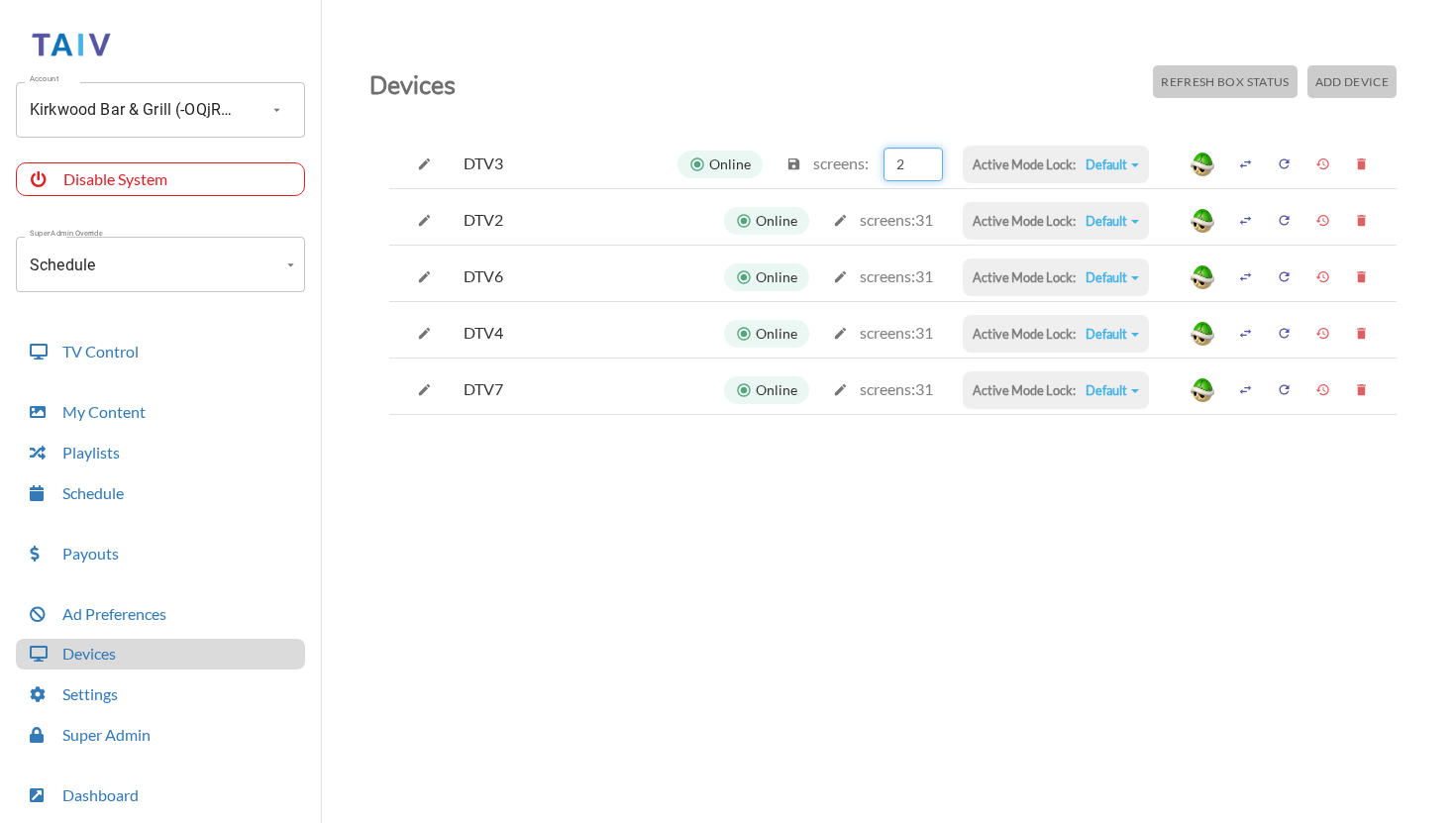click on "2" at bounding box center (913, 164) 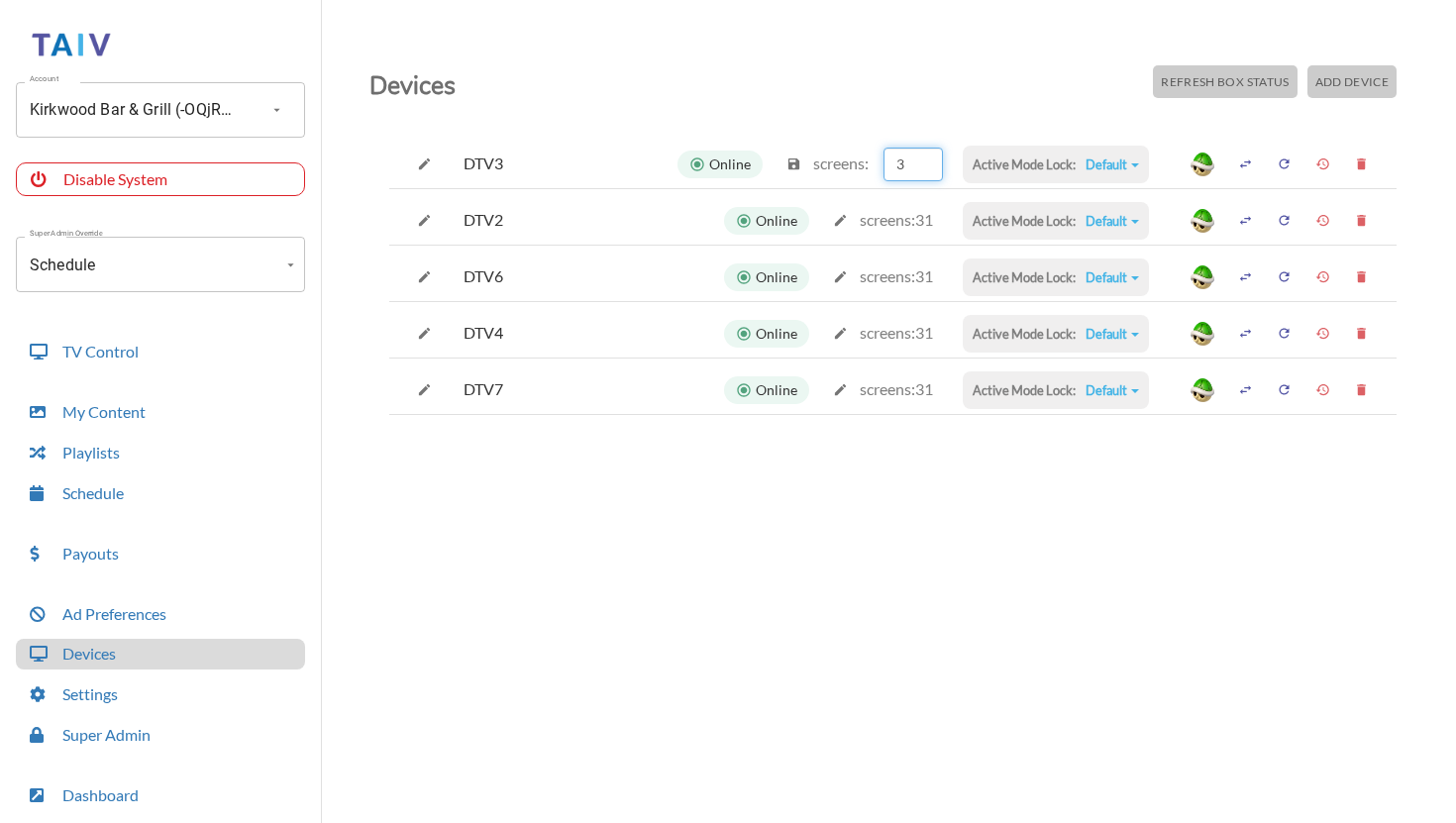 click on "3" at bounding box center [913, 164] 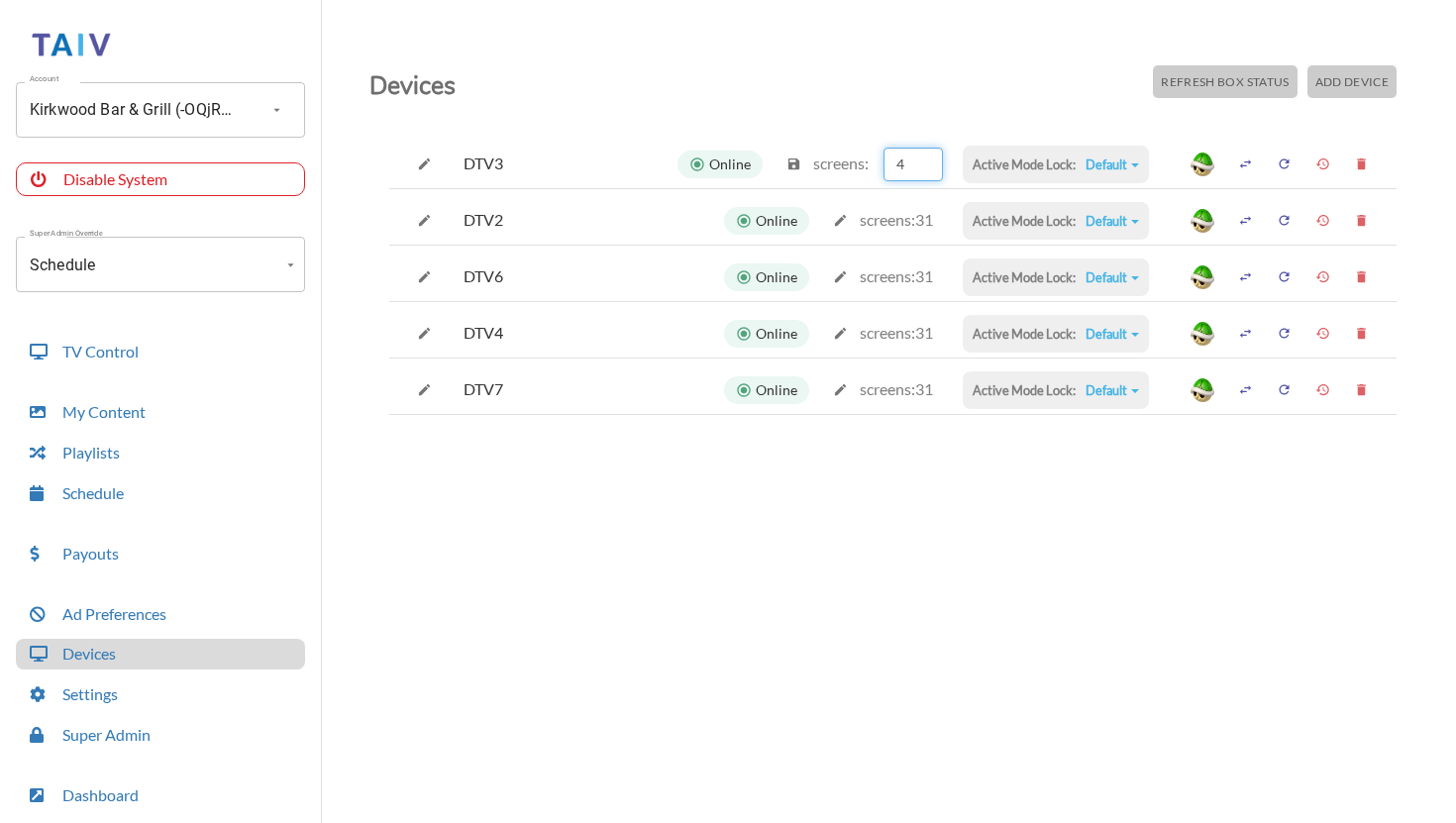click on "4" at bounding box center [913, 164] 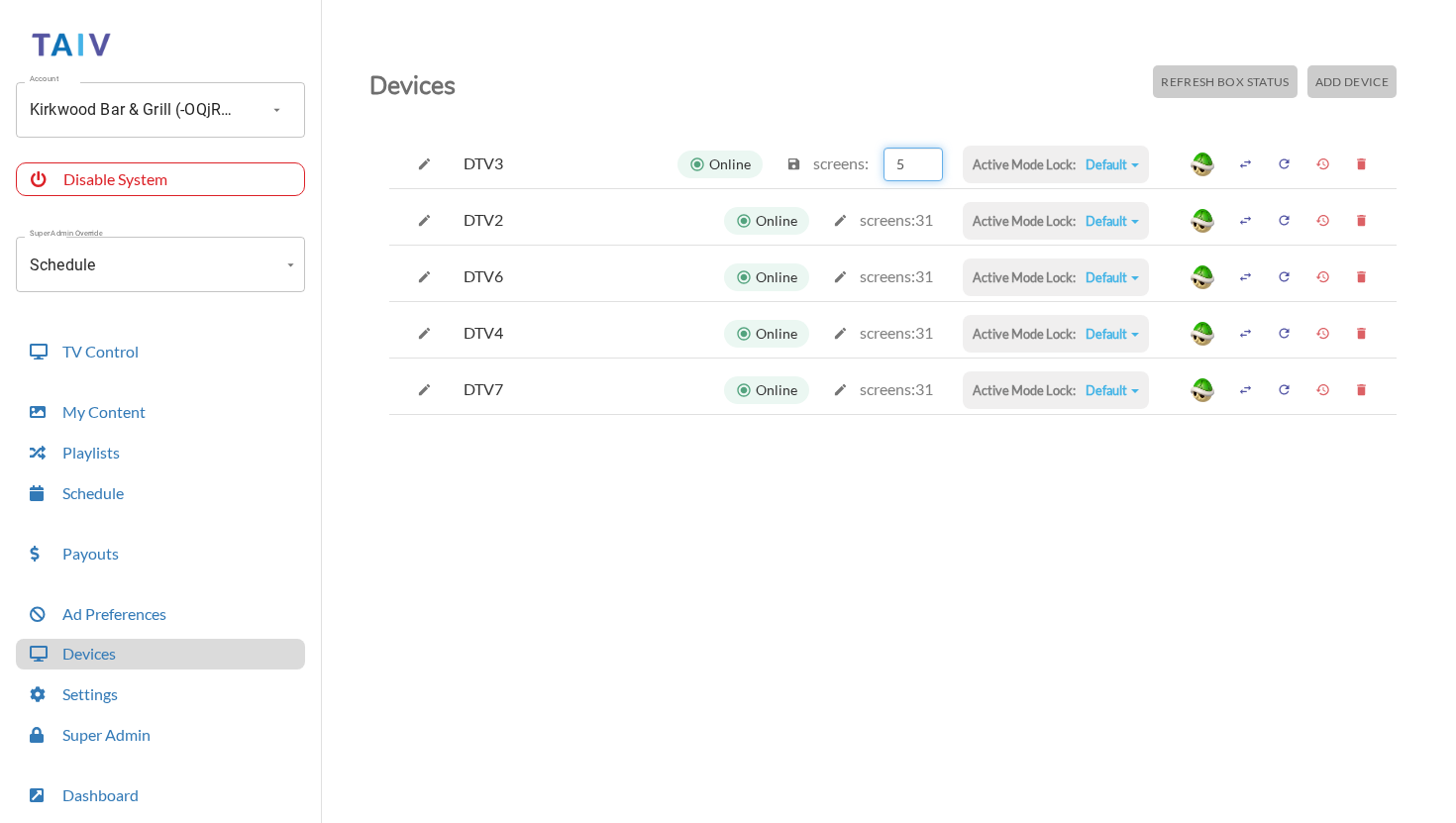 click on "5" at bounding box center [913, 164] 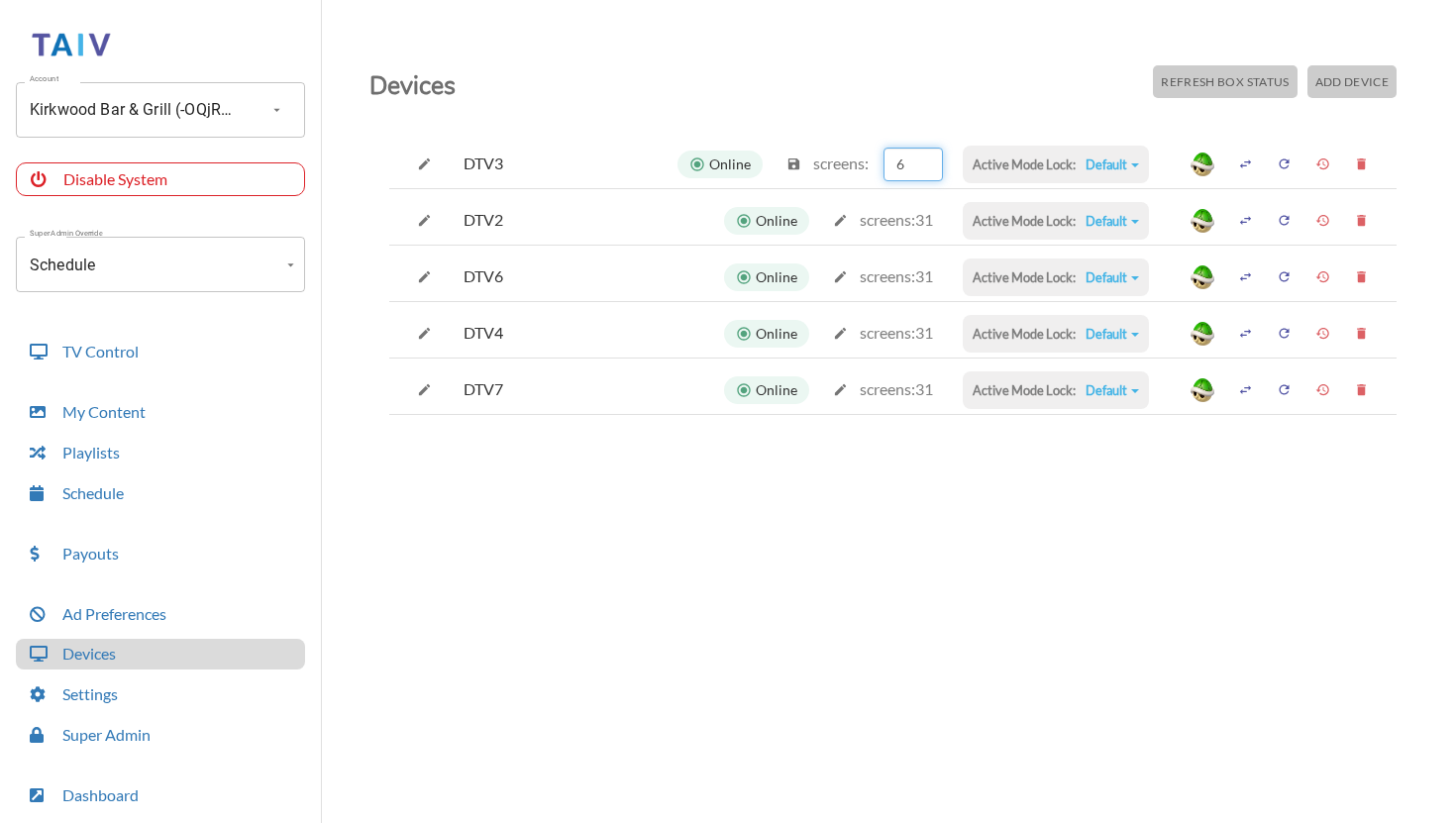 click on "6" at bounding box center (913, 164) 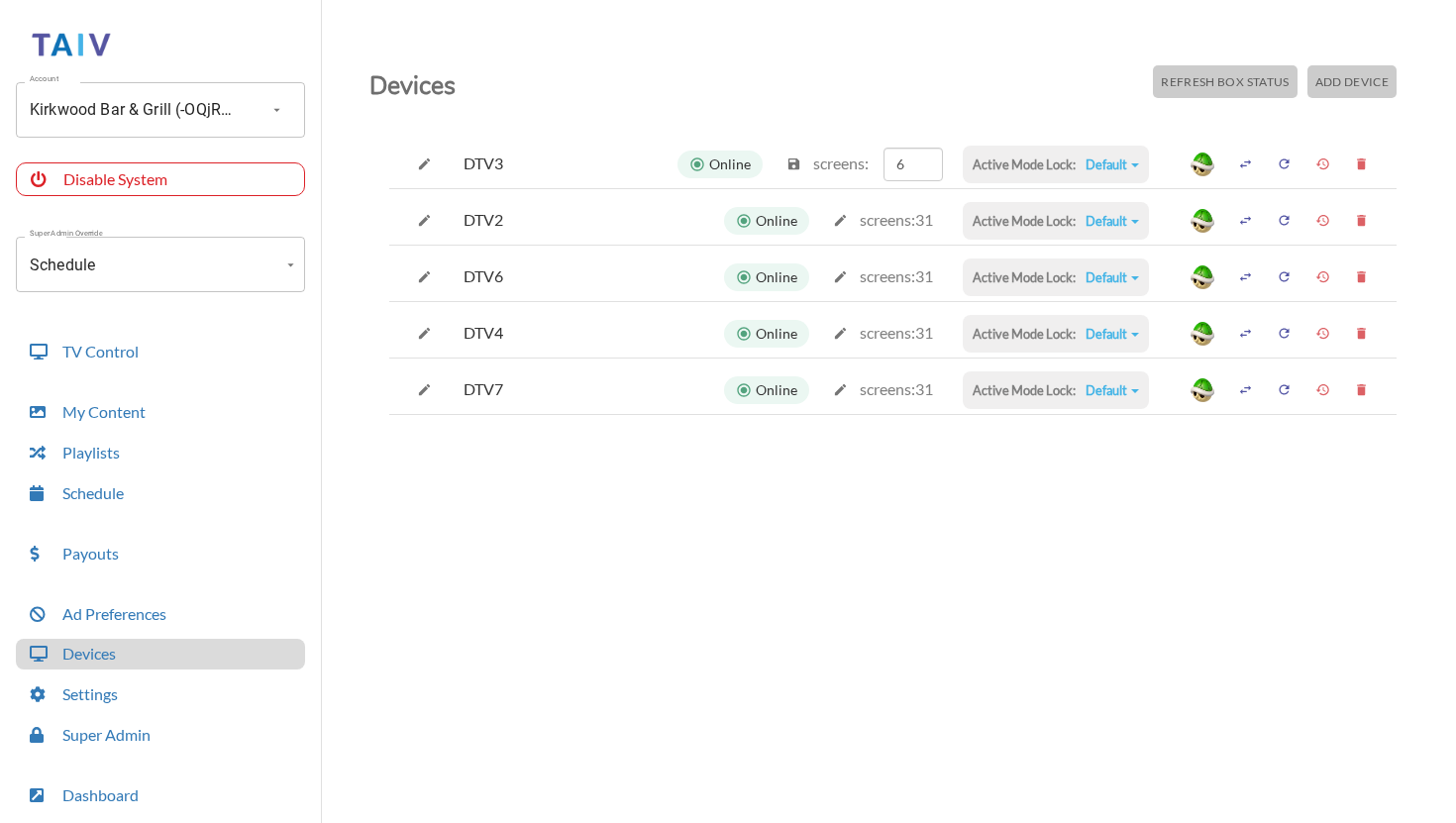 click at bounding box center [793, 163] 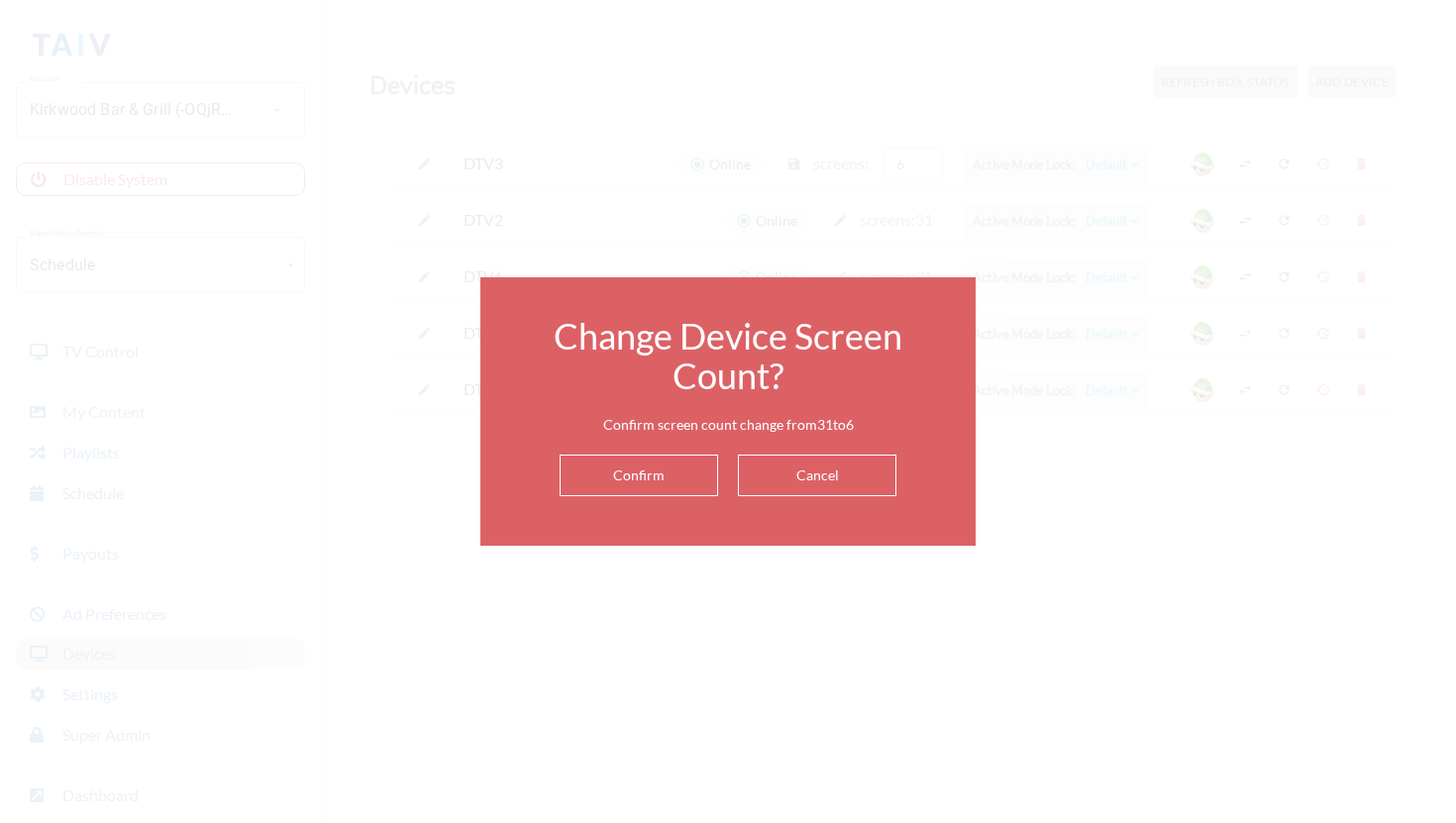 click on "Confirm" at bounding box center (639, 475) 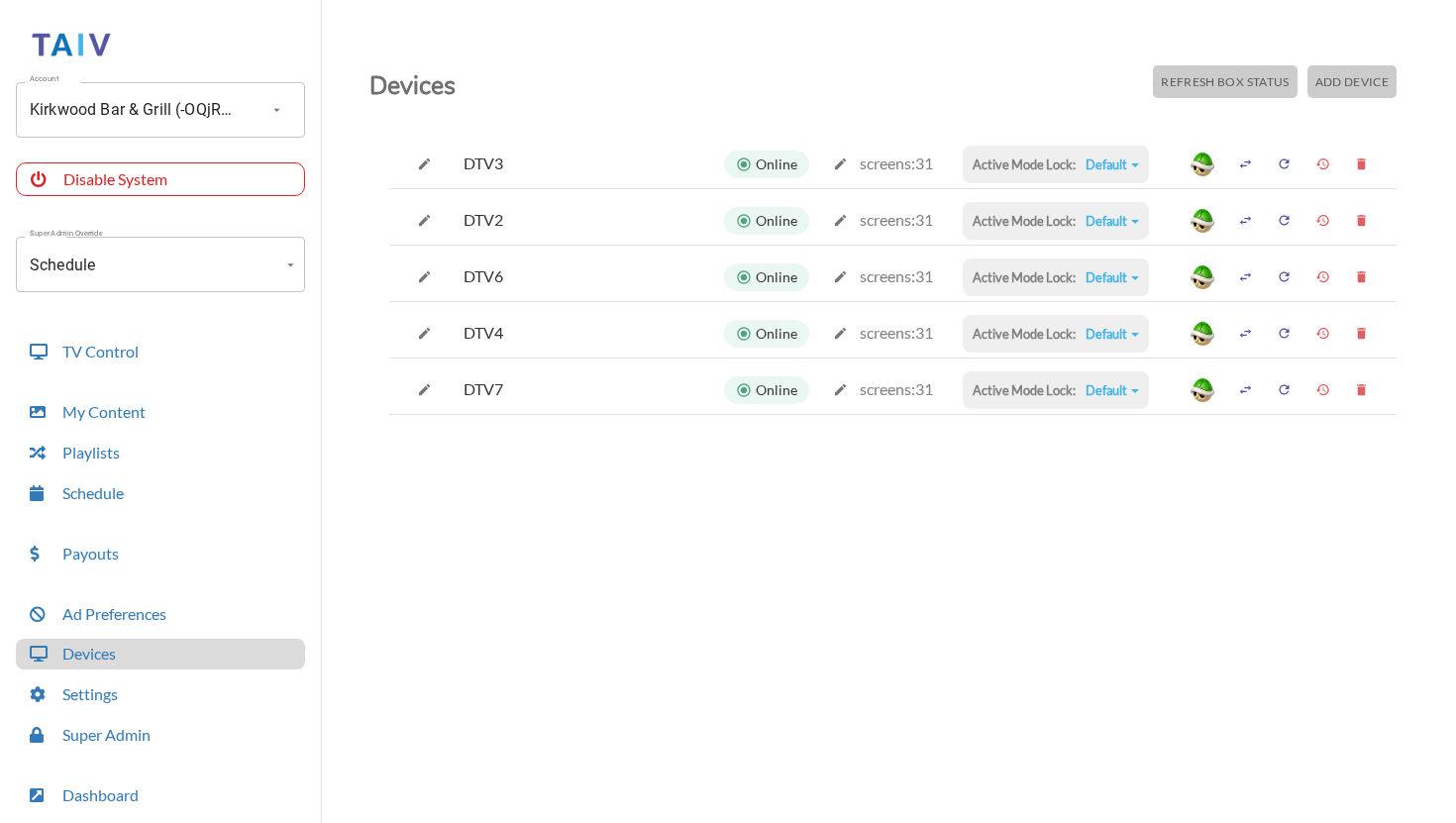 click at bounding box center [840, 163] 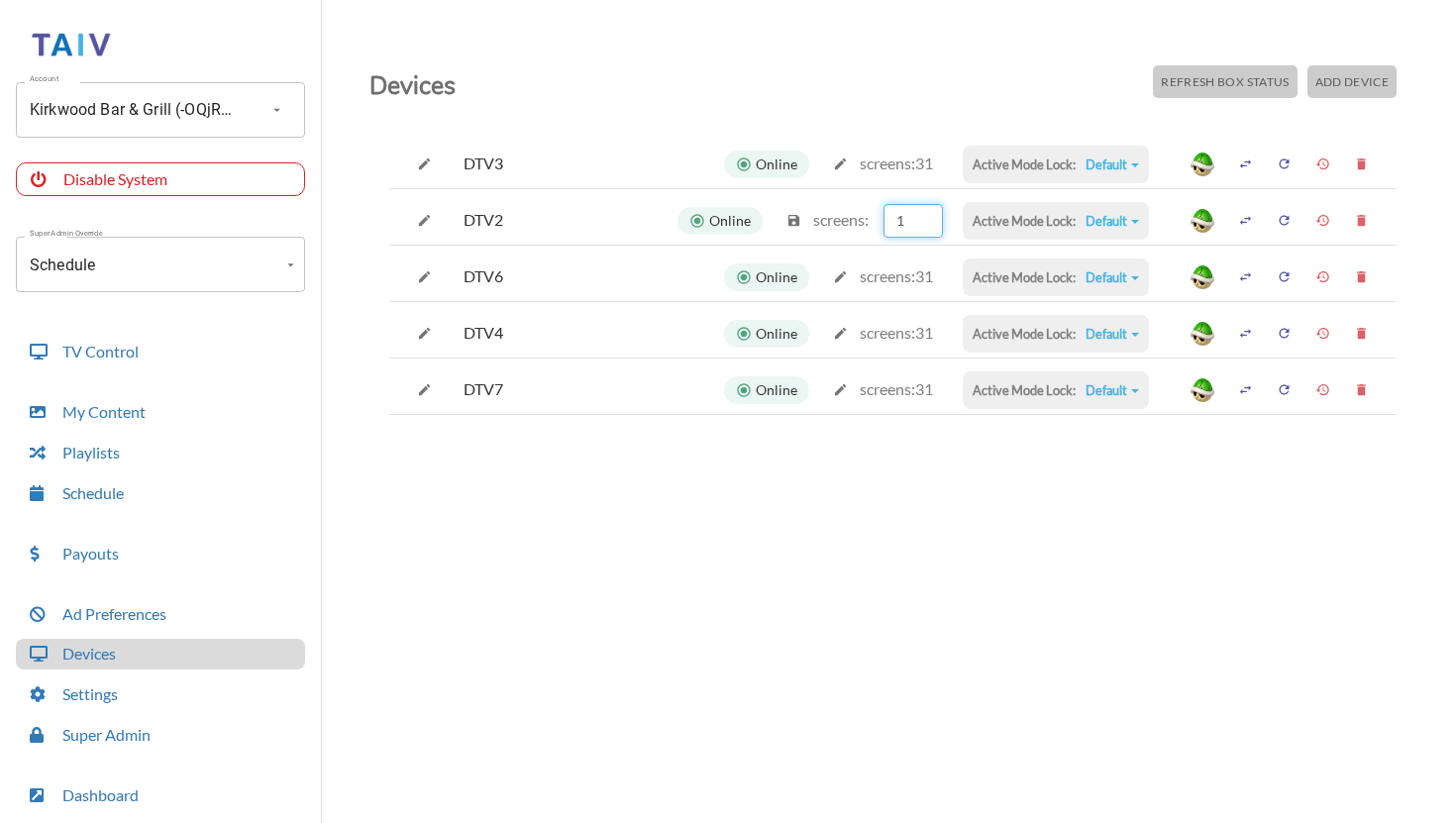 click on "1" at bounding box center [913, 221] 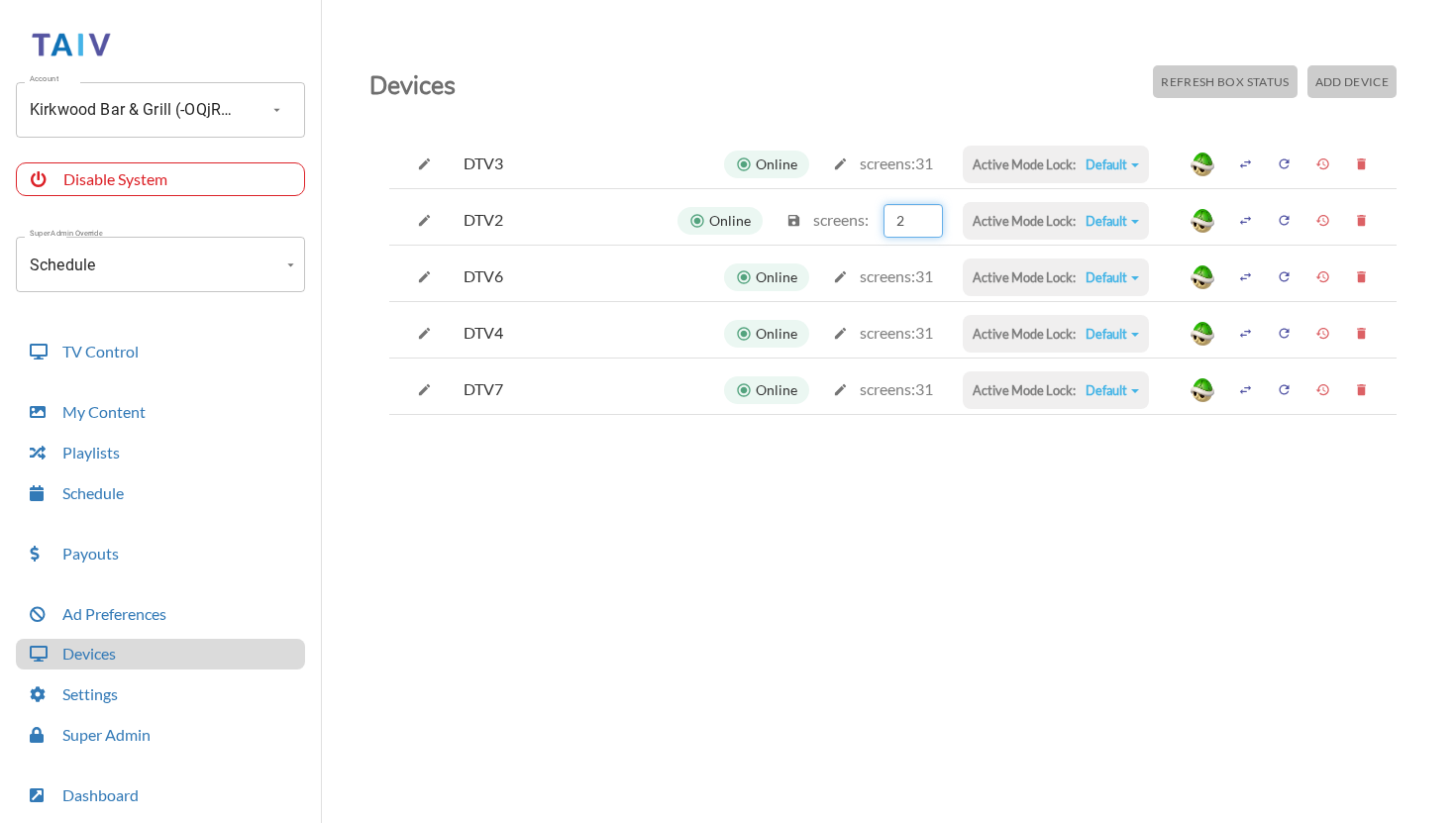 click on "2" at bounding box center [913, 221] 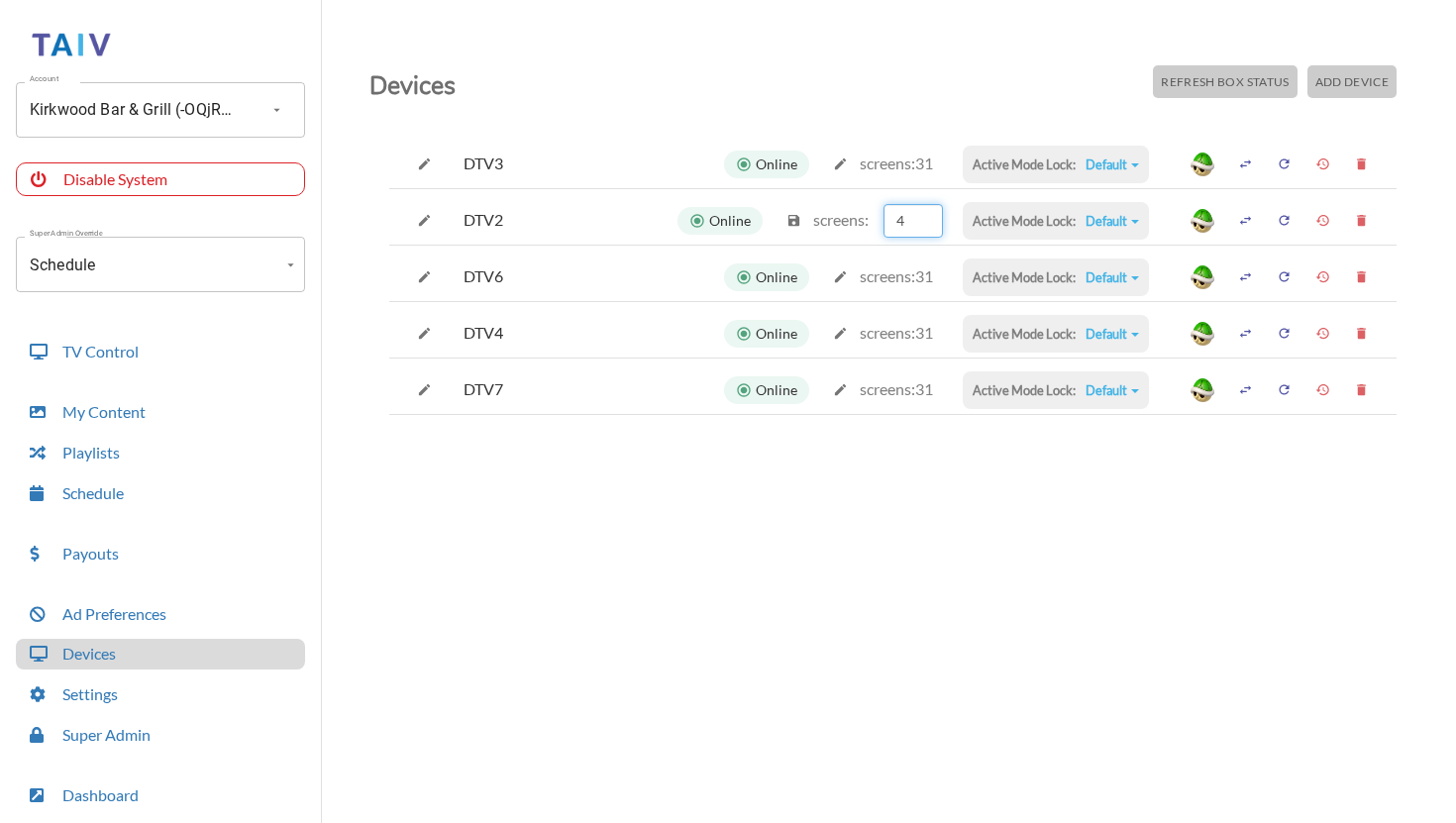 click on "4" at bounding box center (913, 221) 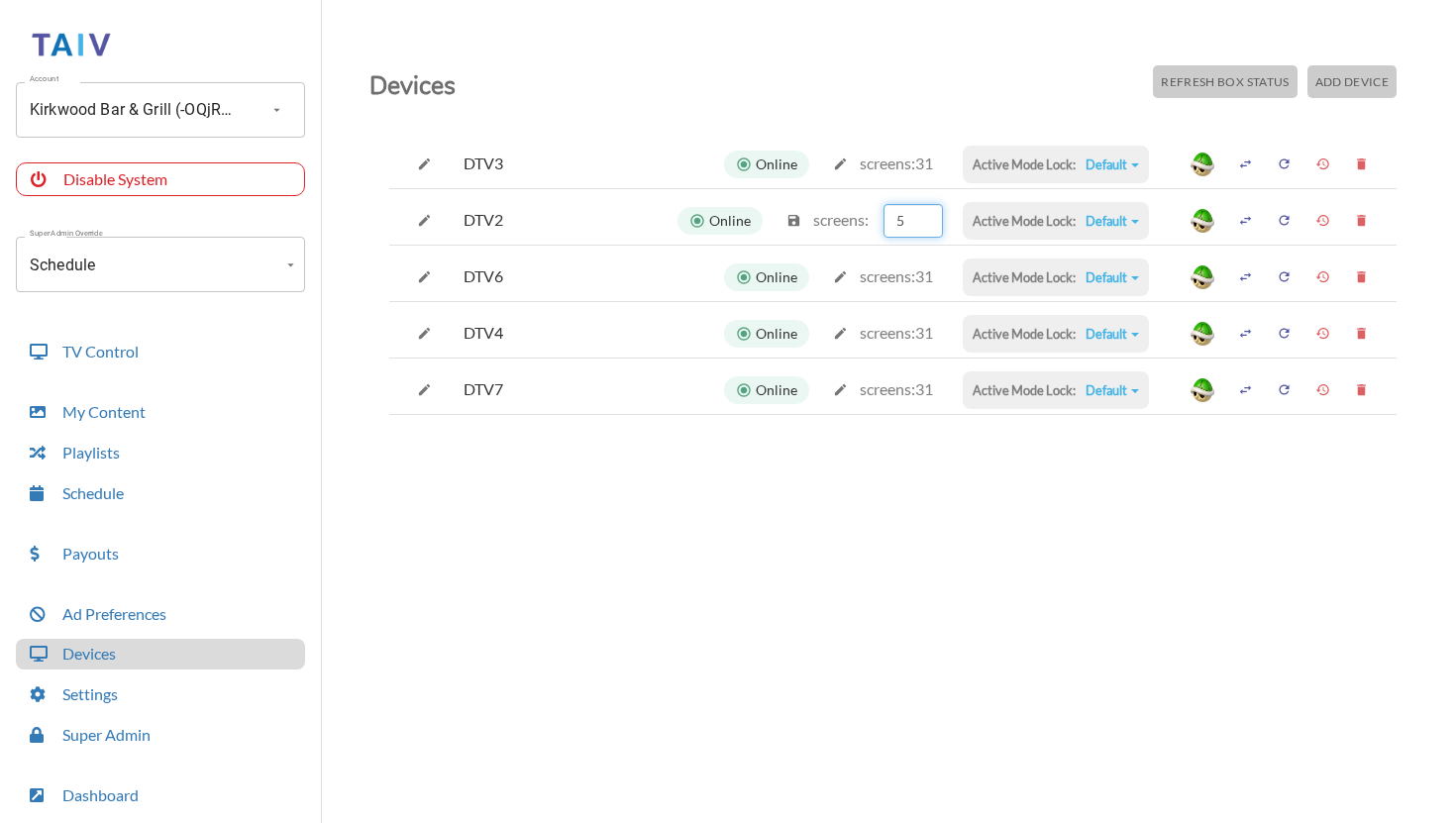 click on "5" at bounding box center (913, 221) 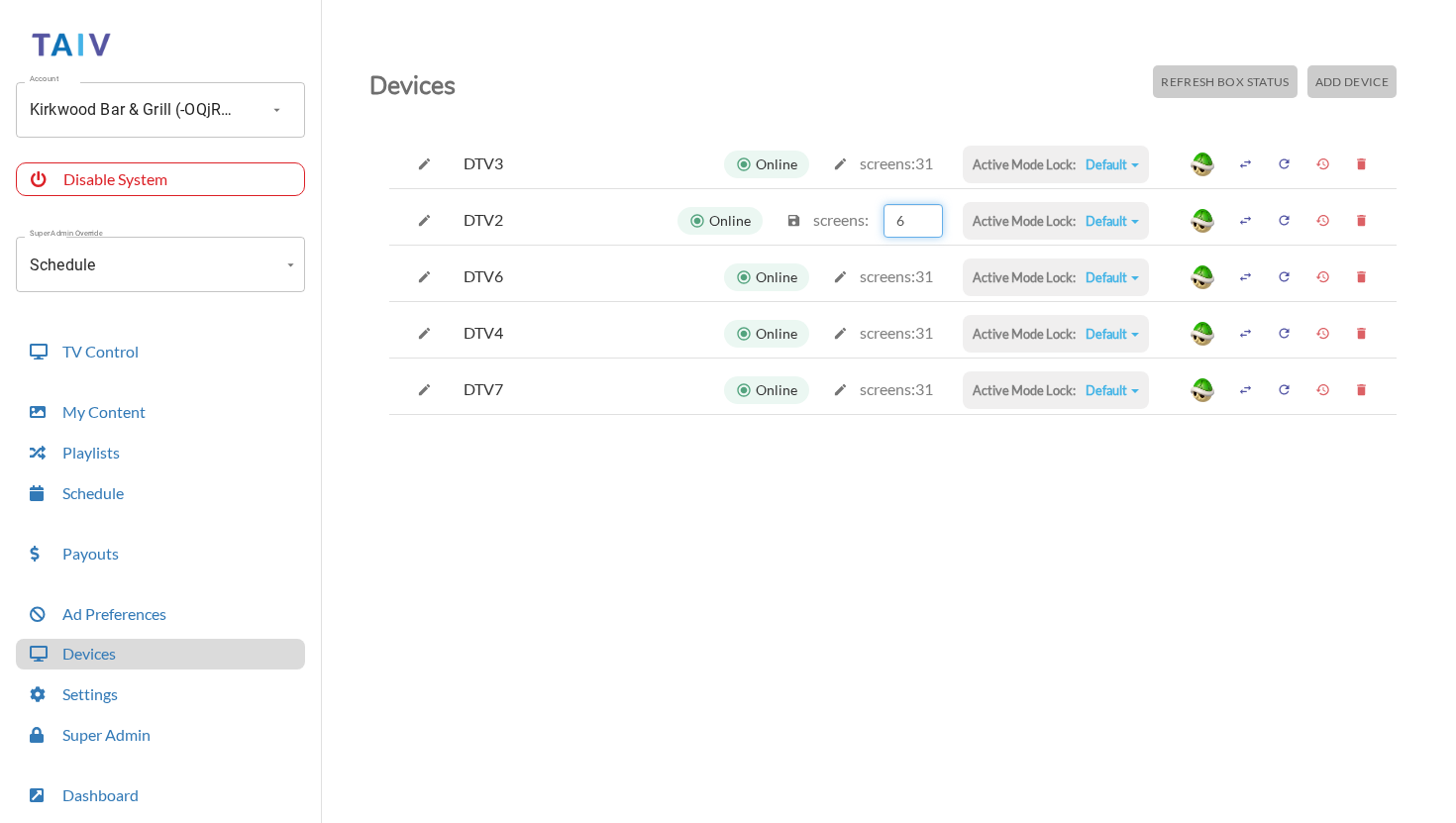 click on "6" at bounding box center [913, 221] 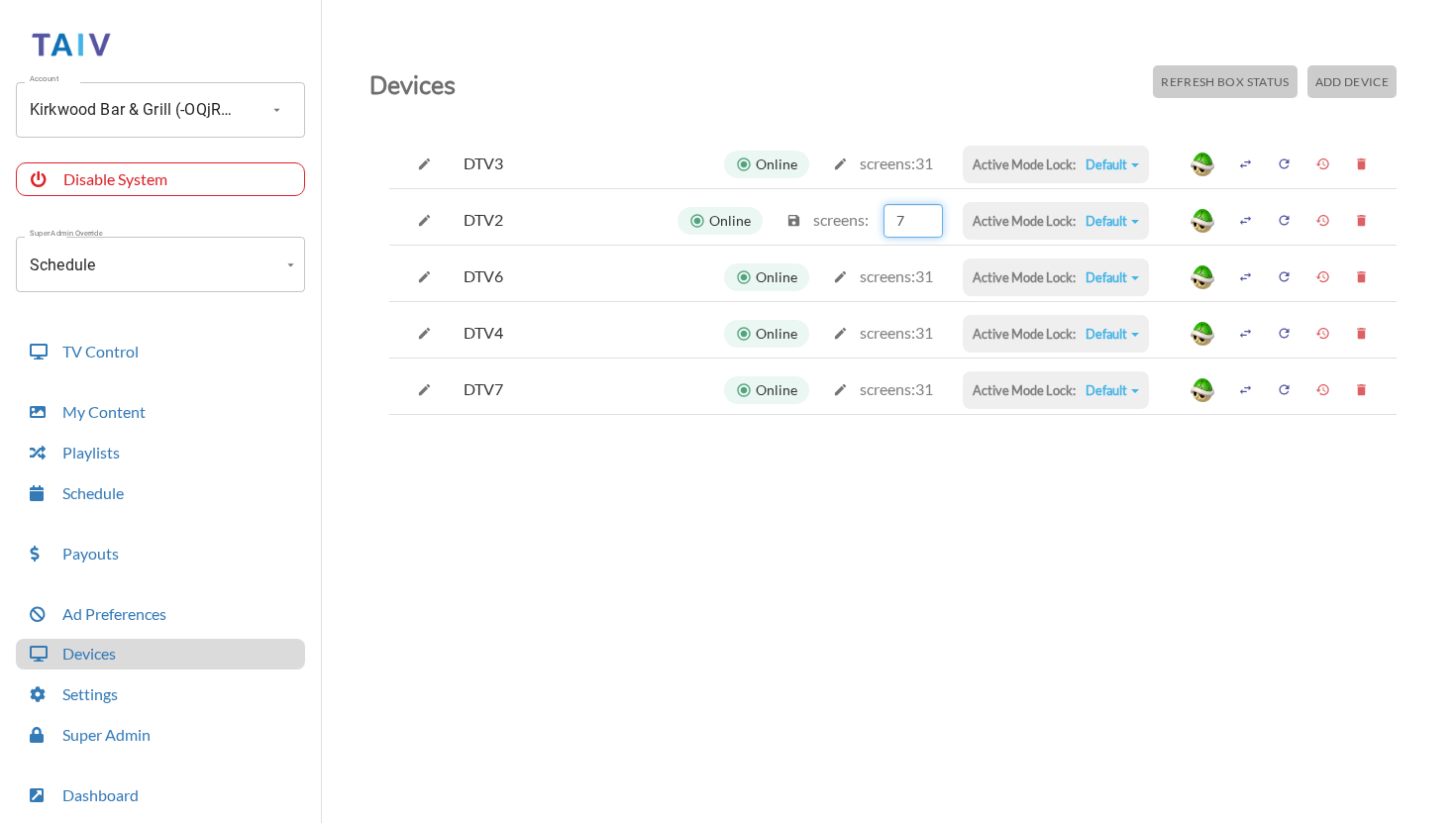 click on "7" at bounding box center (913, 221) 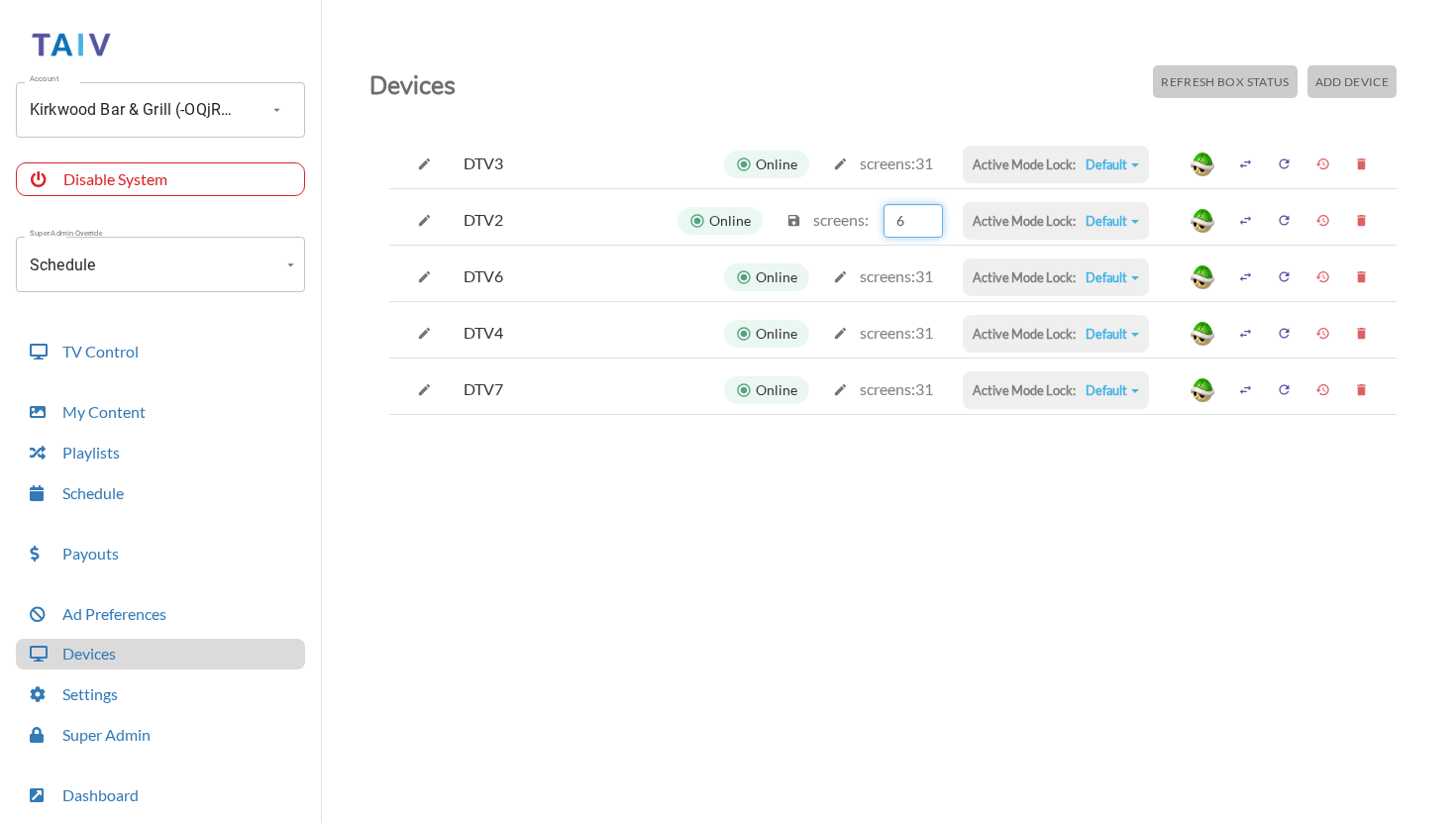 type on "6" 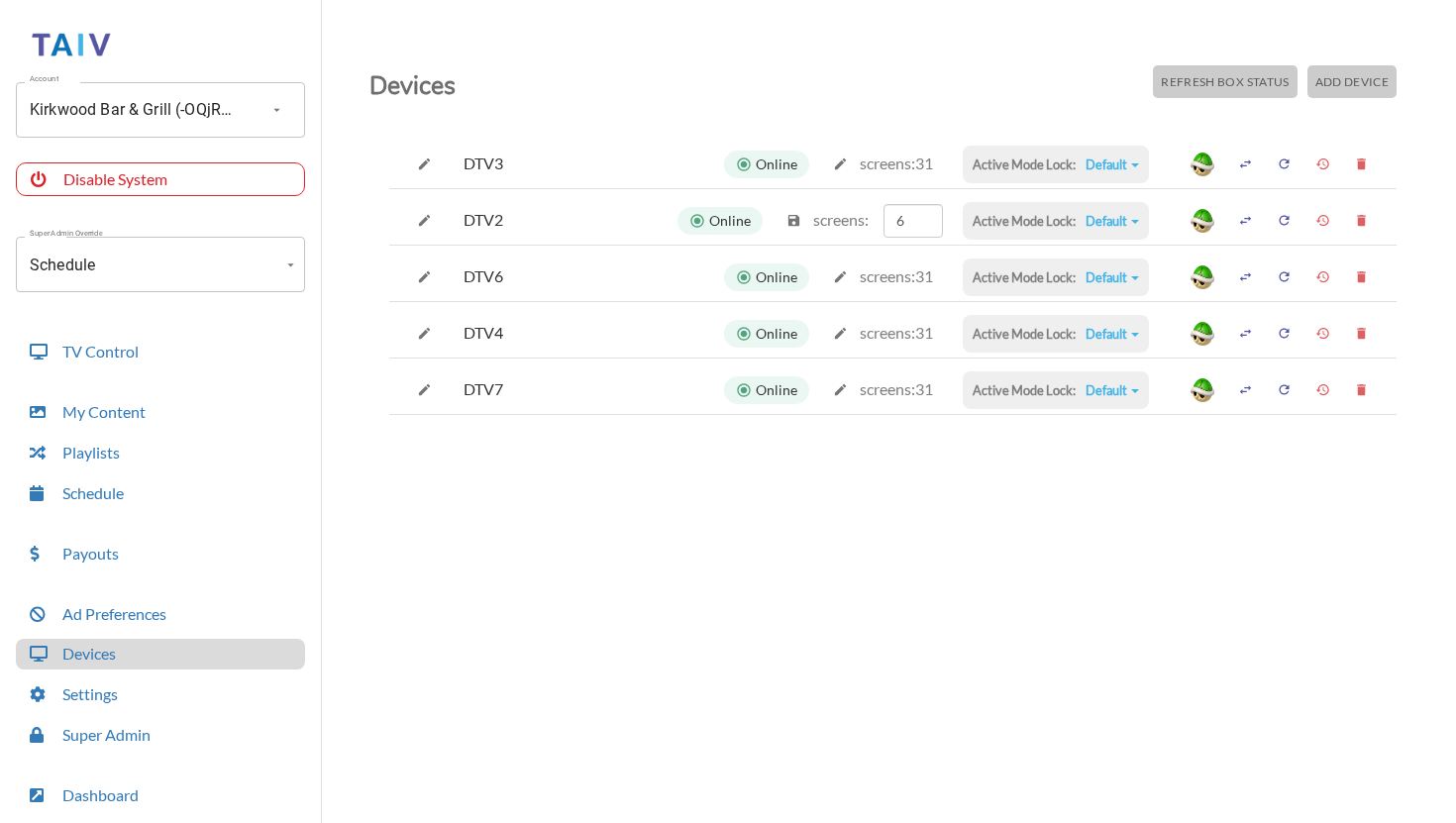 click at bounding box center [840, 163] 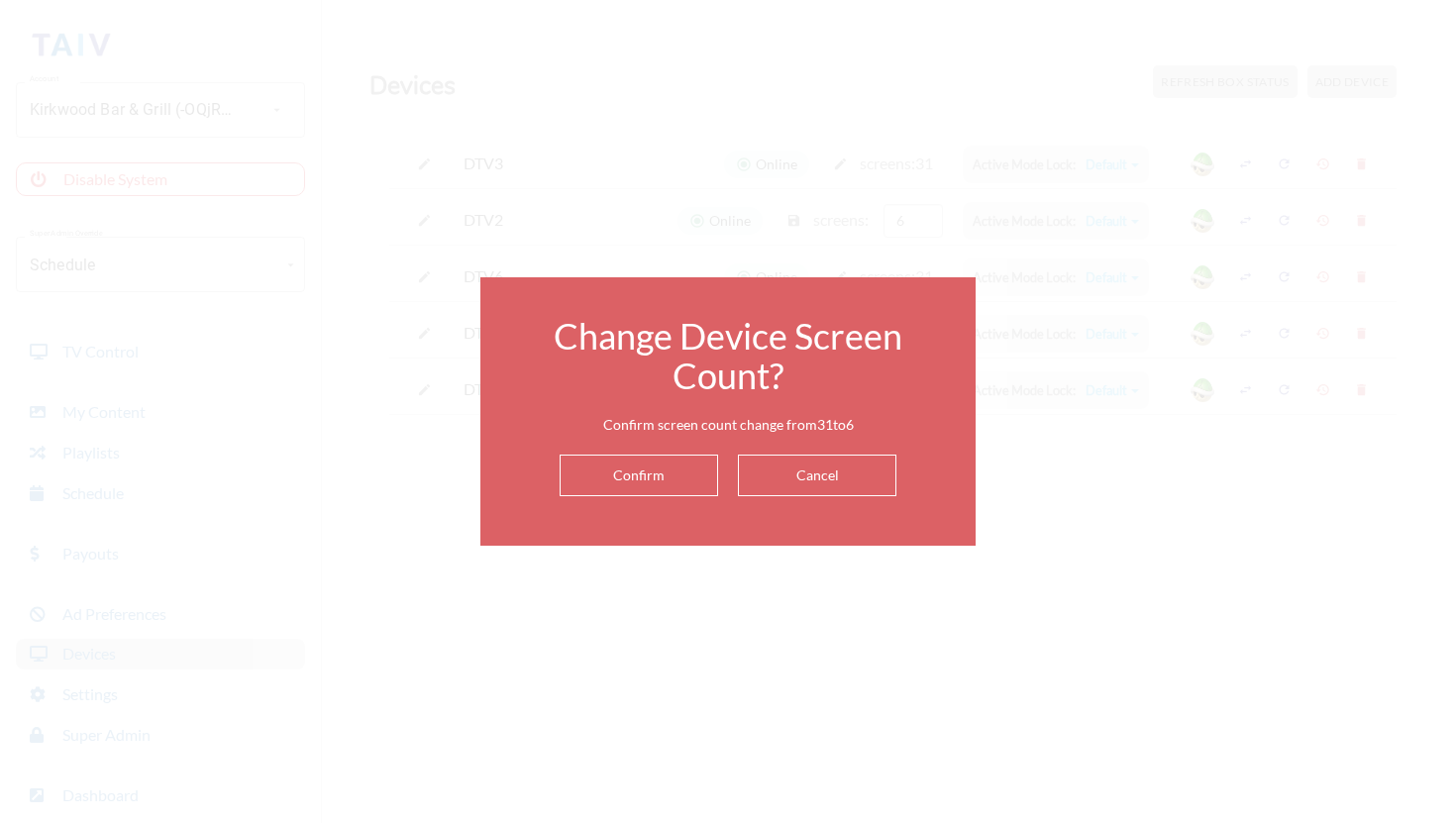 click on "Confirm" at bounding box center [639, 475] 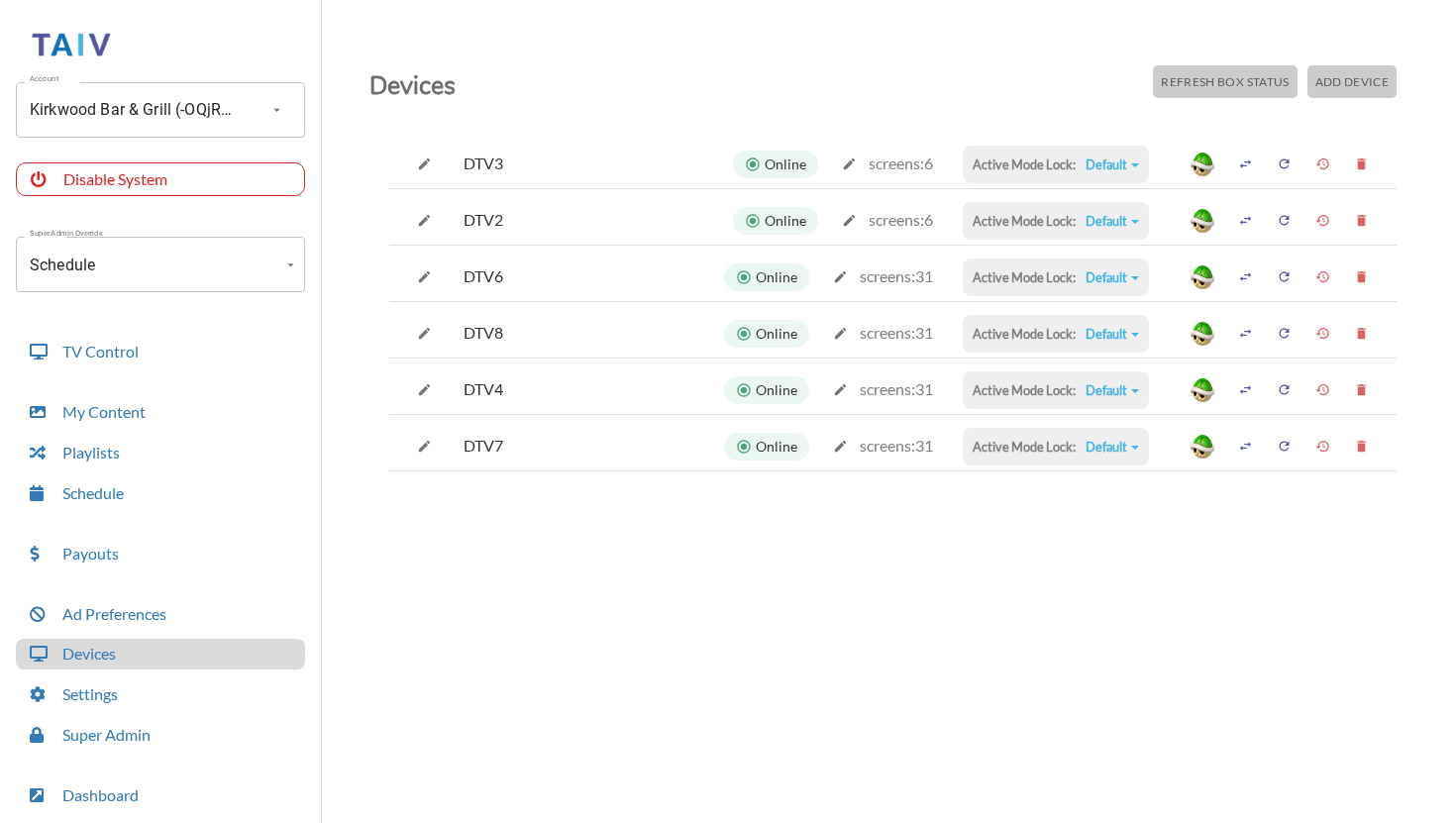 click at bounding box center (849, 163) 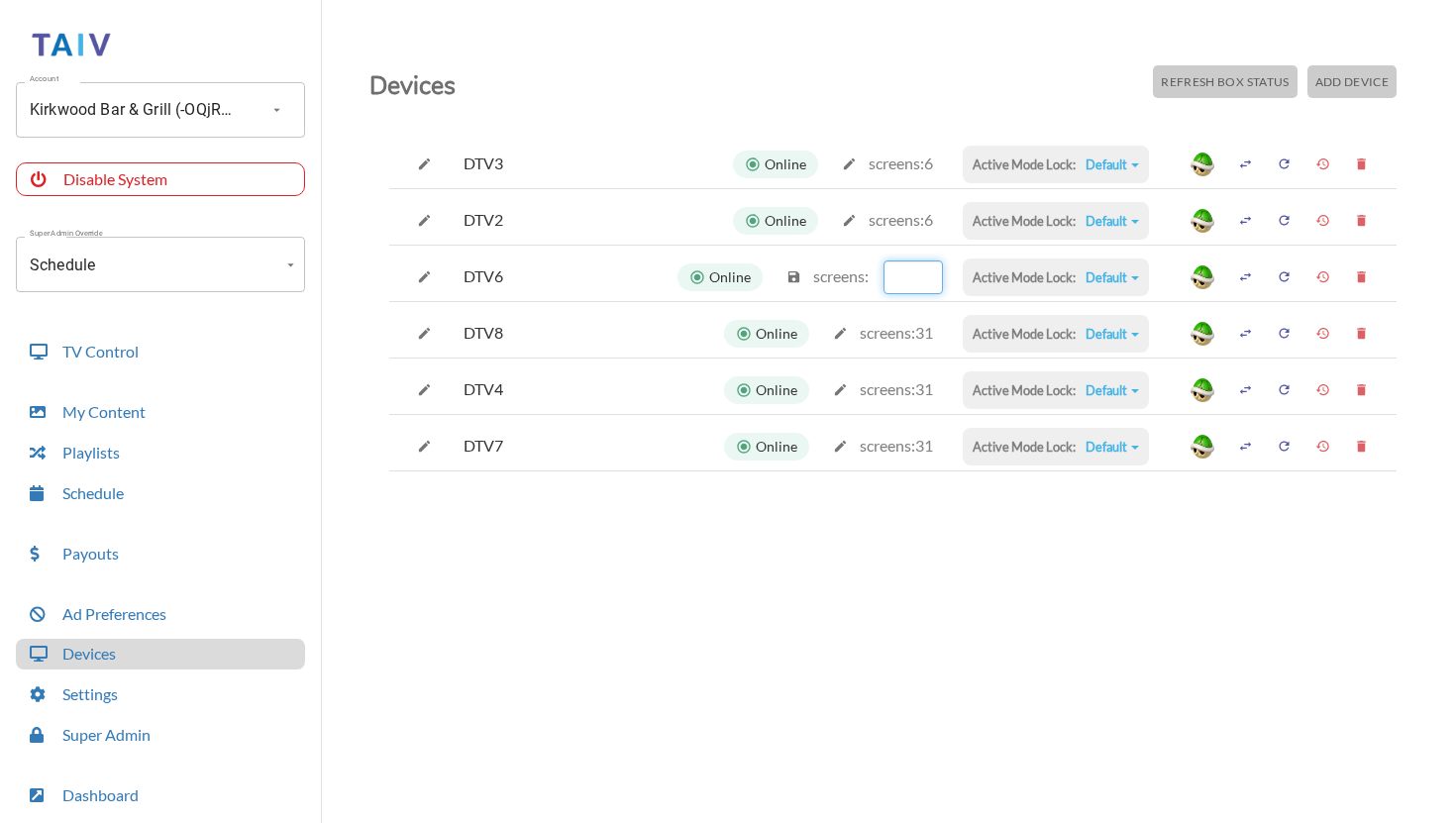 click at bounding box center (913, 277) 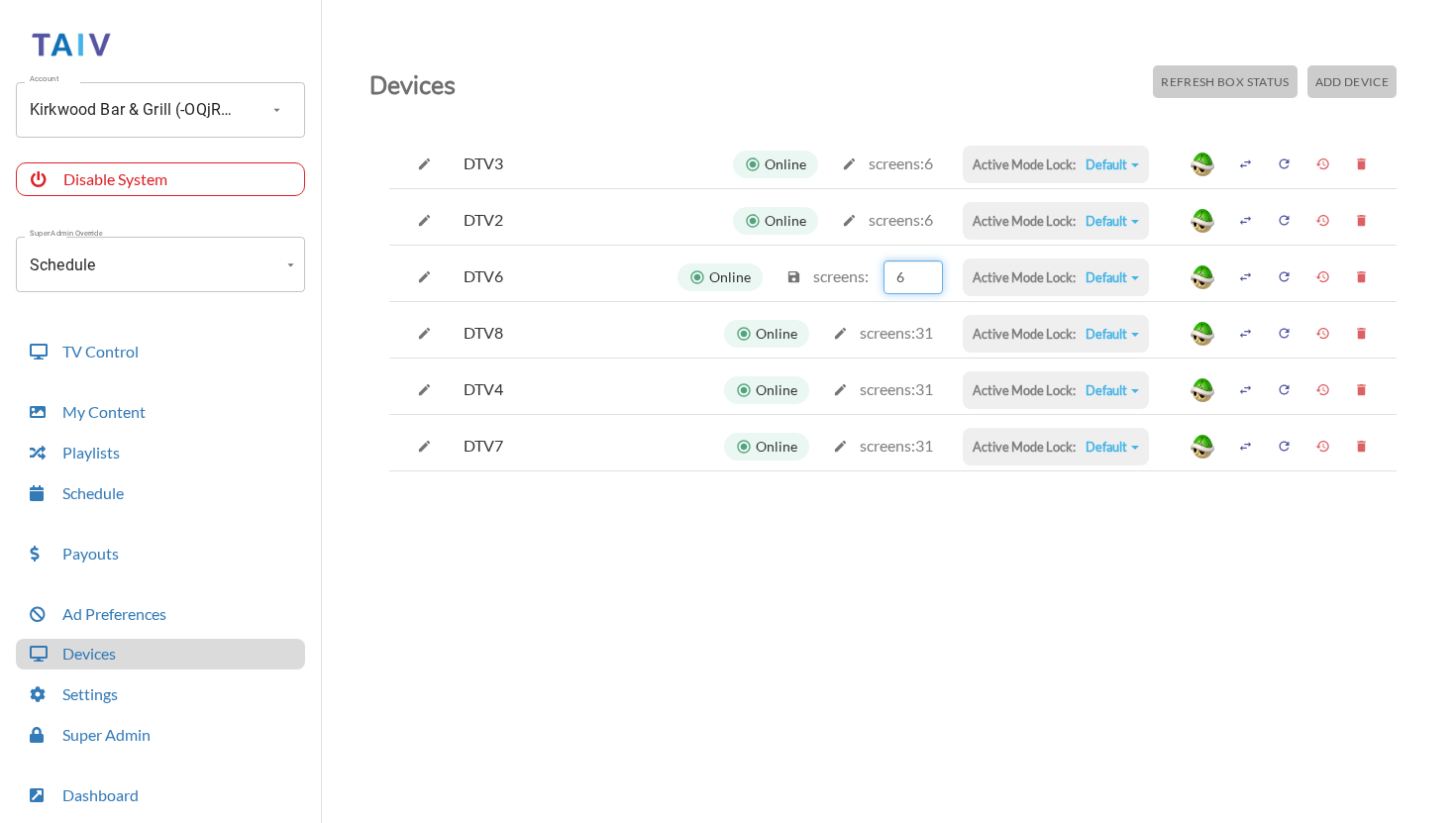 type on "6" 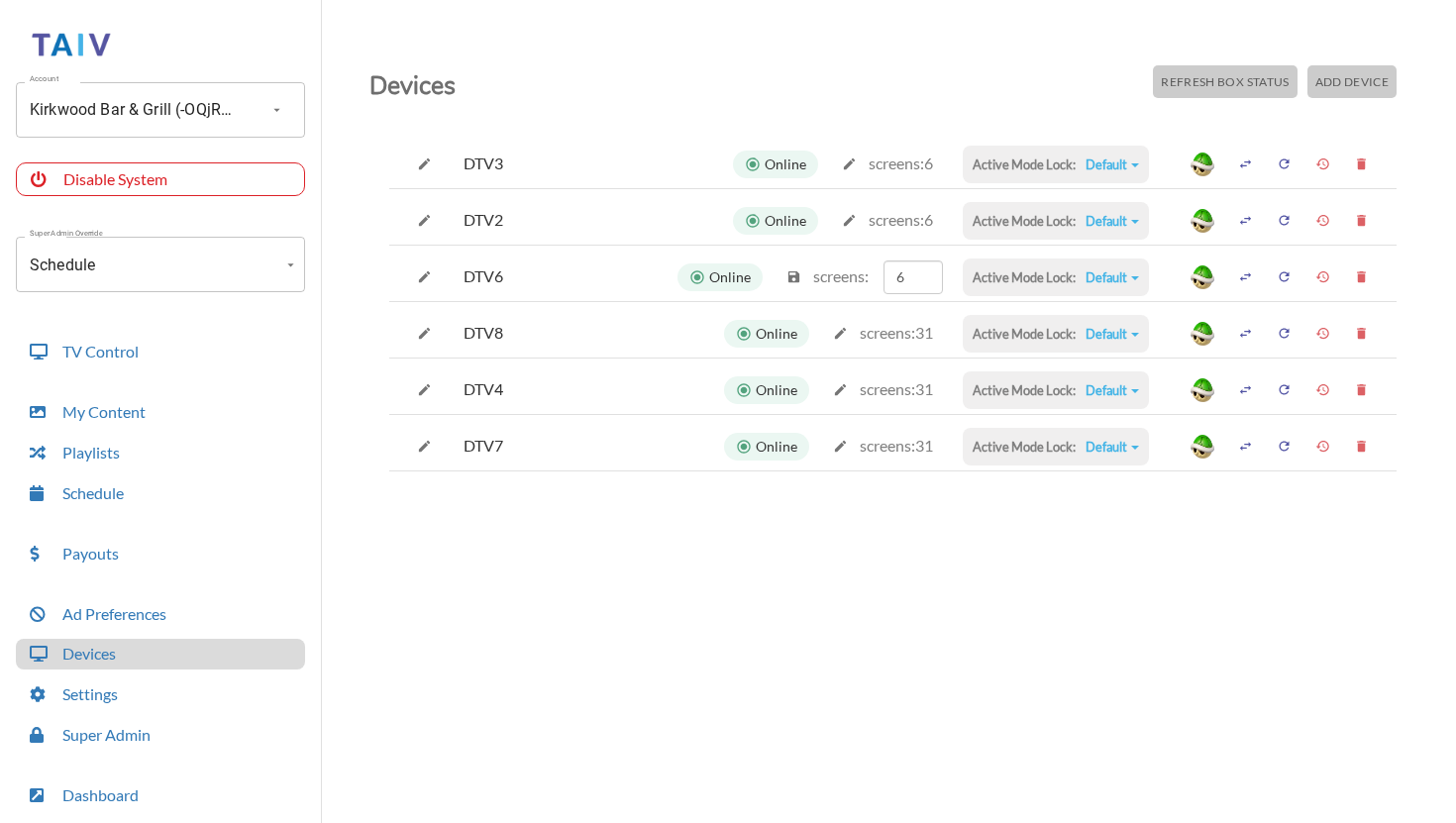 click at bounding box center [849, 163] 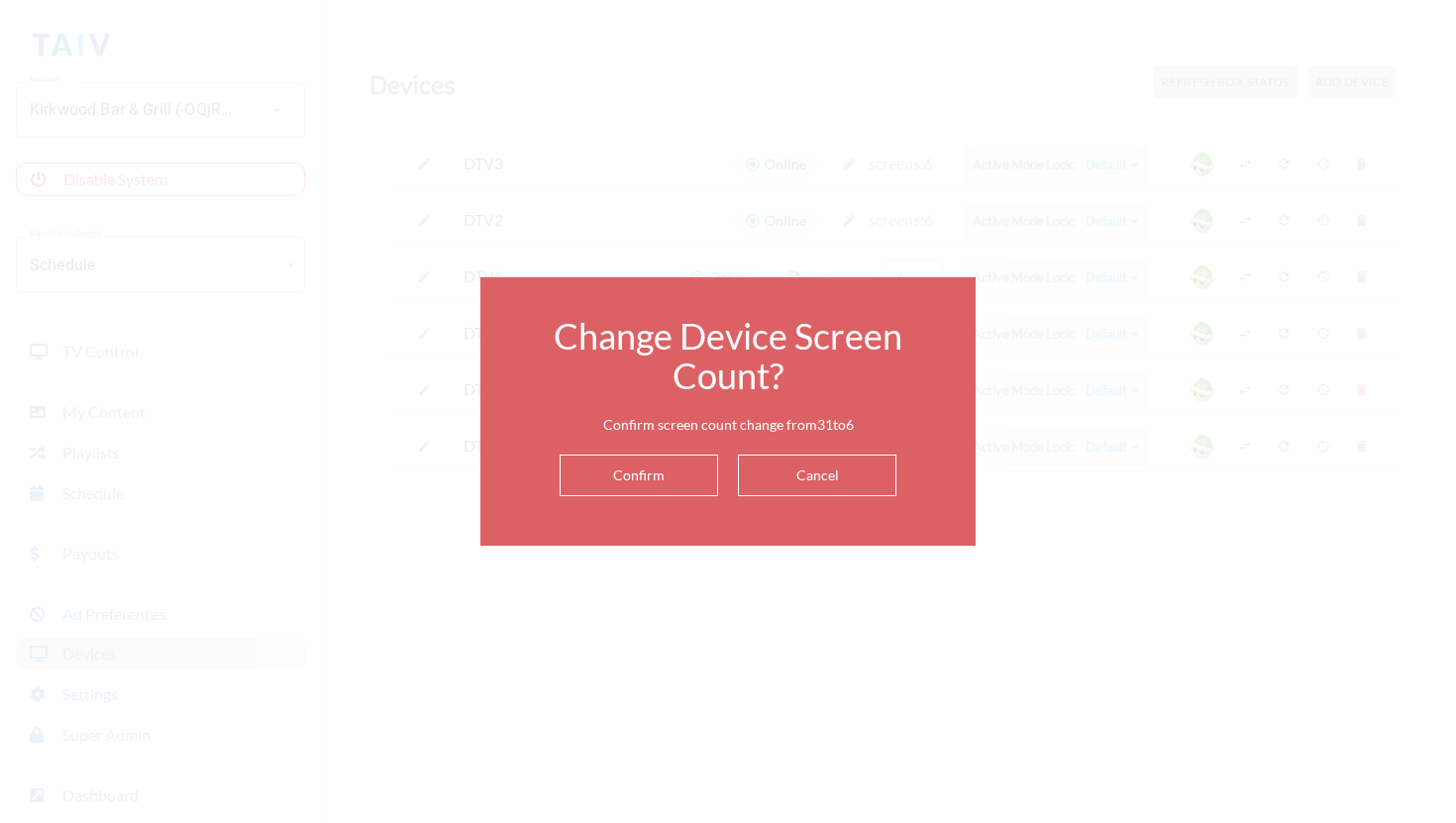 click on "Confirm" at bounding box center [639, 475] 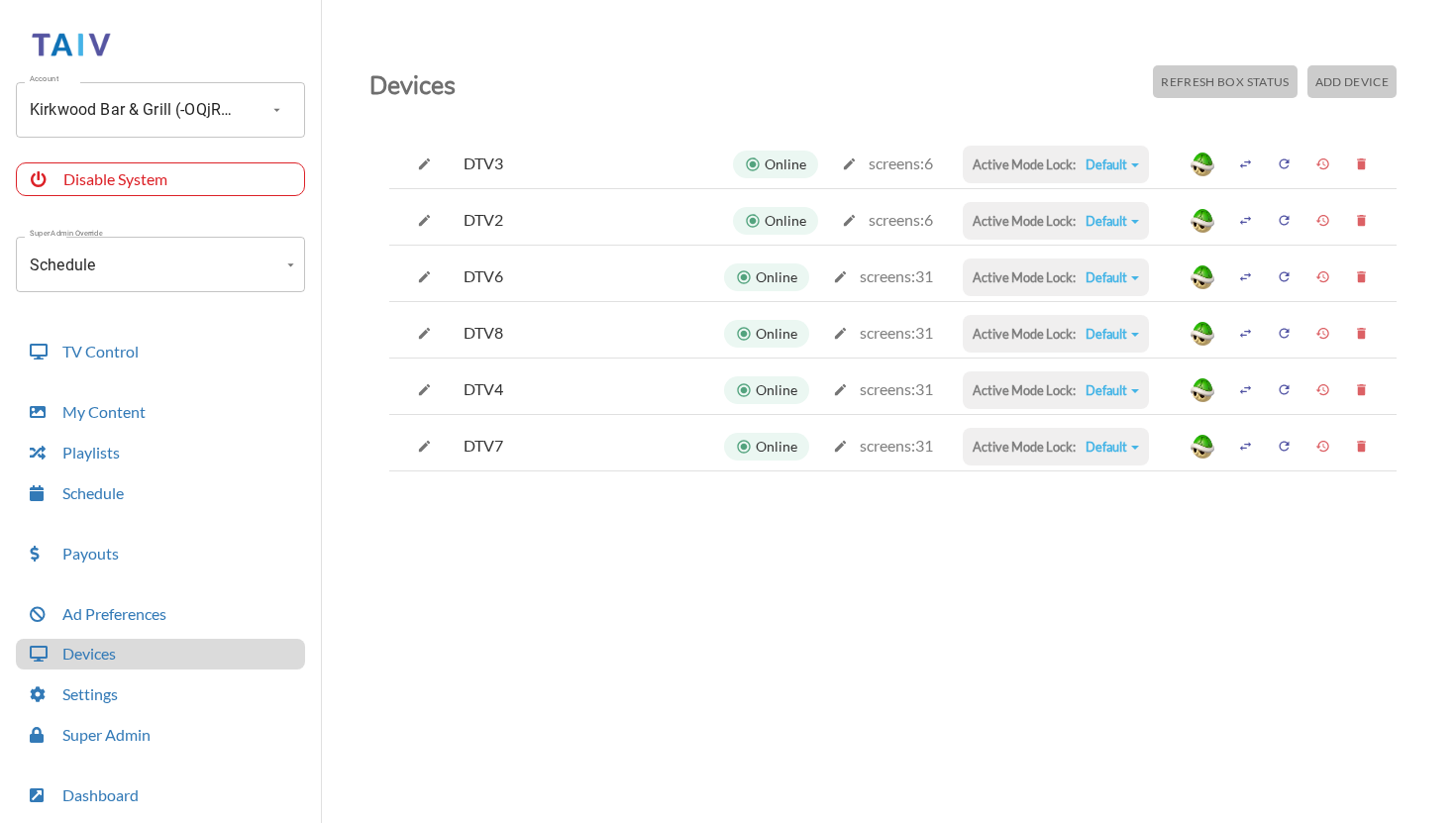 click on "screens:  31" at bounding box center (905, 163) 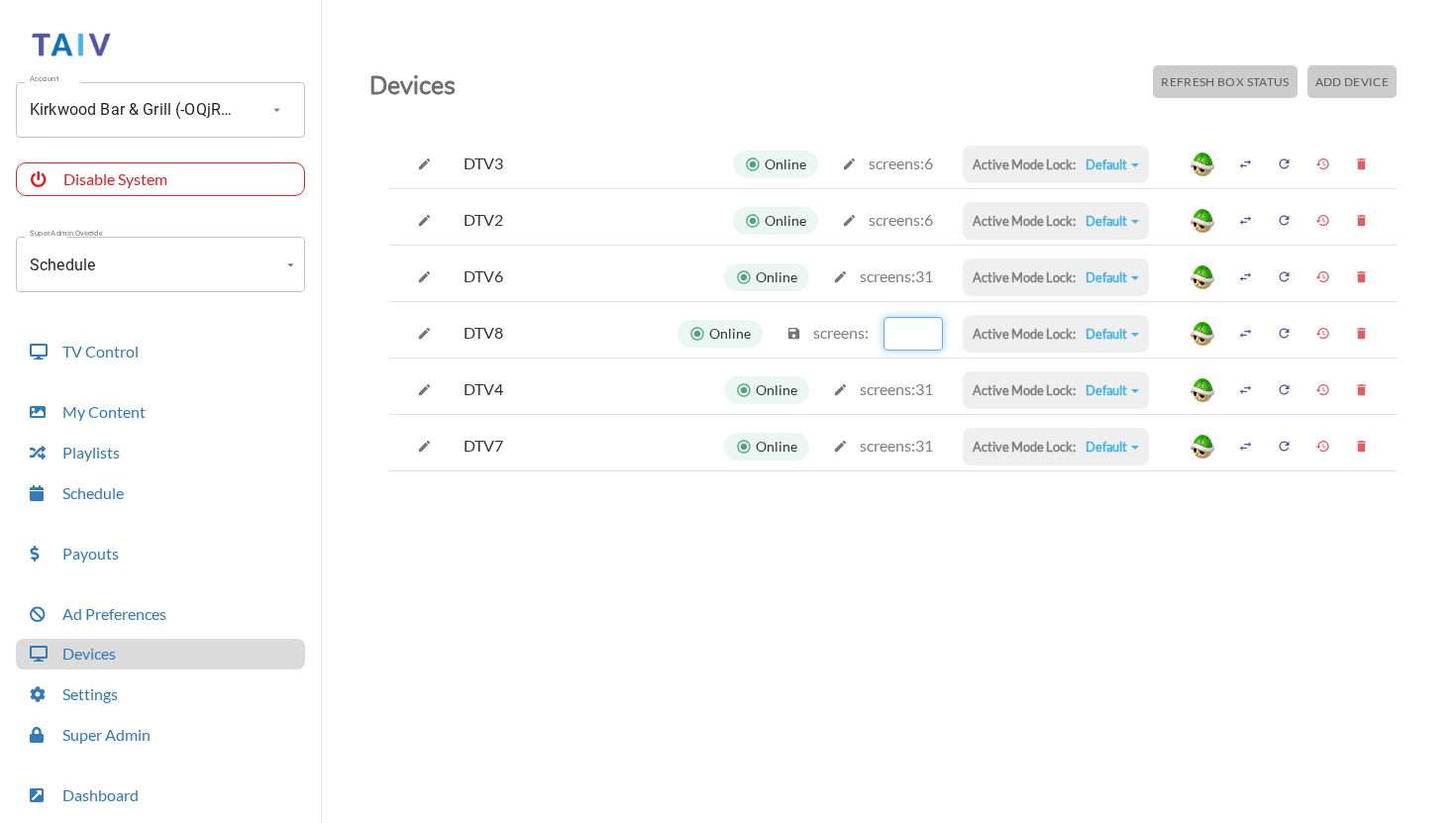 click at bounding box center (913, 334) 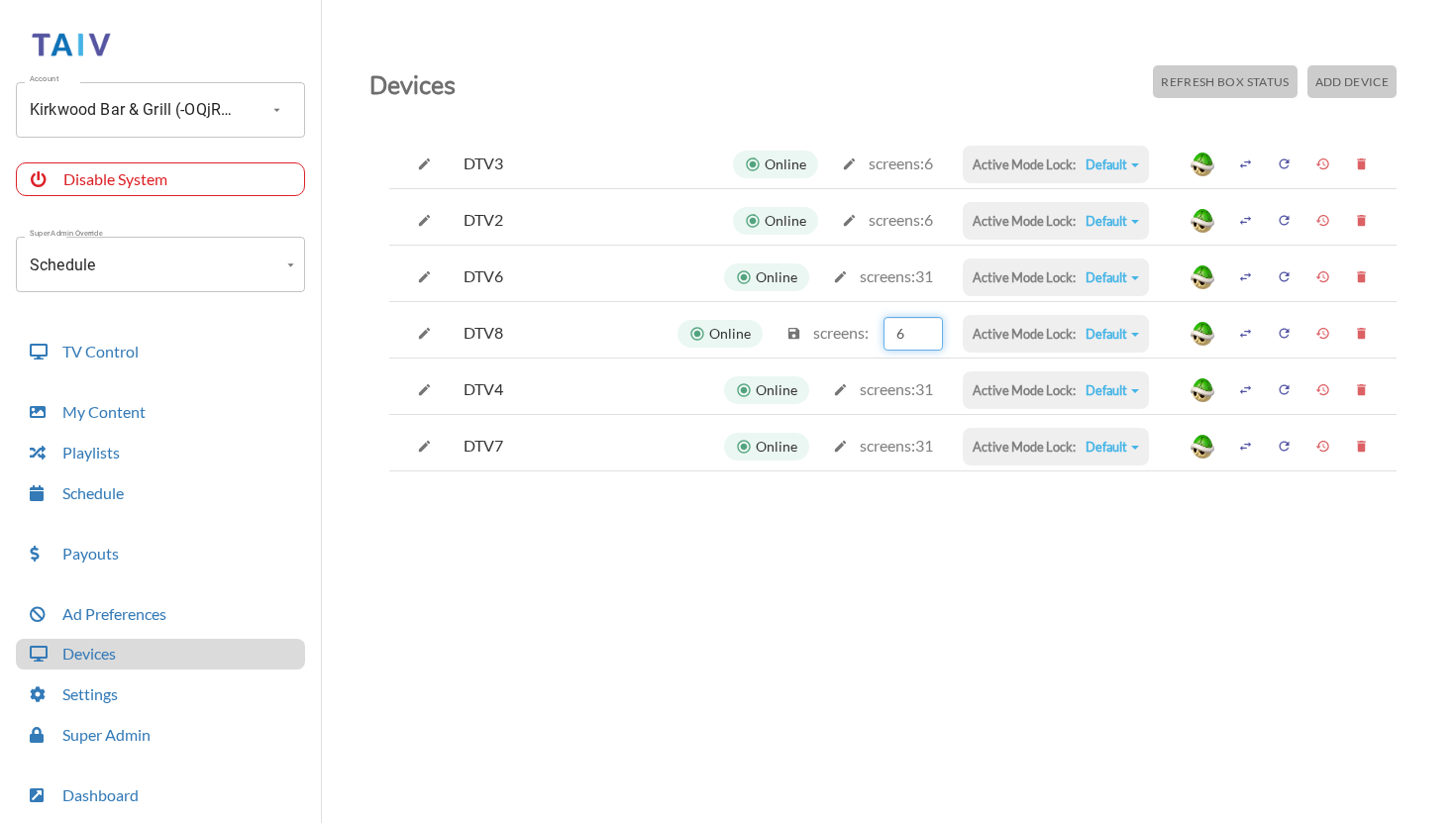 type on "6" 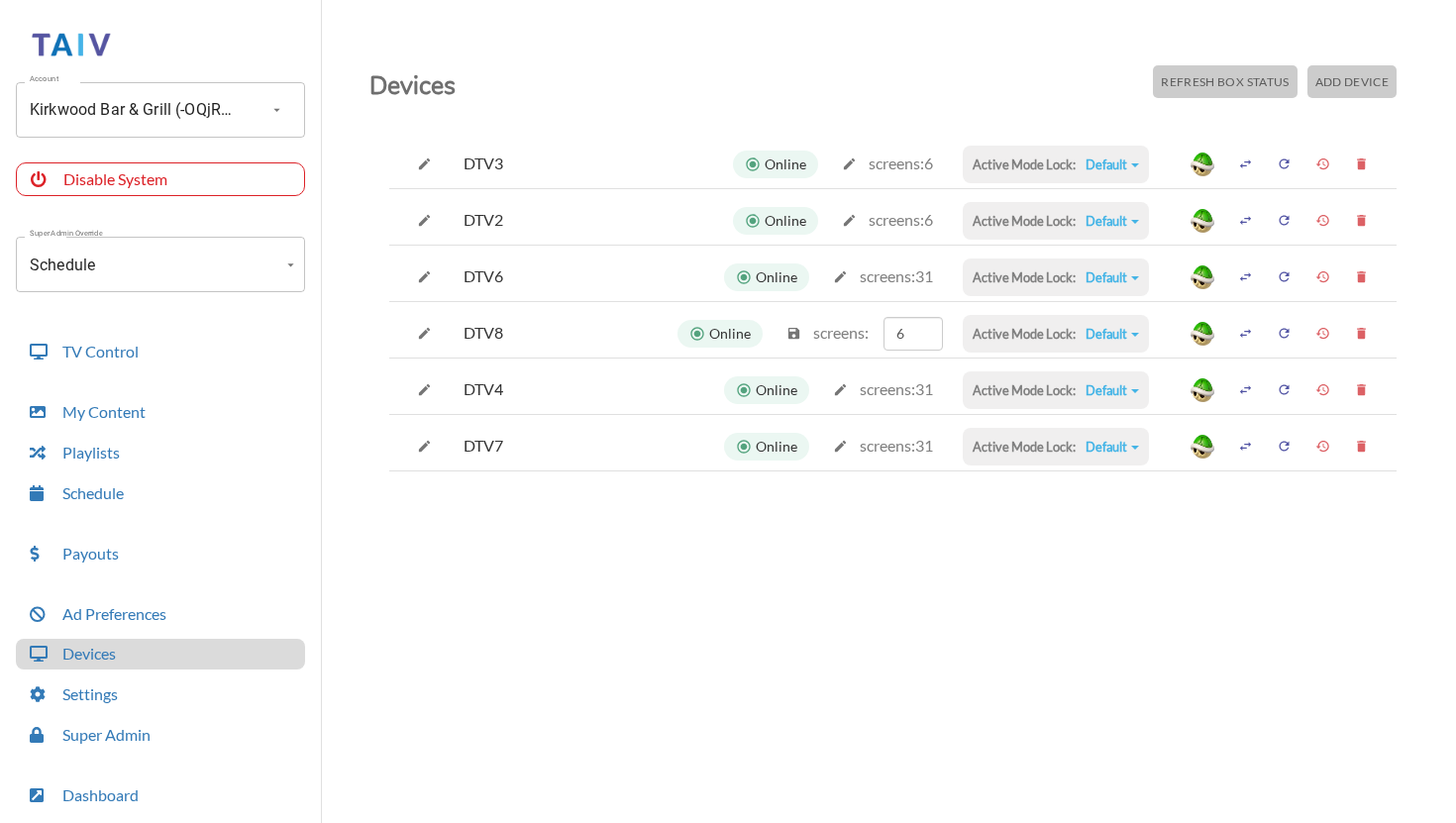 click at bounding box center [849, 163] 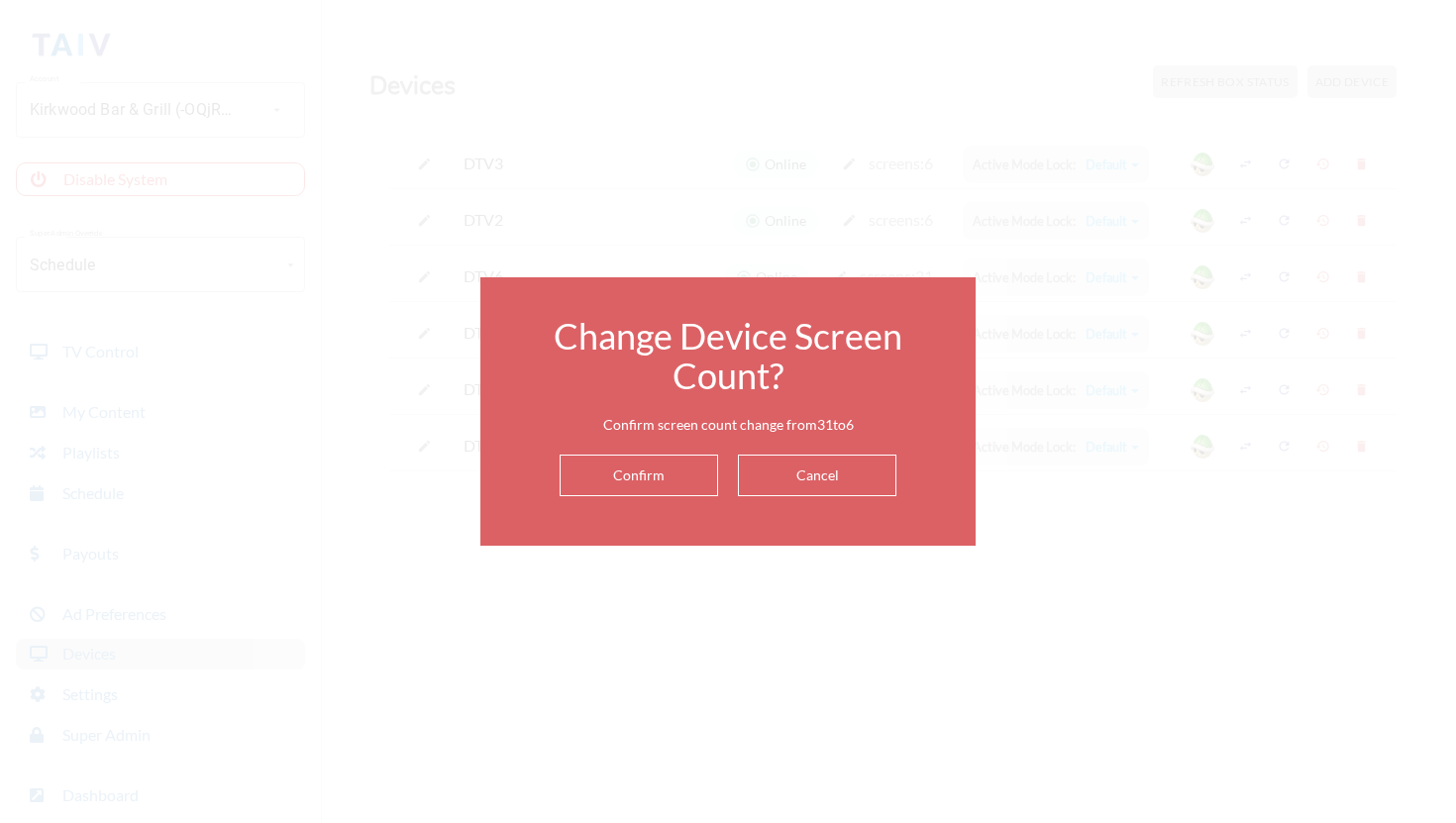 click on "Confirm" at bounding box center (639, 475) 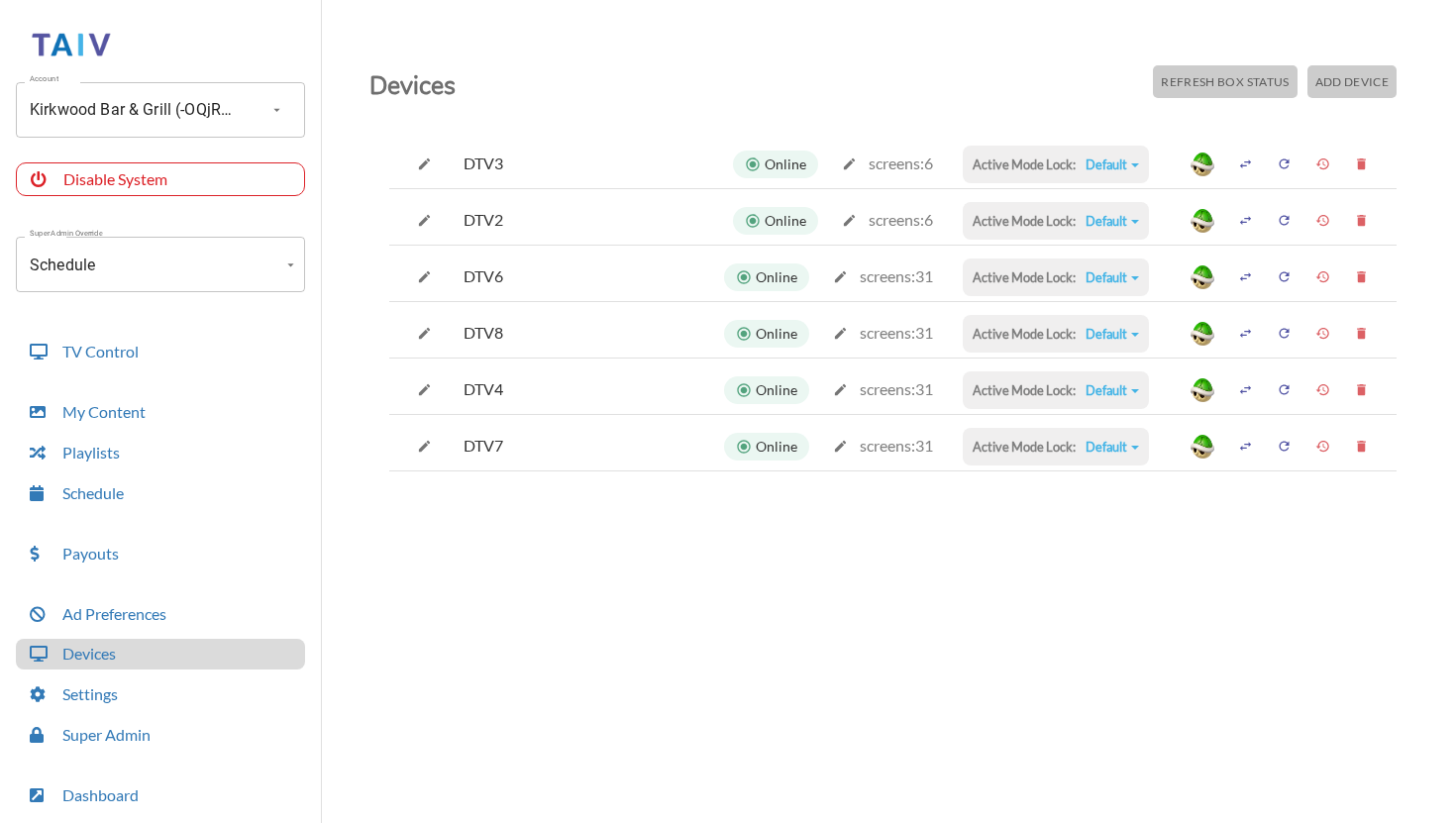 click on "Devices Refresh Box Status Add Device DTV3 Online screens:  6 Active Mode Lock:  Default   Default Commercial Replacement Digital Signage System Disabled DTV2 Online screens:  6 Active Mode Lock:  Default   Default Commercial Replacement Digital Signage System Disabled DTV6 Online screens:  31 Active Mode Lock:  Default   Default Commercial Replacement Digital Signage System Disabled DTV8 Online screens:  31 Active Mode Lock:  Default   Default Commercial Replacement Digital Signage System Disabled DTV4 Online screens:  31 Active Mode Lock:  Default   Default Commercial Replacement Digital Signage System Disabled DTV7 Online screens:  31 Active Mode Lock:  Default   Default Commercial Replacement Digital Signage System Disabled" at bounding box center [892, 461] 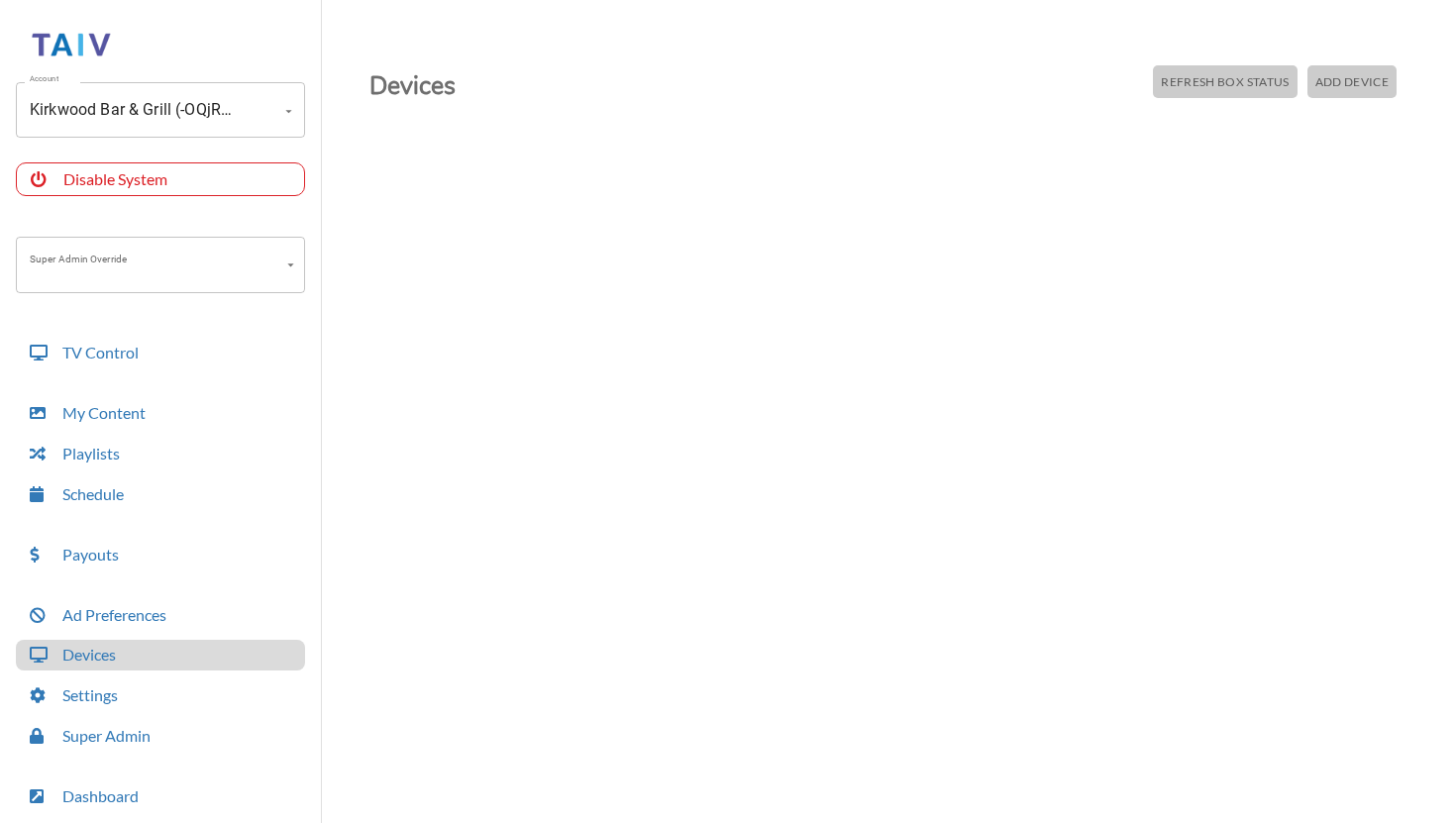 scroll, scrollTop: 0, scrollLeft: 0, axis: both 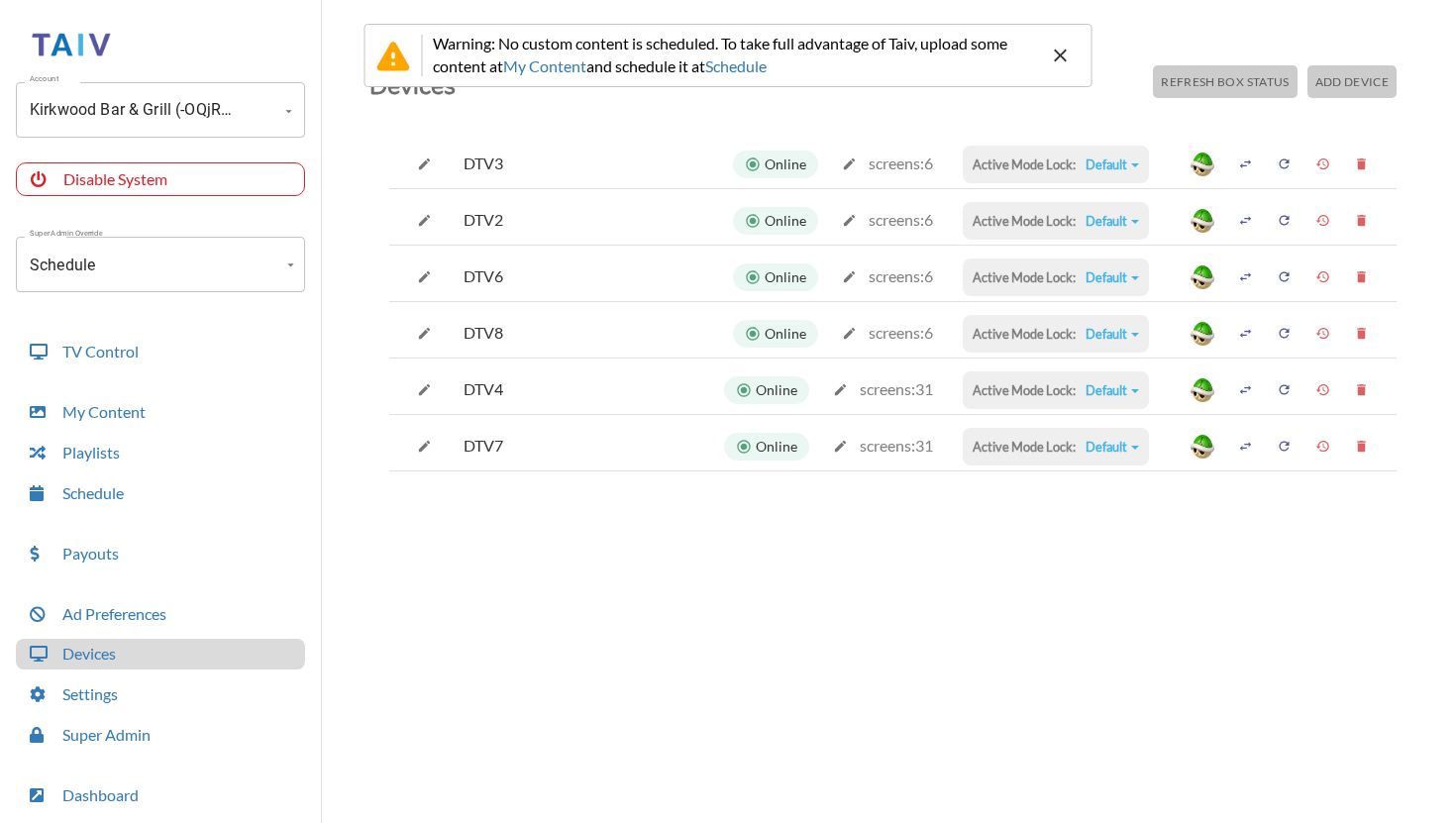 click on "Devices Refresh Box Status Add Device DTV3 Online screens:  6 Active Mode Lock:  Default   Default Commercial Replacement Digital Signage System Disabled DTV2 Online screens:  6 Active Mode Lock:  Default   Default Commercial Replacement Digital Signage System Disabled DTV6 Online screens:  6 Active Mode Lock:  Default   Default Commercial Replacement Digital Signage System Disabled DTV8 Online screens:  6 Active Mode Lock:  Default   Default Commercial Replacement Digital Signage System Disabled DTV4 Online screens:  31 Active Mode Lock:  Default   Default Commercial Replacement Digital Signage System Disabled DTV7 Online screens:  31 Active Mode Lock:  Default   Default Commercial Replacement Digital Signage System Disabled" at bounding box center [892, 461] 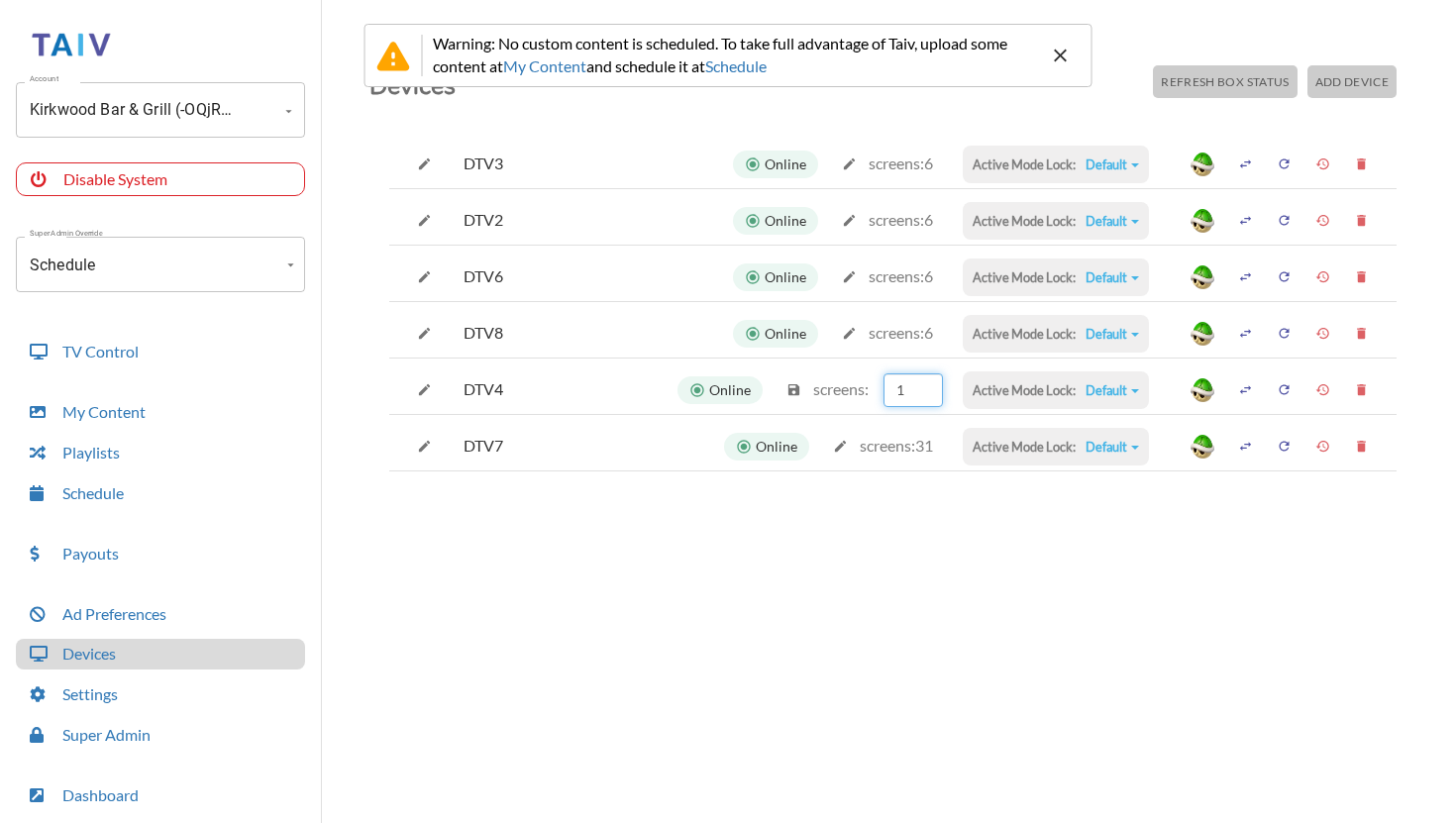 click on "1" at bounding box center [913, 390] 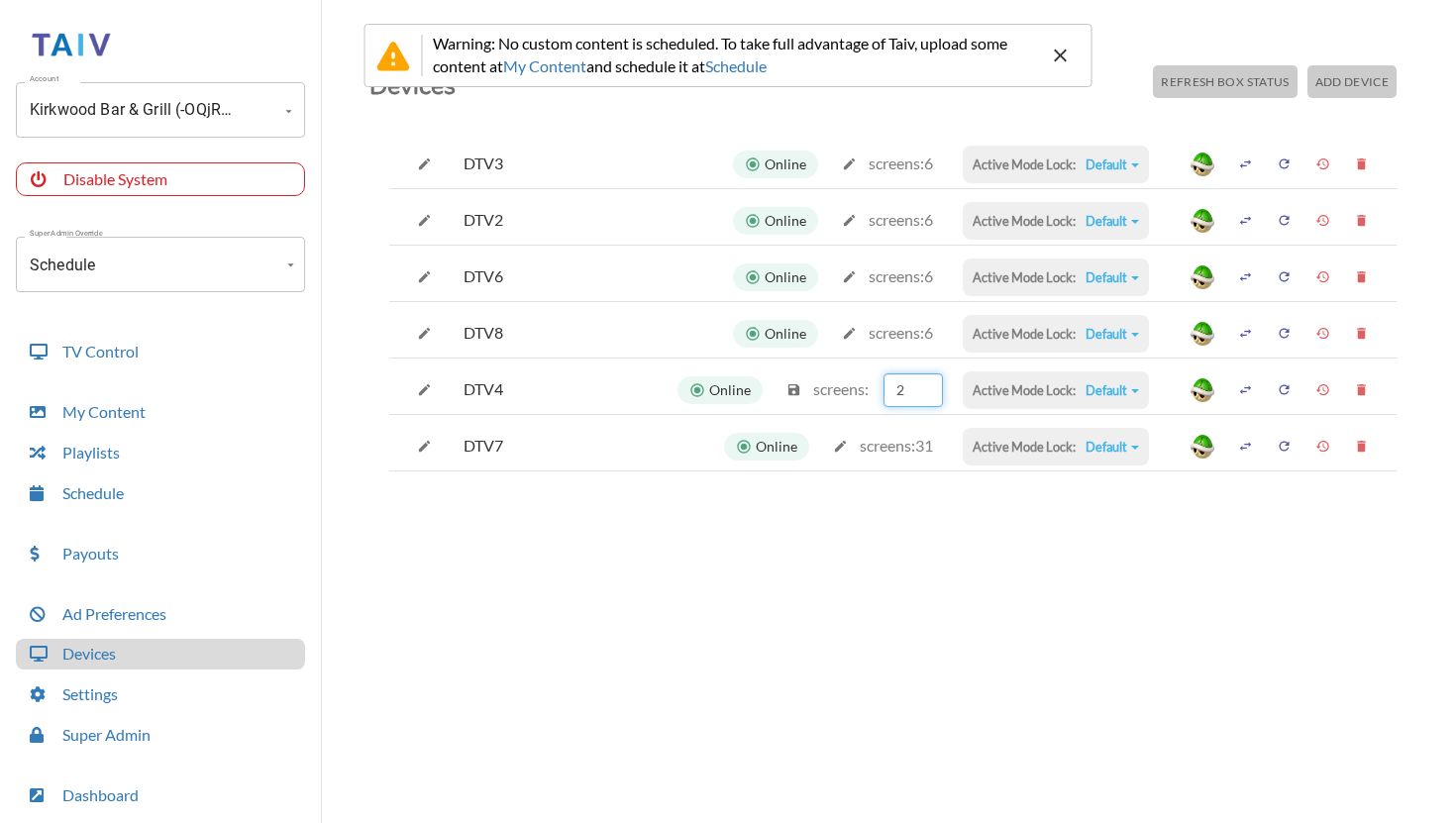 click on "2" at bounding box center [913, 390] 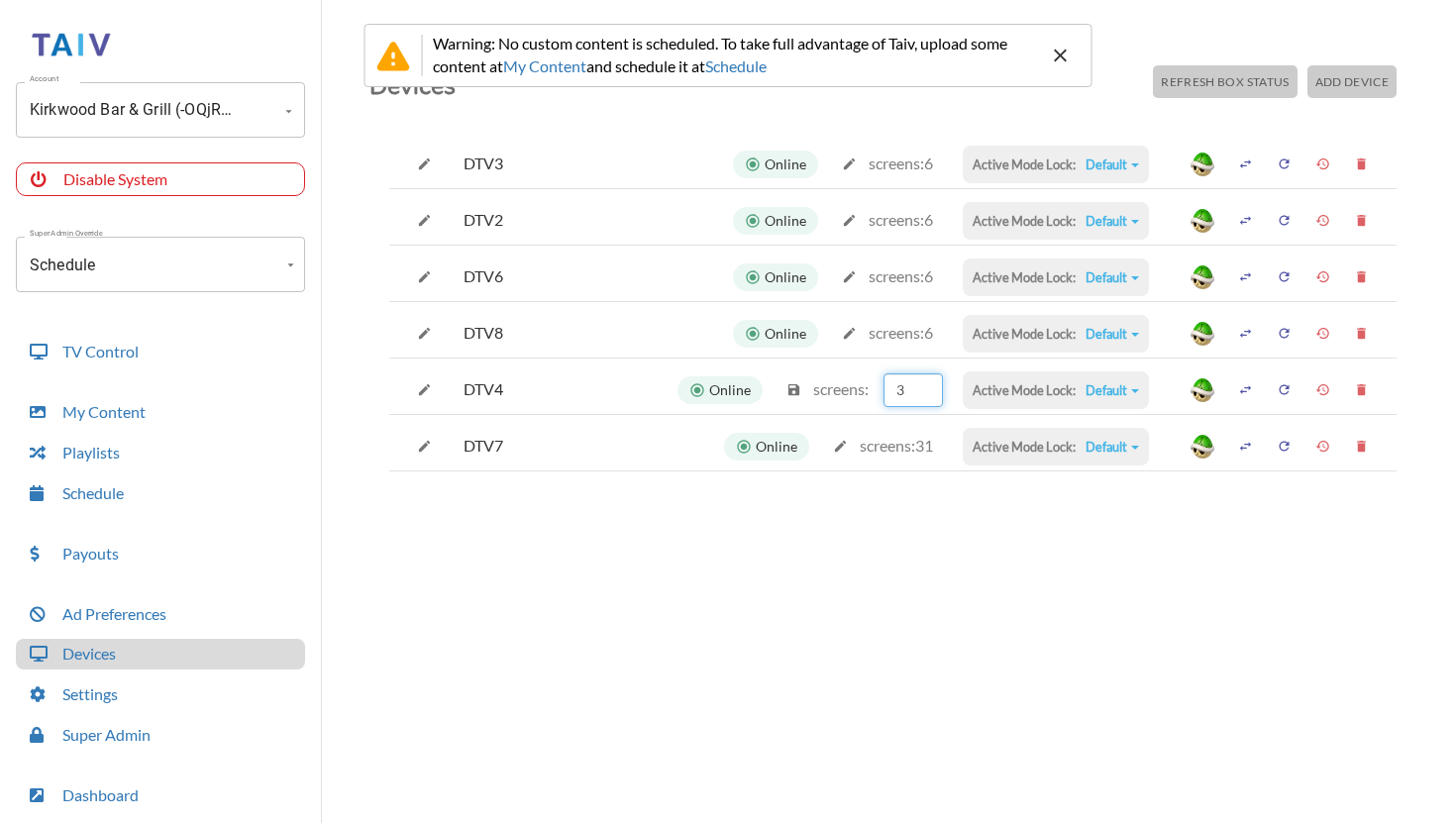 click on "3" at bounding box center (913, 390) 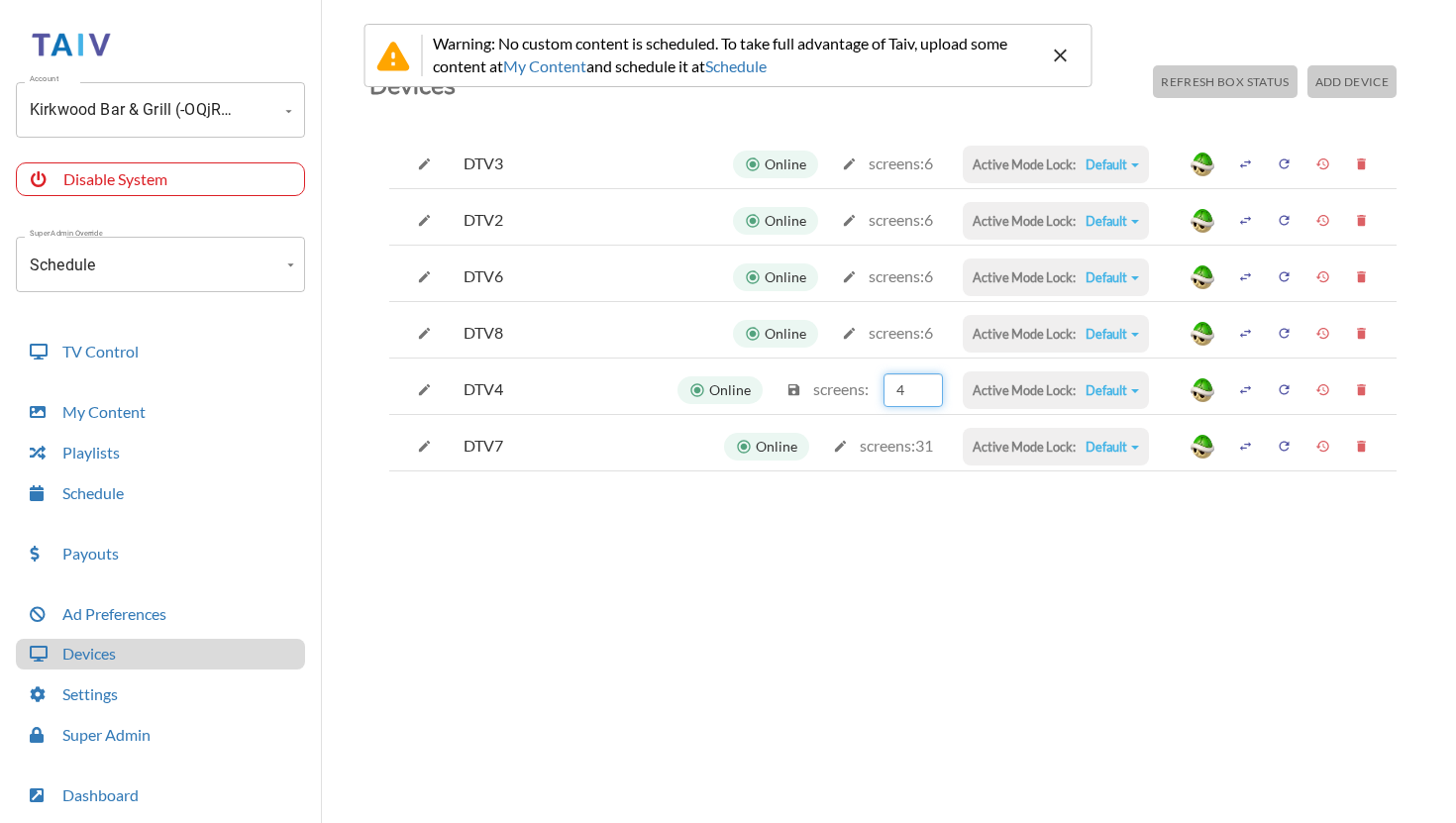 click on "4" at bounding box center (913, 390) 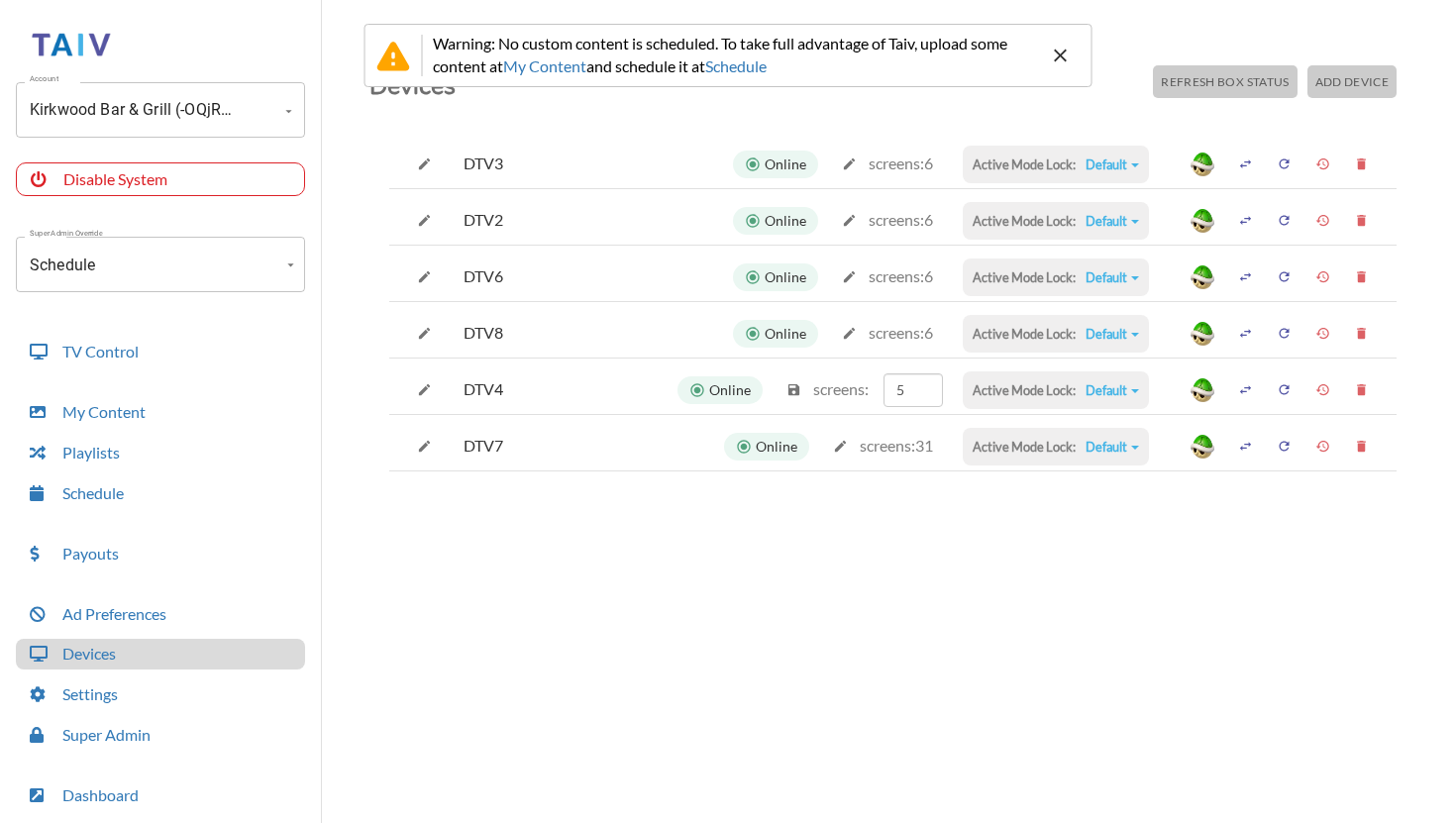 click at bounding box center [849, 163] 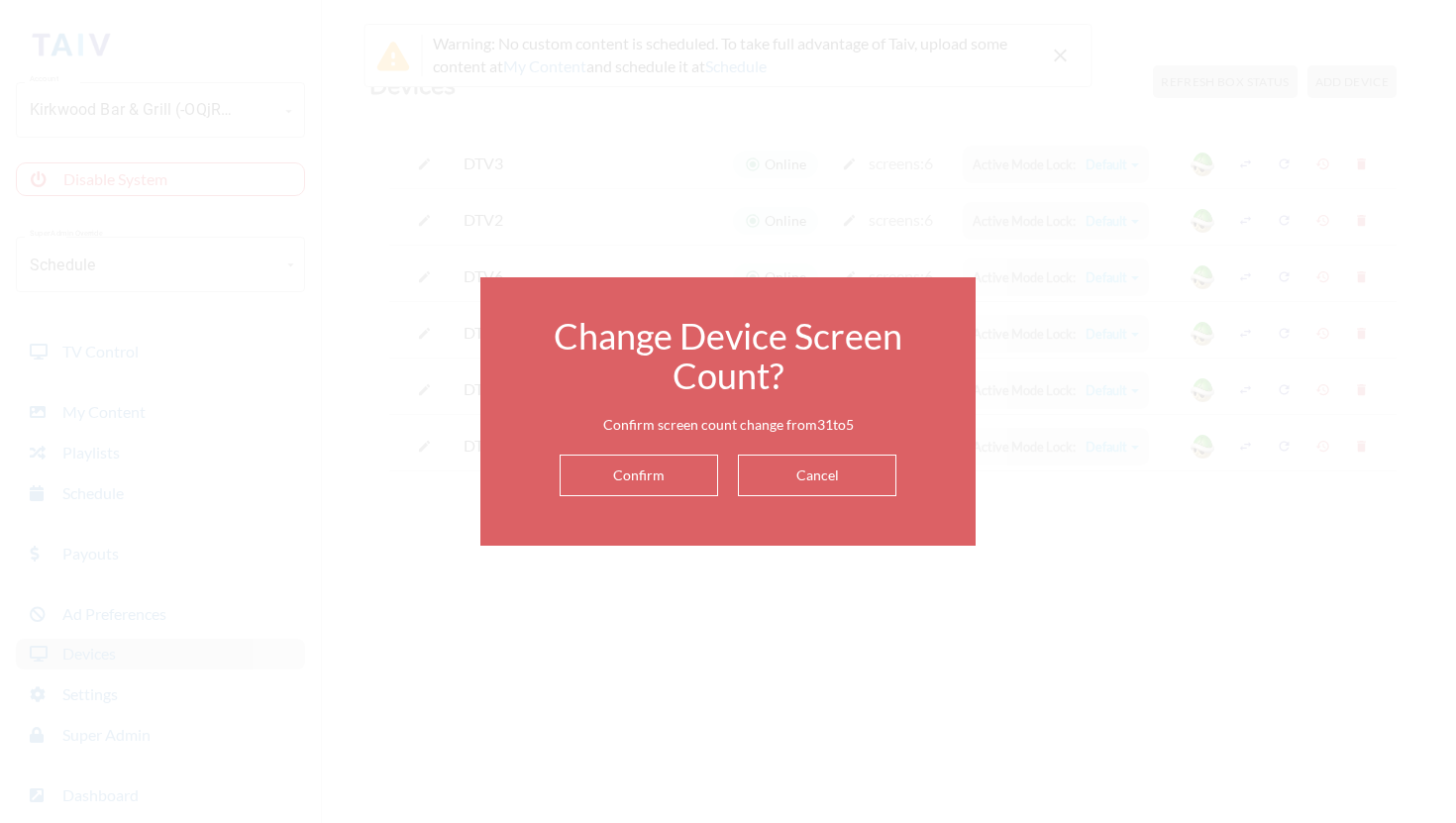 click on "Confirm" at bounding box center (639, 475) 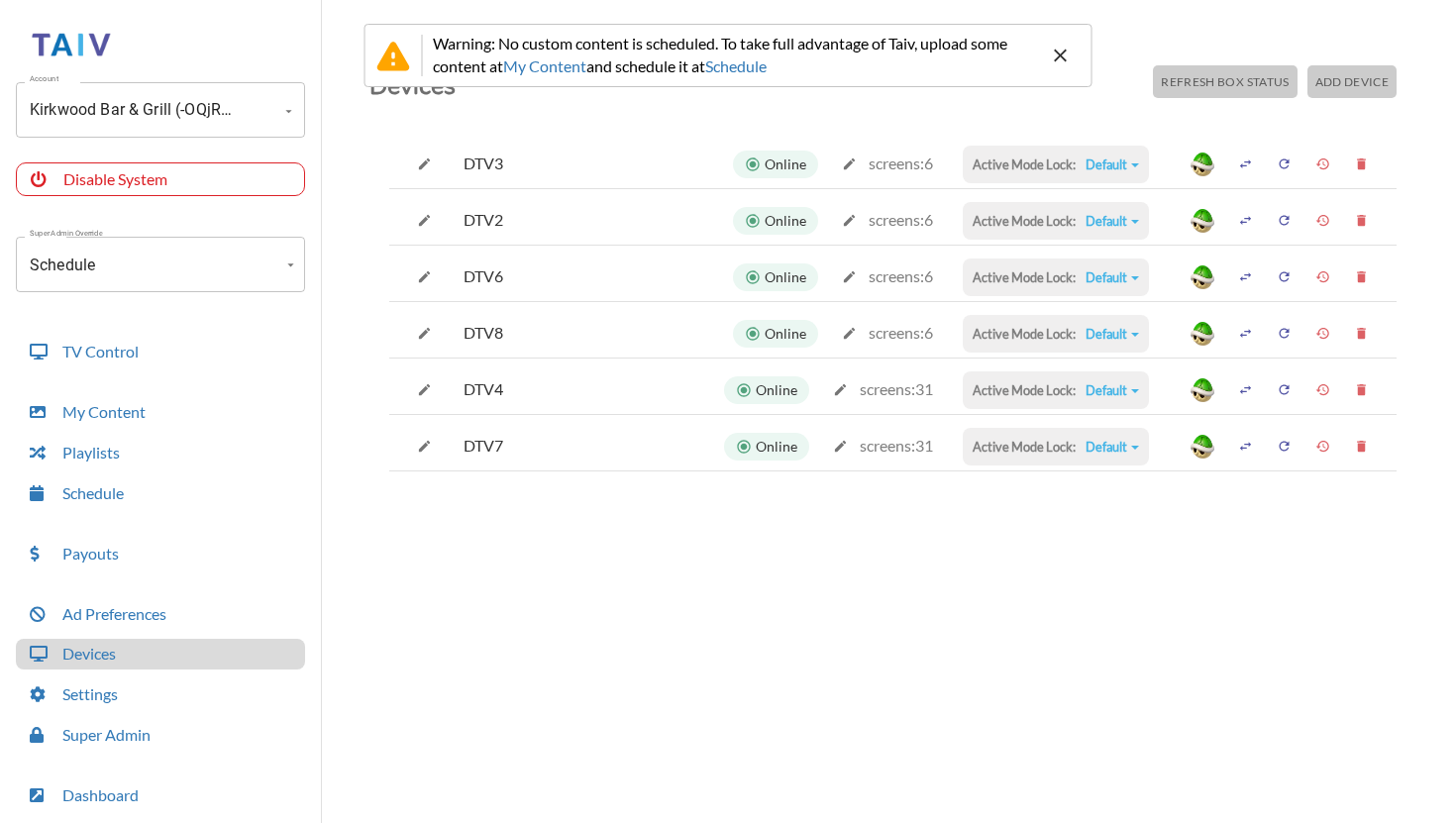 click at bounding box center (849, 163) 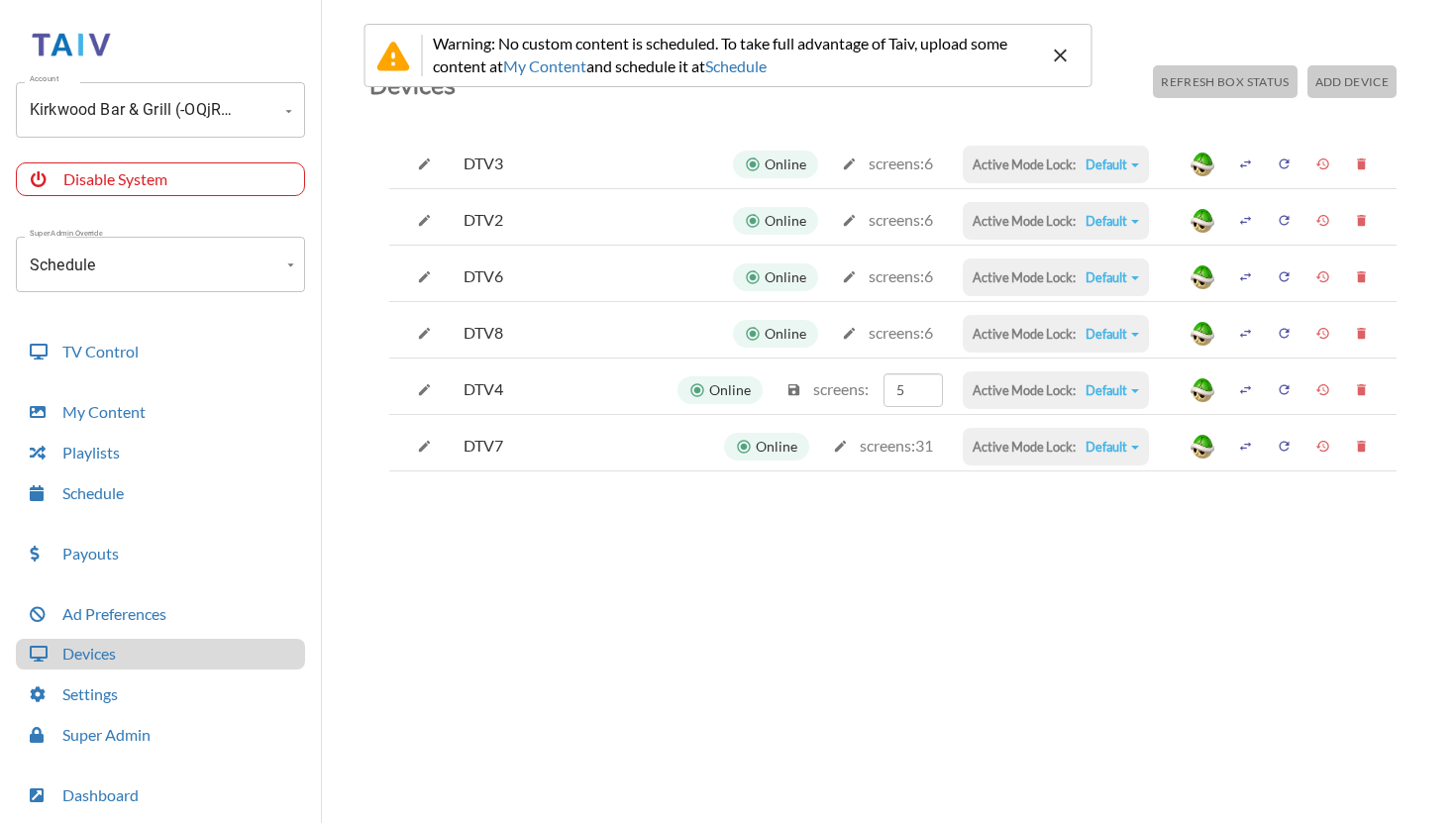 click at bounding box center (849, 163) 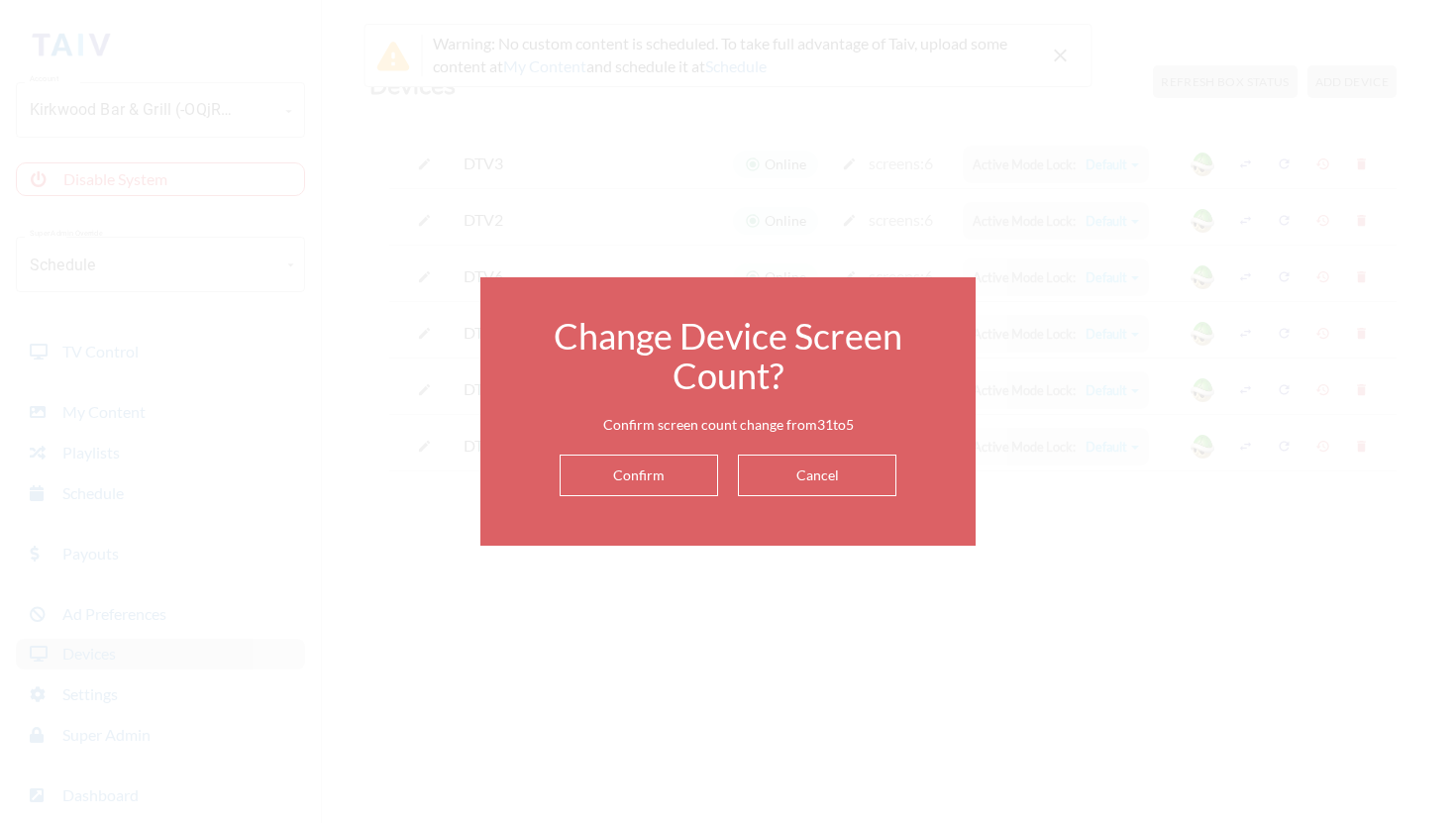click on "Change Device Screen Count? Confirm screen count change from  31  to  5 Confirm Cancel" at bounding box center [728, 411] 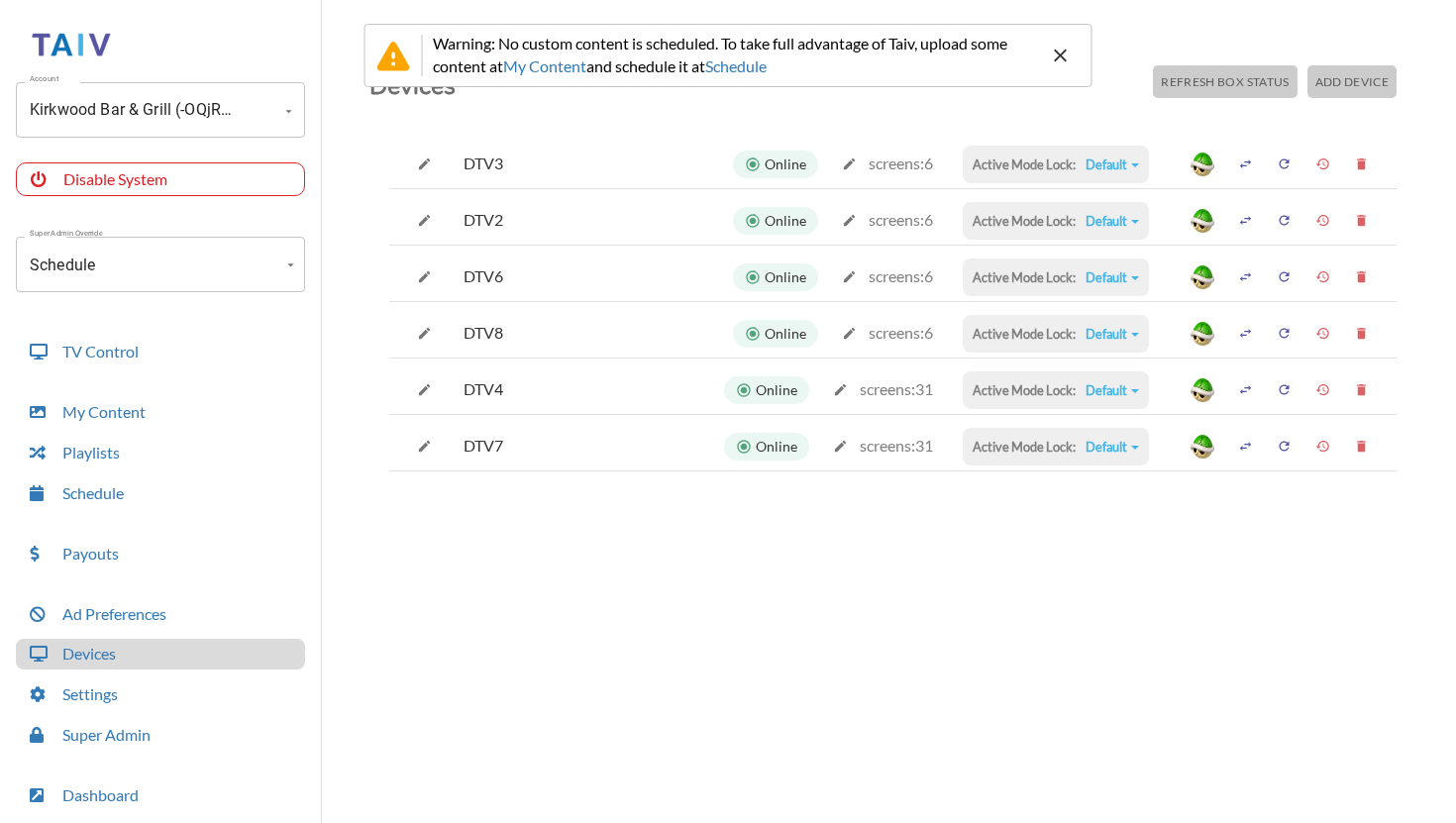 click at bounding box center (849, 163) 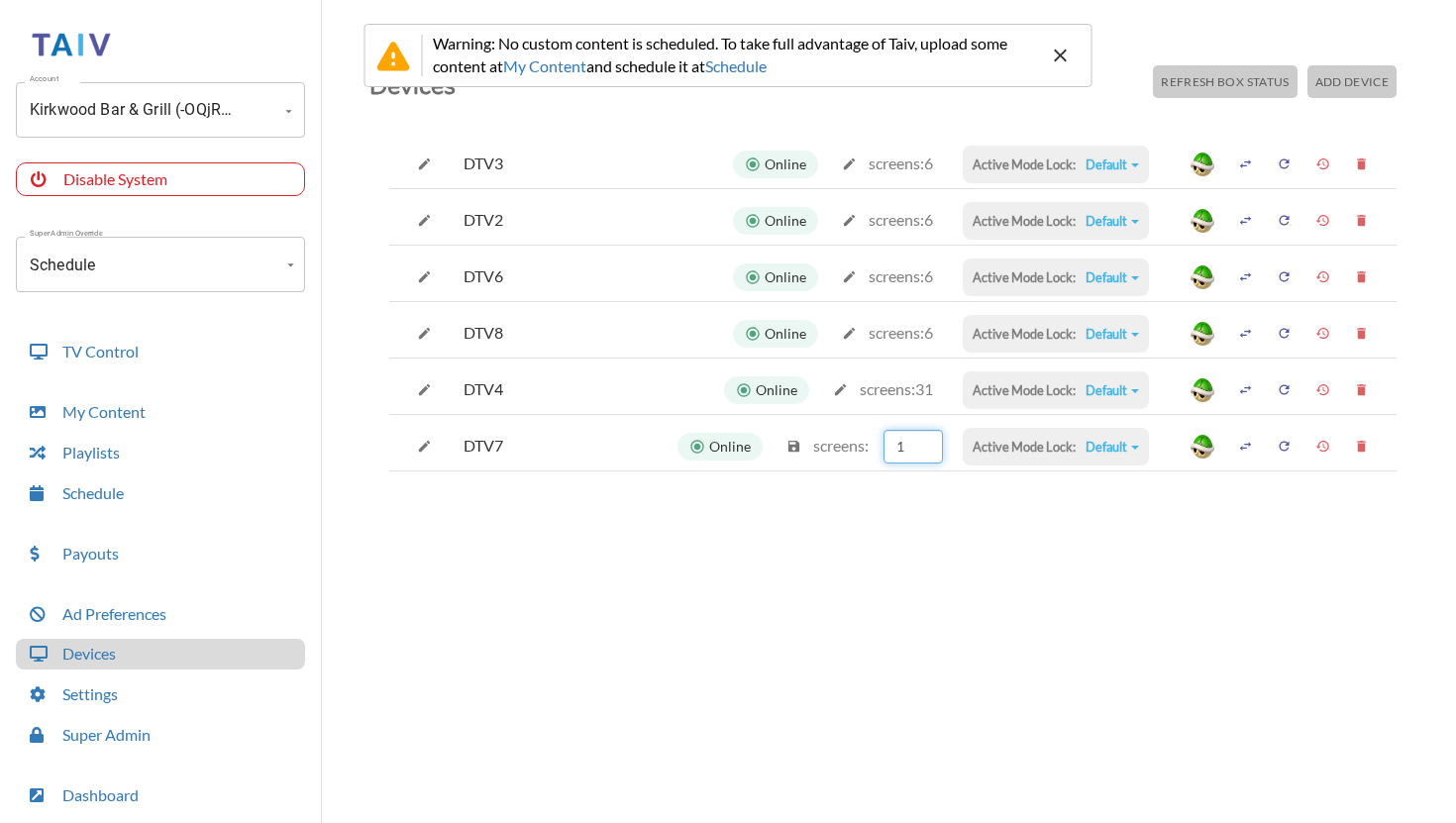 click on "1" at bounding box center [913, 447] 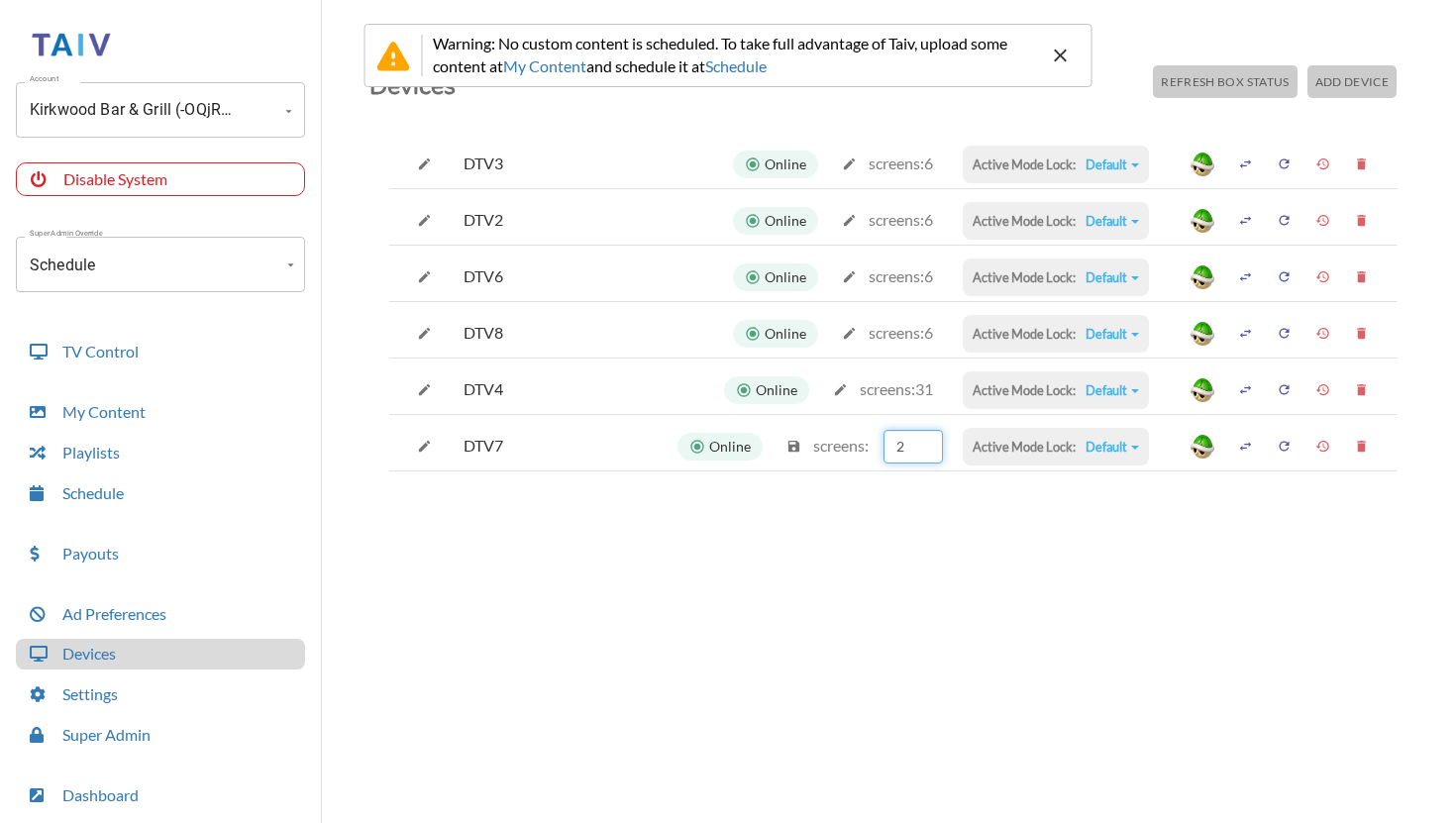 click on "2" at bounding box center (913, 447) 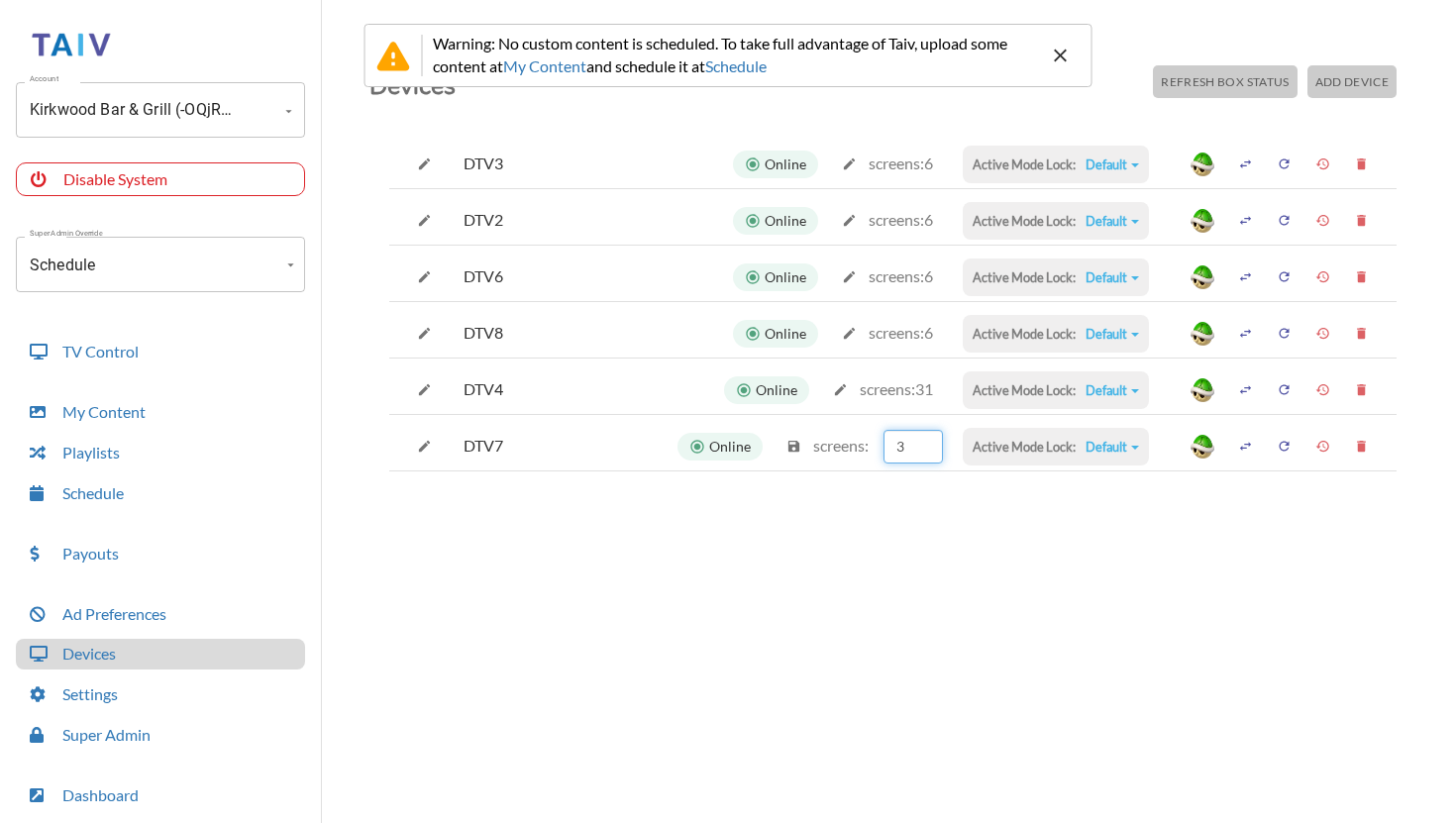 click on "3" at bounding box center (913, 447) 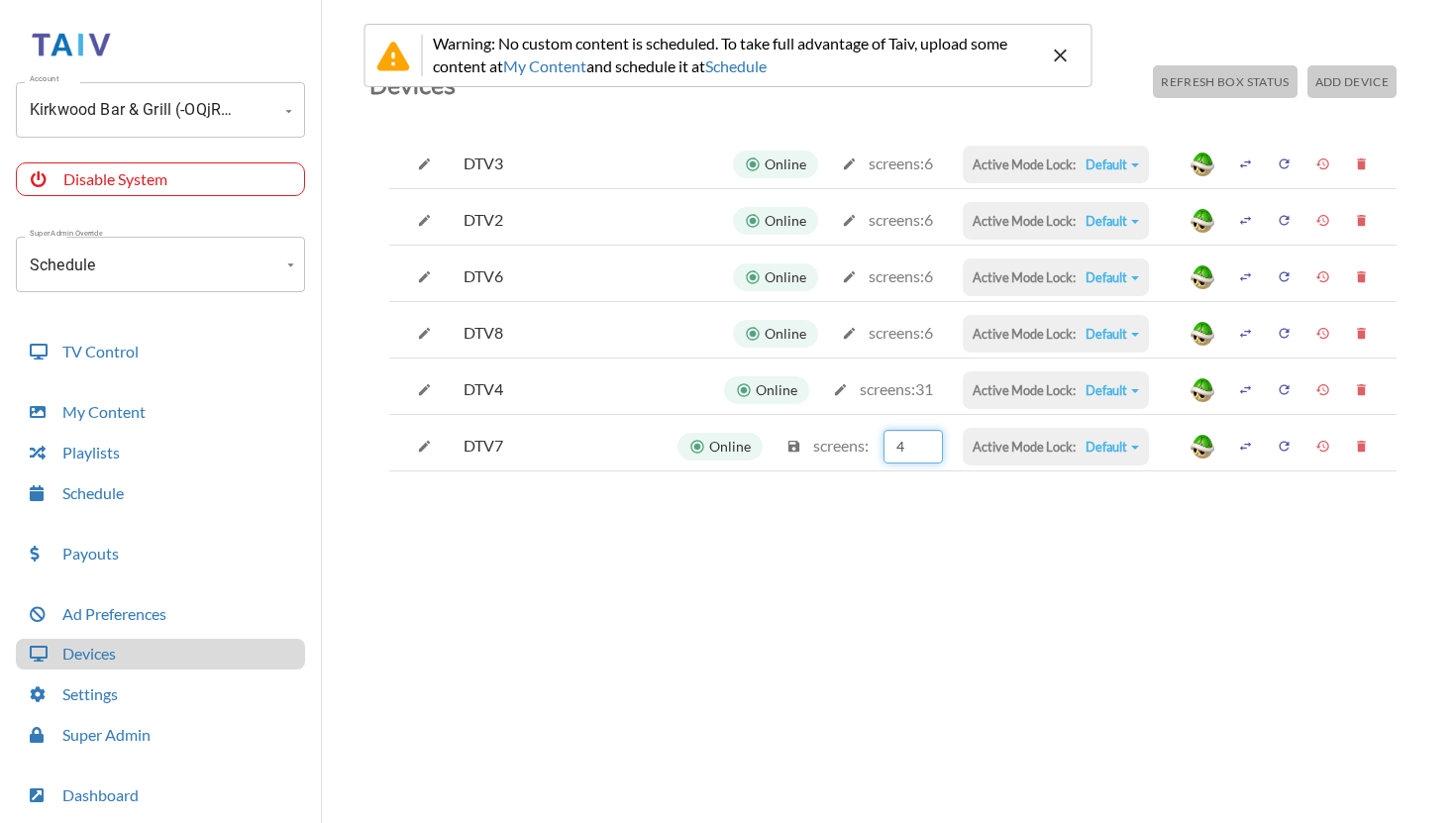 click on "4" at bounding box center [913, 447] 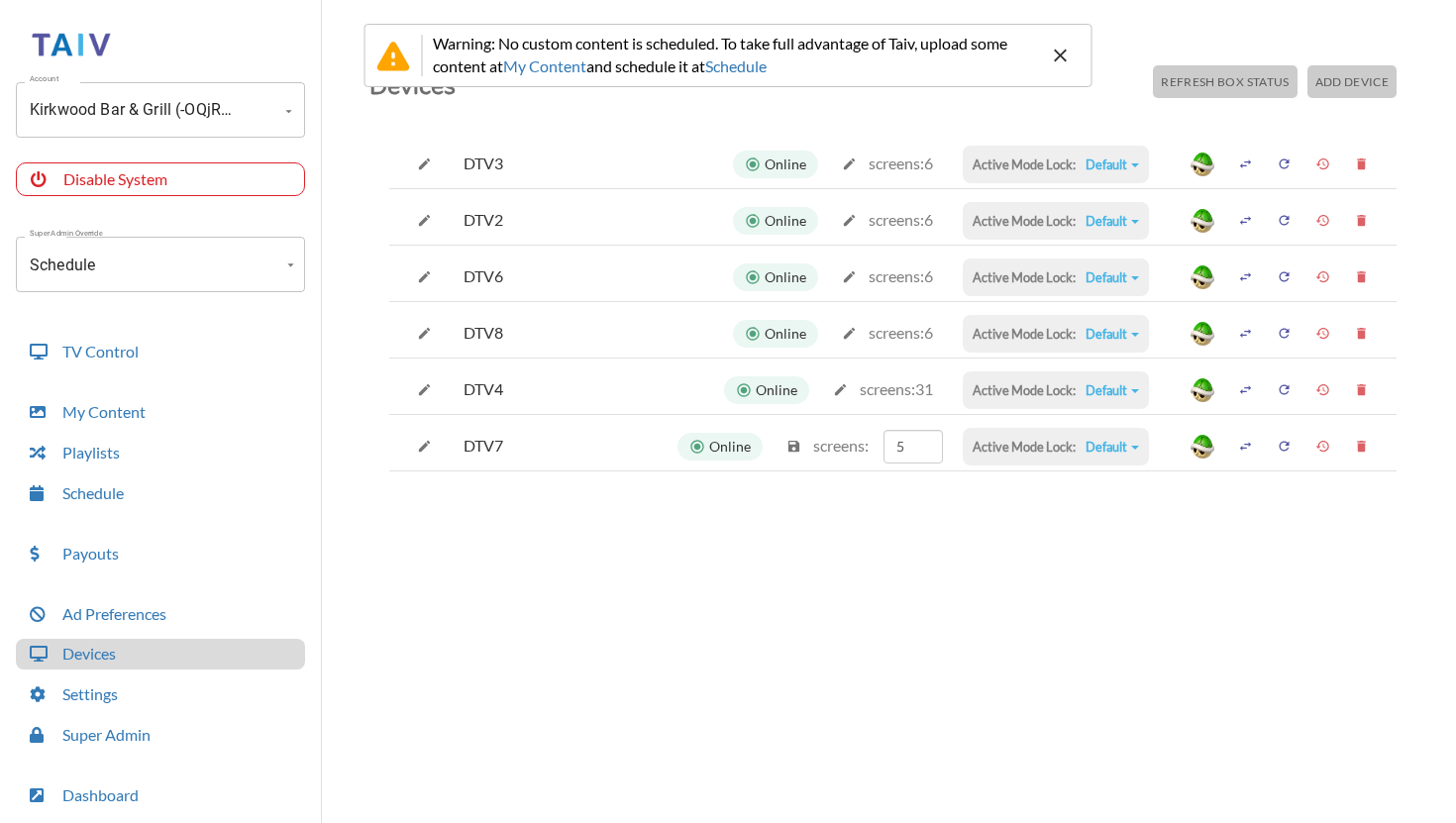 click at bounding box center [849, 163] 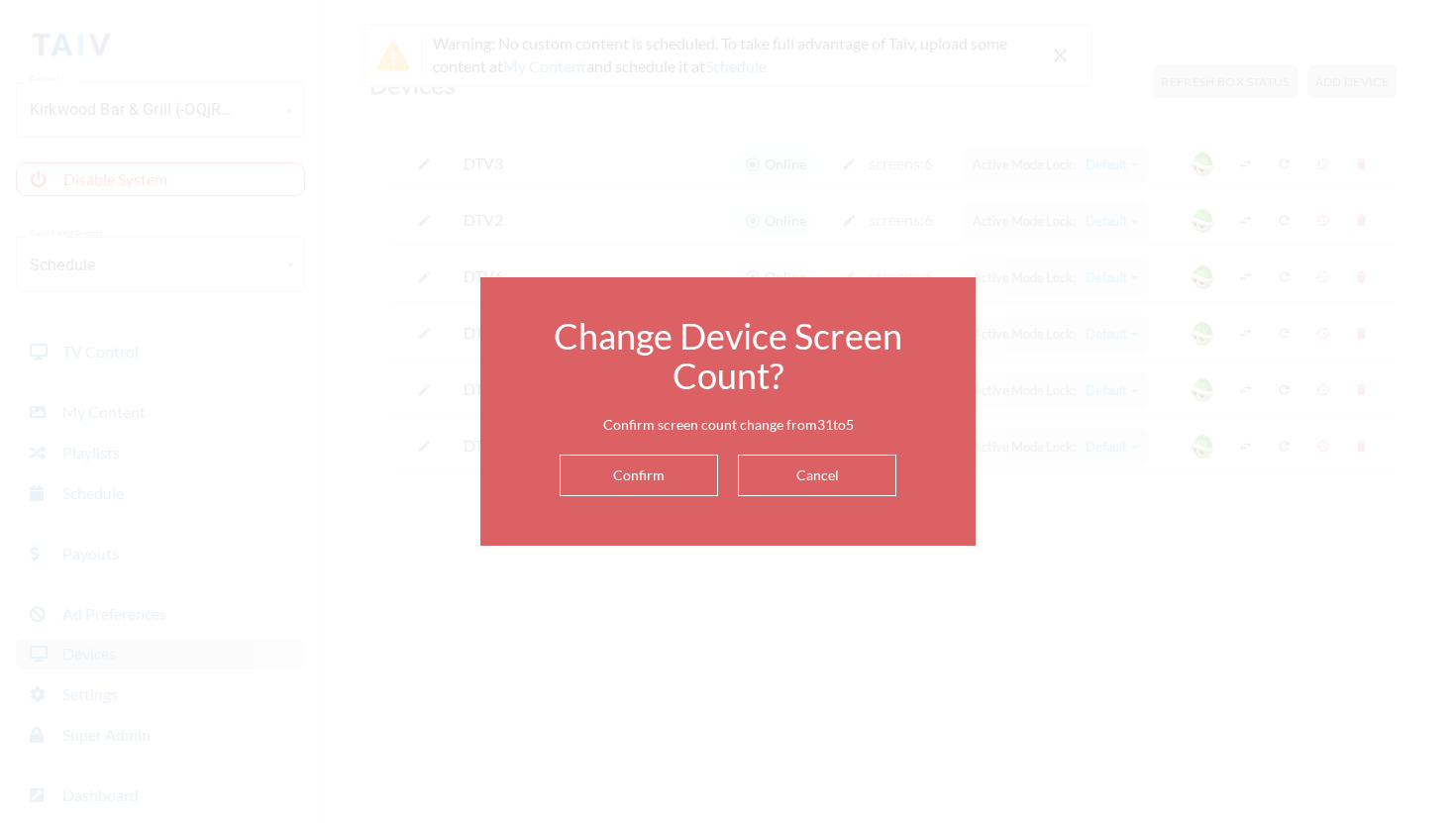 click on "Confirm" at bounding box center (639, 475) 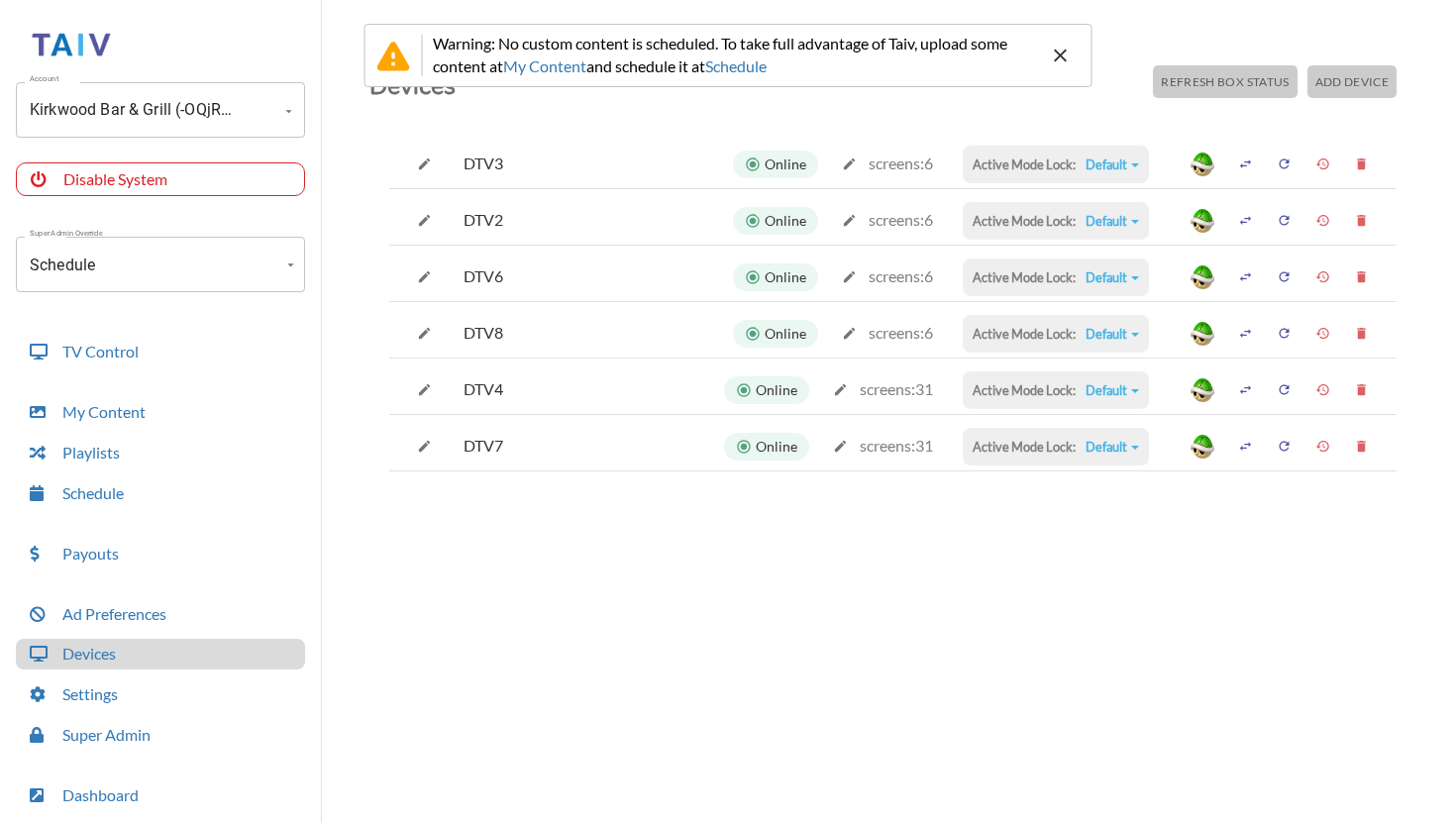drag, startPoint x: 898, startPoint y: 561, endPoint x: 499, endPoint y: 81, distance: 624.1803 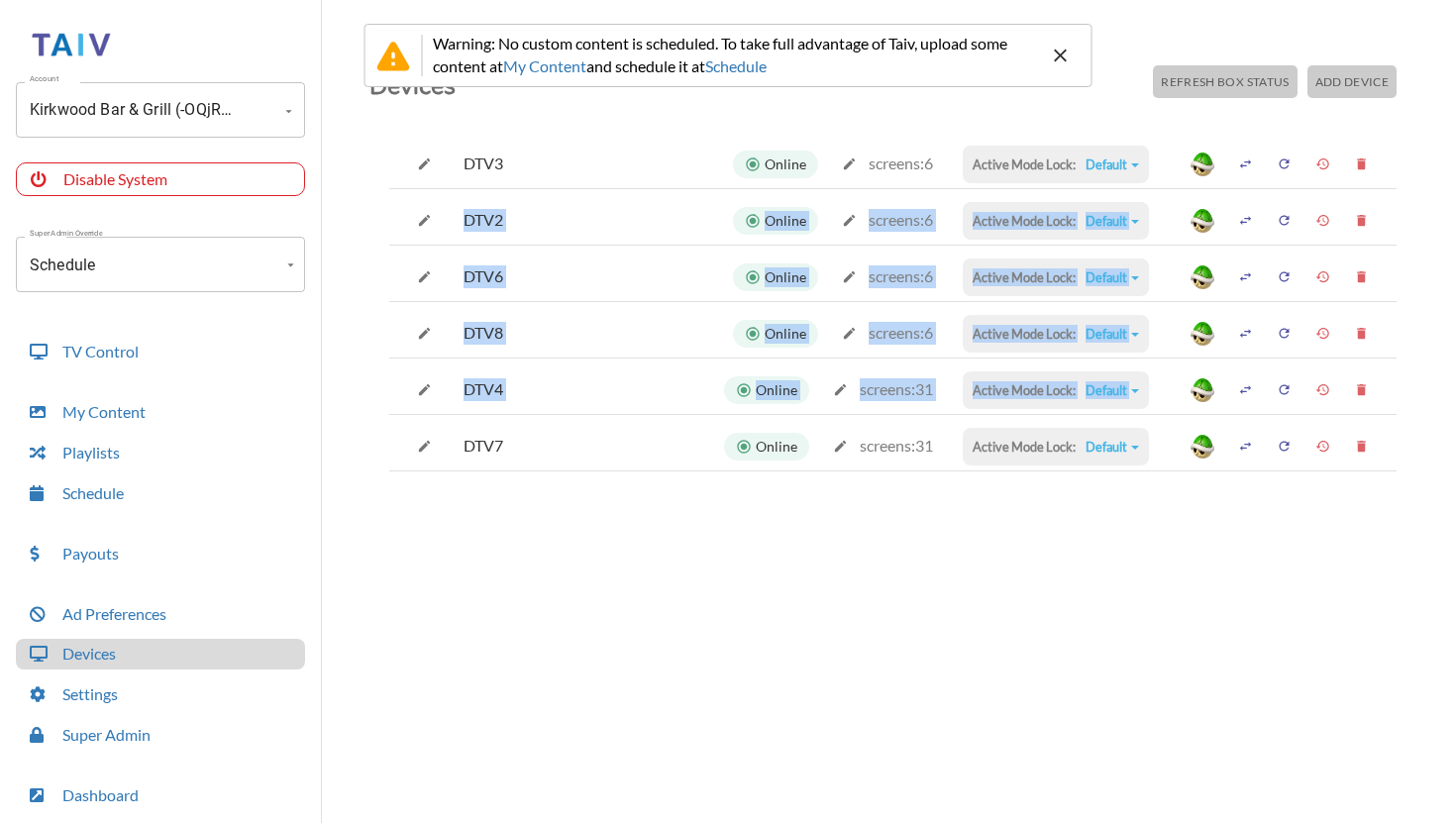click on "Devices Refresh Box Status Add Device DTV3 Online screens:  6 Active Mode Lock:  Default   Default Commercial Replacement Digital Signage System Disabled DTV2 Online screens:  6 Active Mode Lock:  Default   Default Commercial Replacement Digital Signage System Disabled DTV6 Online screens:  6 Active Mode Lock:  Default   Default Commercial Replacement Digital Signage System Disabled DTV8 Online screens:  6 Active Mode Lock:  Default   Default Commercial Replacement Digital Signage System Disabled DTV4 Online screens:  31 Active Mode Lock:  Default   Default Commercial Replacement Digital Signage System Disabled DTV7 Online screens:  31 Active Mode Lock:  Default   Default Commercial Replacement Digital Signage System Disabled" at bounding box center [892, 461] 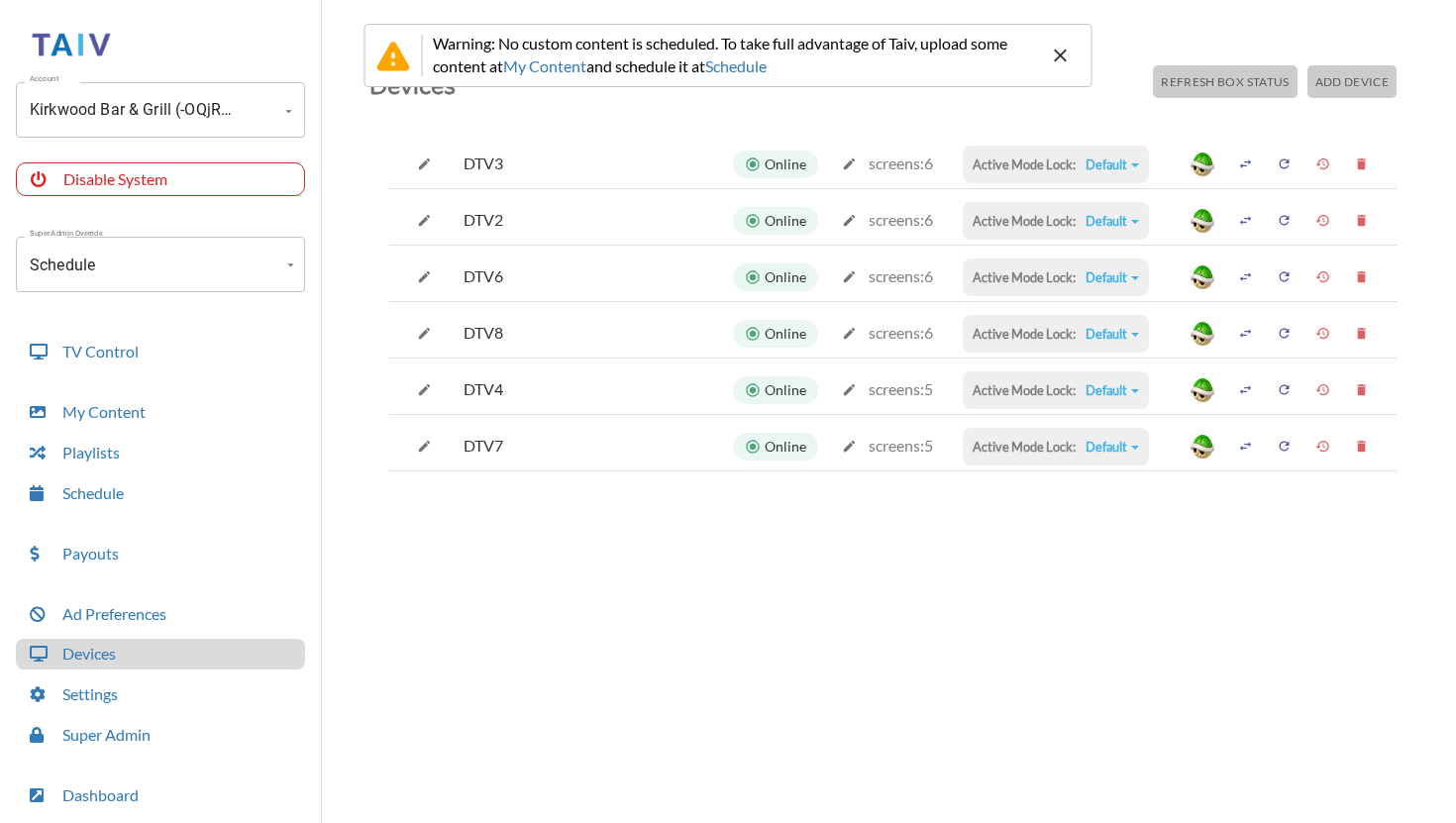 drag, startPoint x: 443, startPoint y: 604, endPoint x: 362, endPoint y: 492, distance: 138.22084 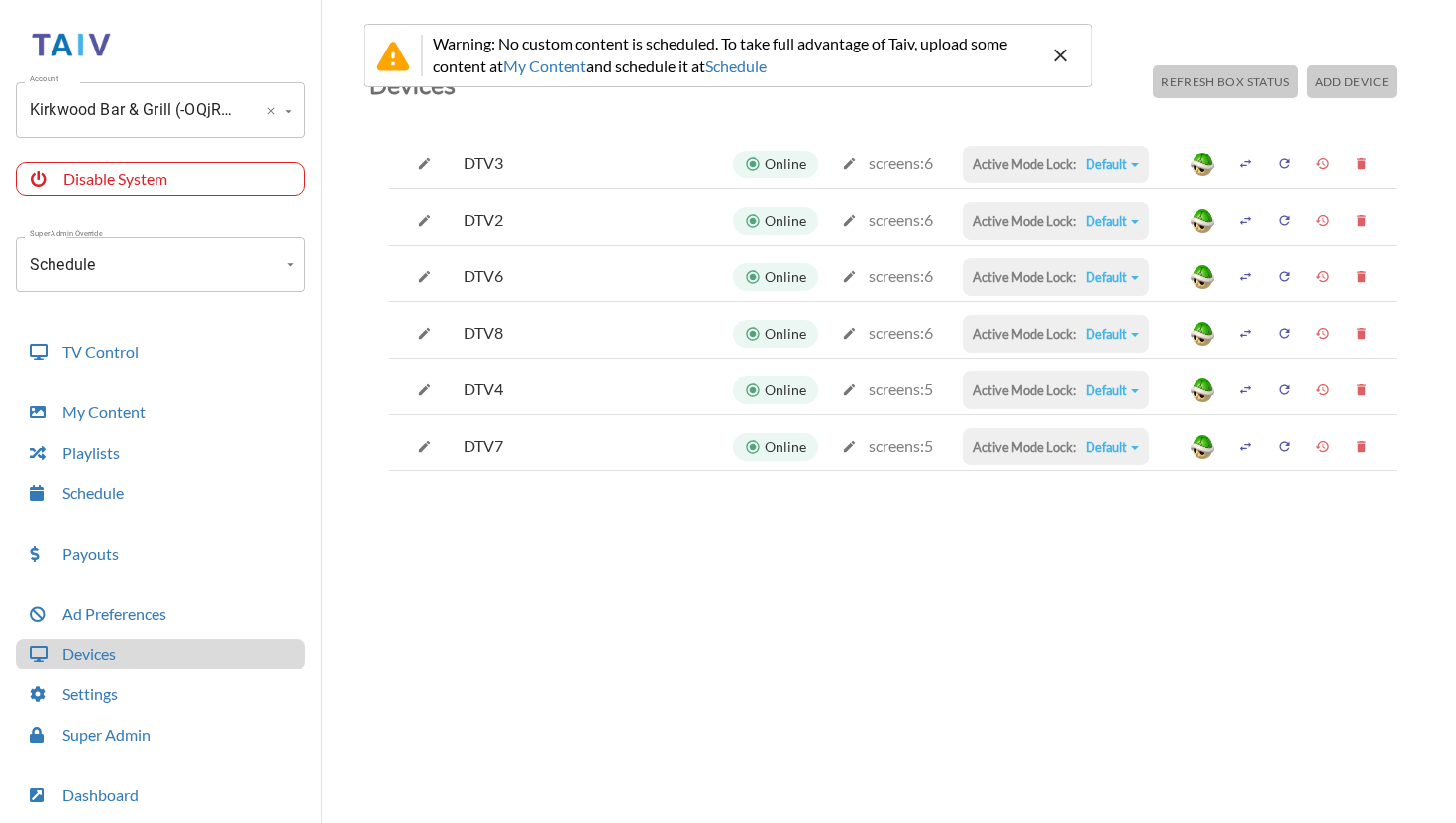 click on "Kirkwood Bar & Grill (-OQjRuYZvnvN-LXVDFCI)" at bounding box center (133, 110) 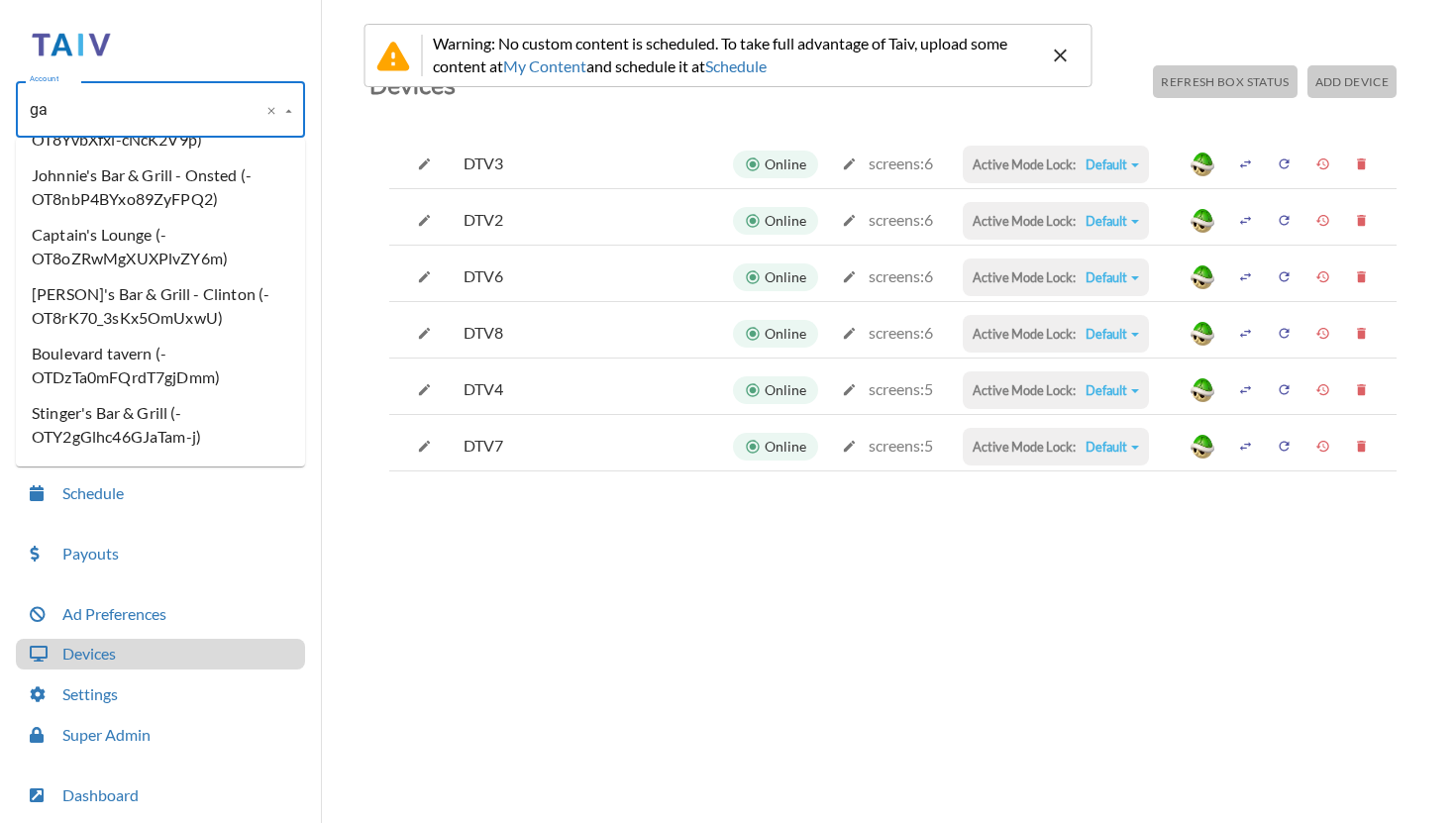 scroll, scrollTop: 0, scrollLeft: 0, axis: both 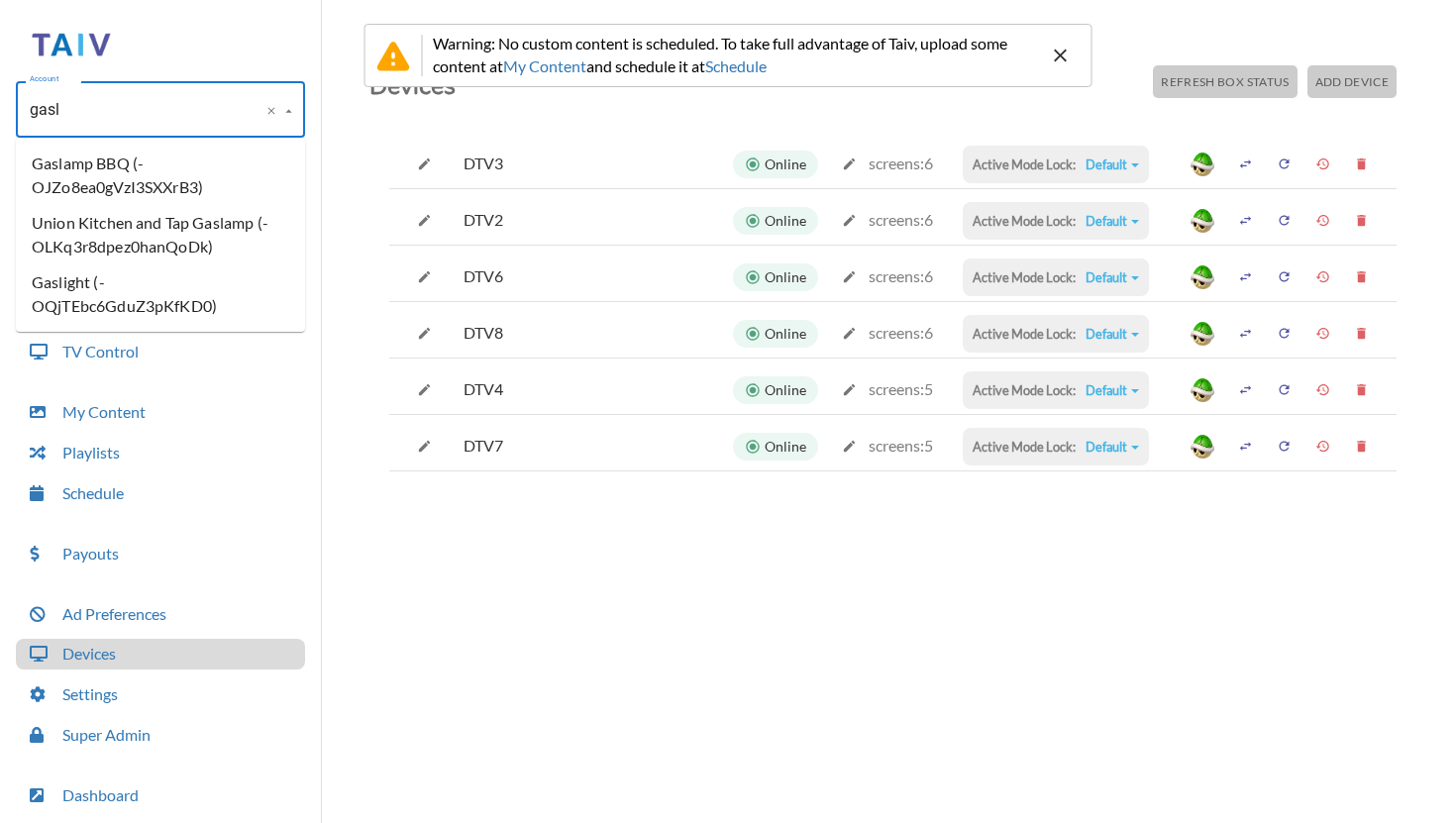 click on "Gaslight (-OQjTEbc6GduZ3pKfKD0)" at bounding box center [160, 294] 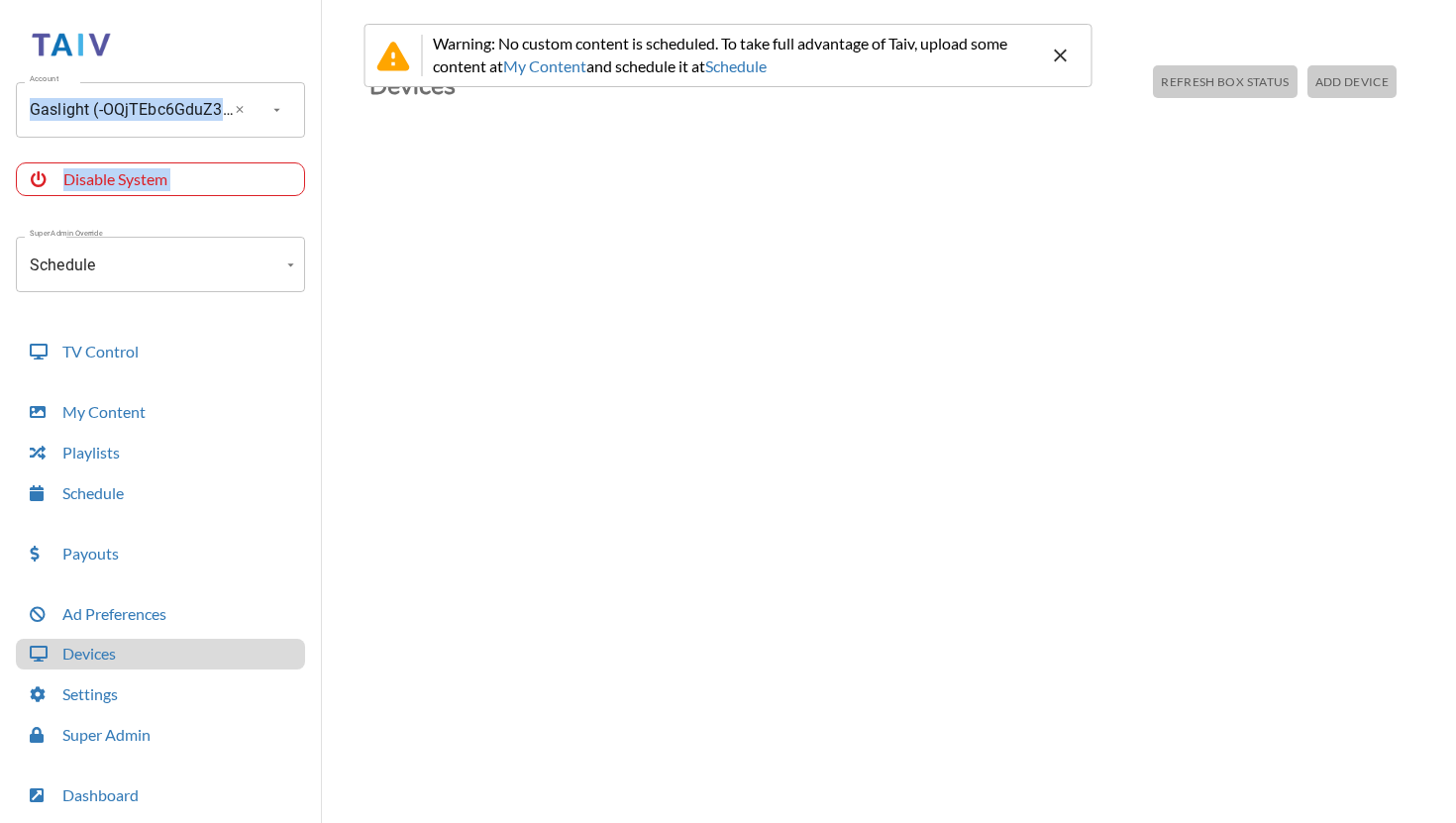 drag, startPoint x: 77, startPoint y: 307, endPoint x: 145, endPoint y: 107, distance: 211.24393 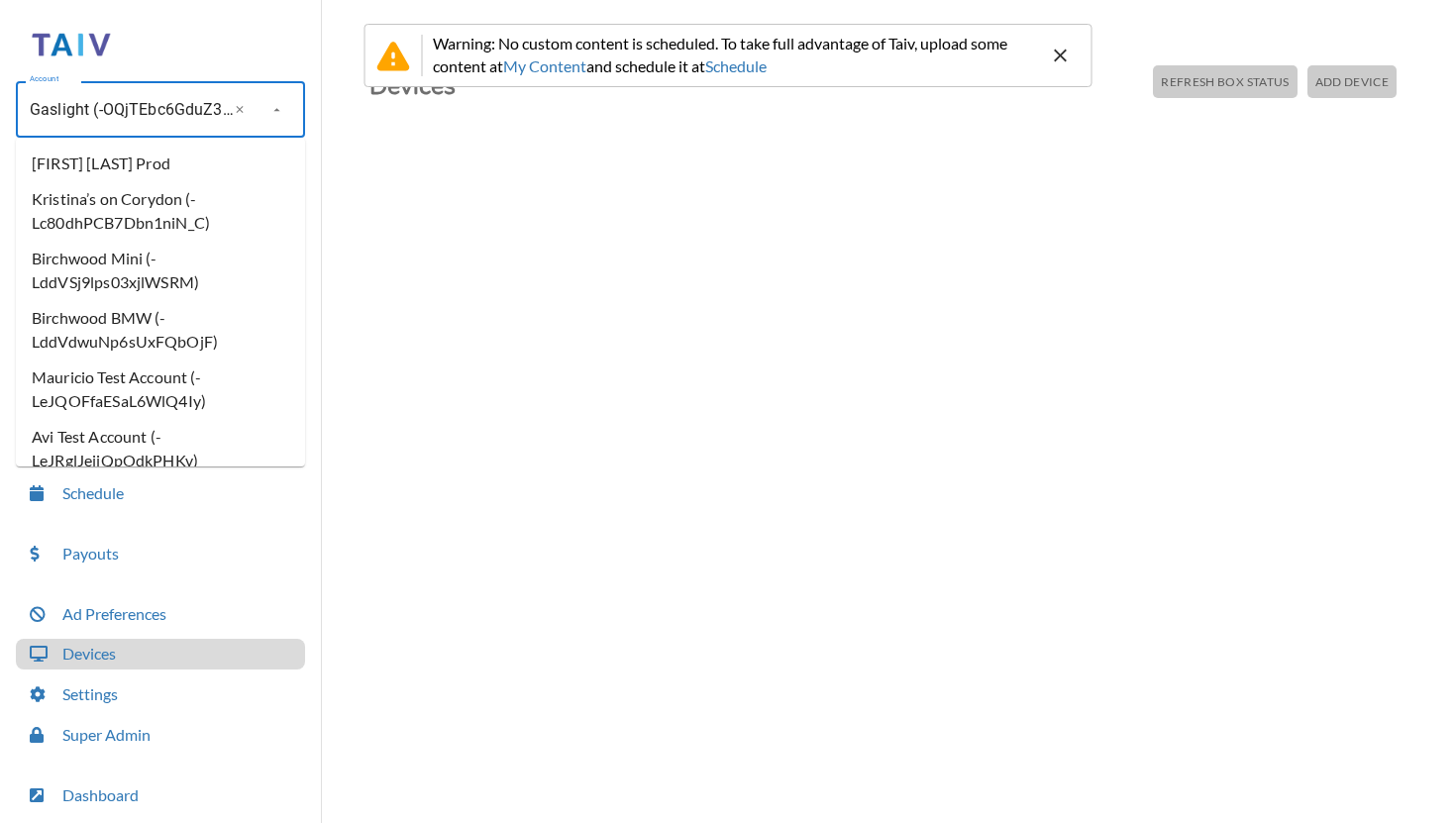 click on "Gaslight (-OQjTEbc6GduZ3pKfKD0)" at bounding box center (133, 110) 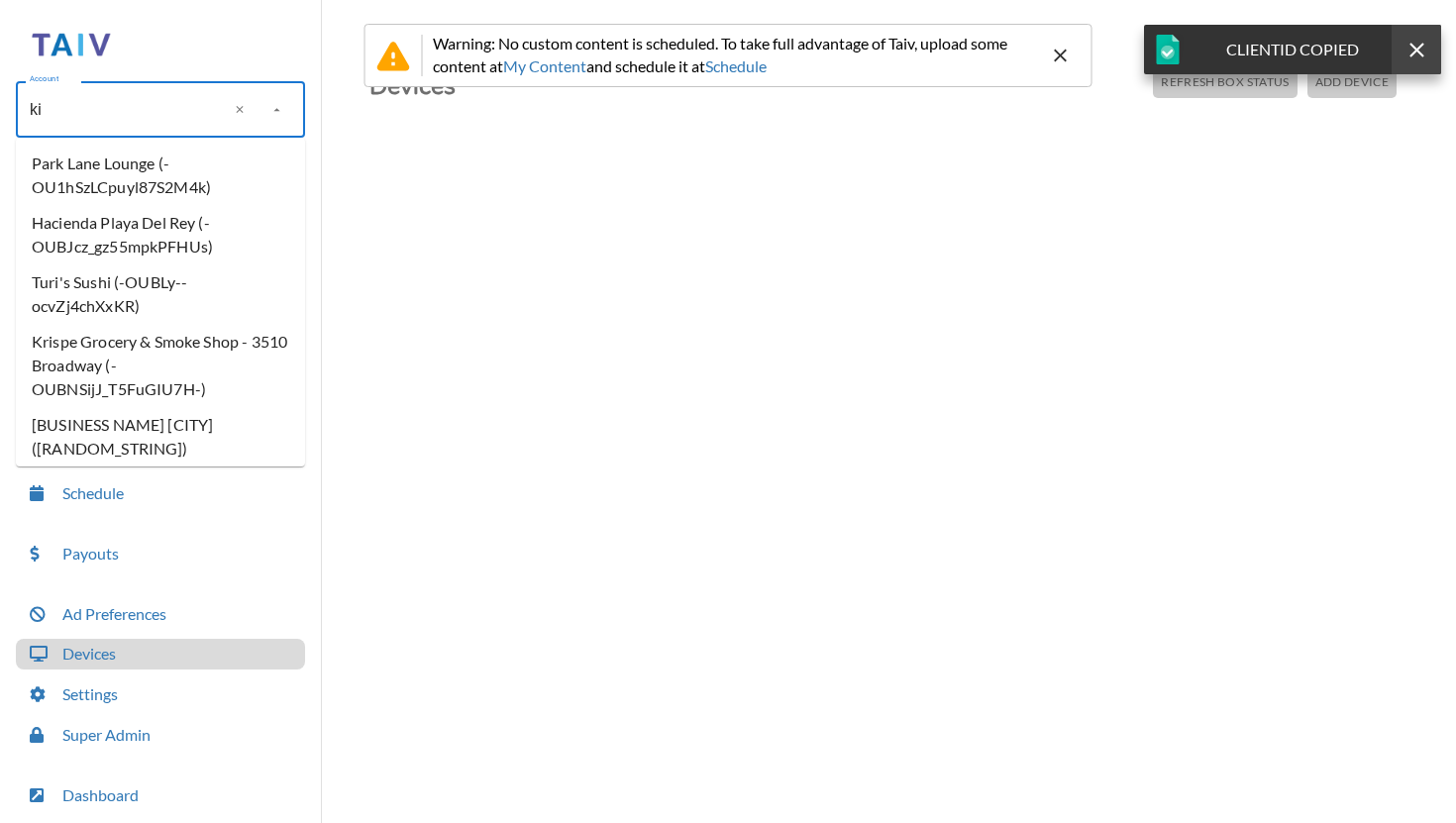 scroll, scrollTop: 0, scrollLeft: 0, axis: both 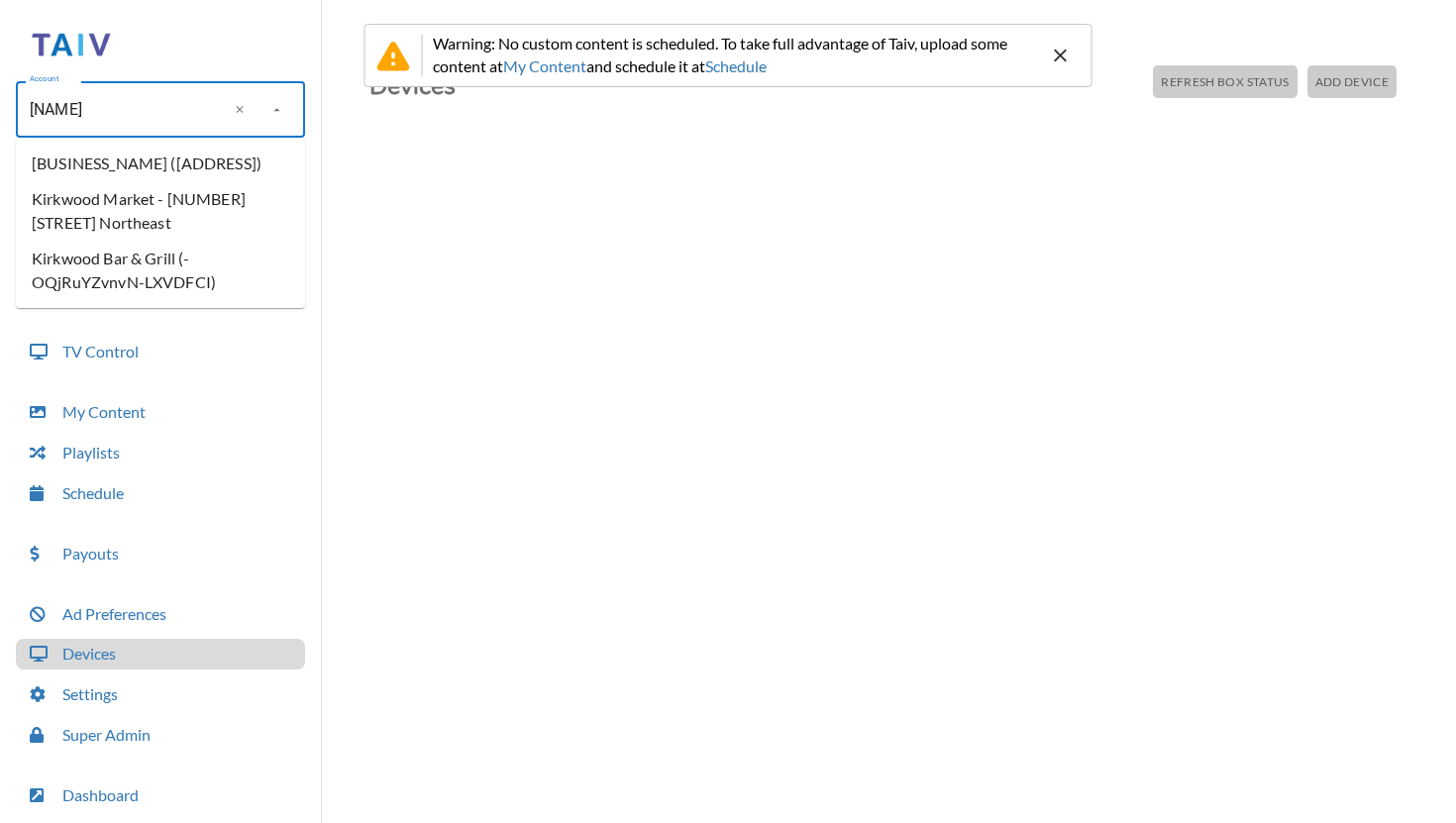 click on "Kirkwood Bar & Grill (-OQjRuYZvnvN-LXVDFCI)" at bounding box center [160, 270] 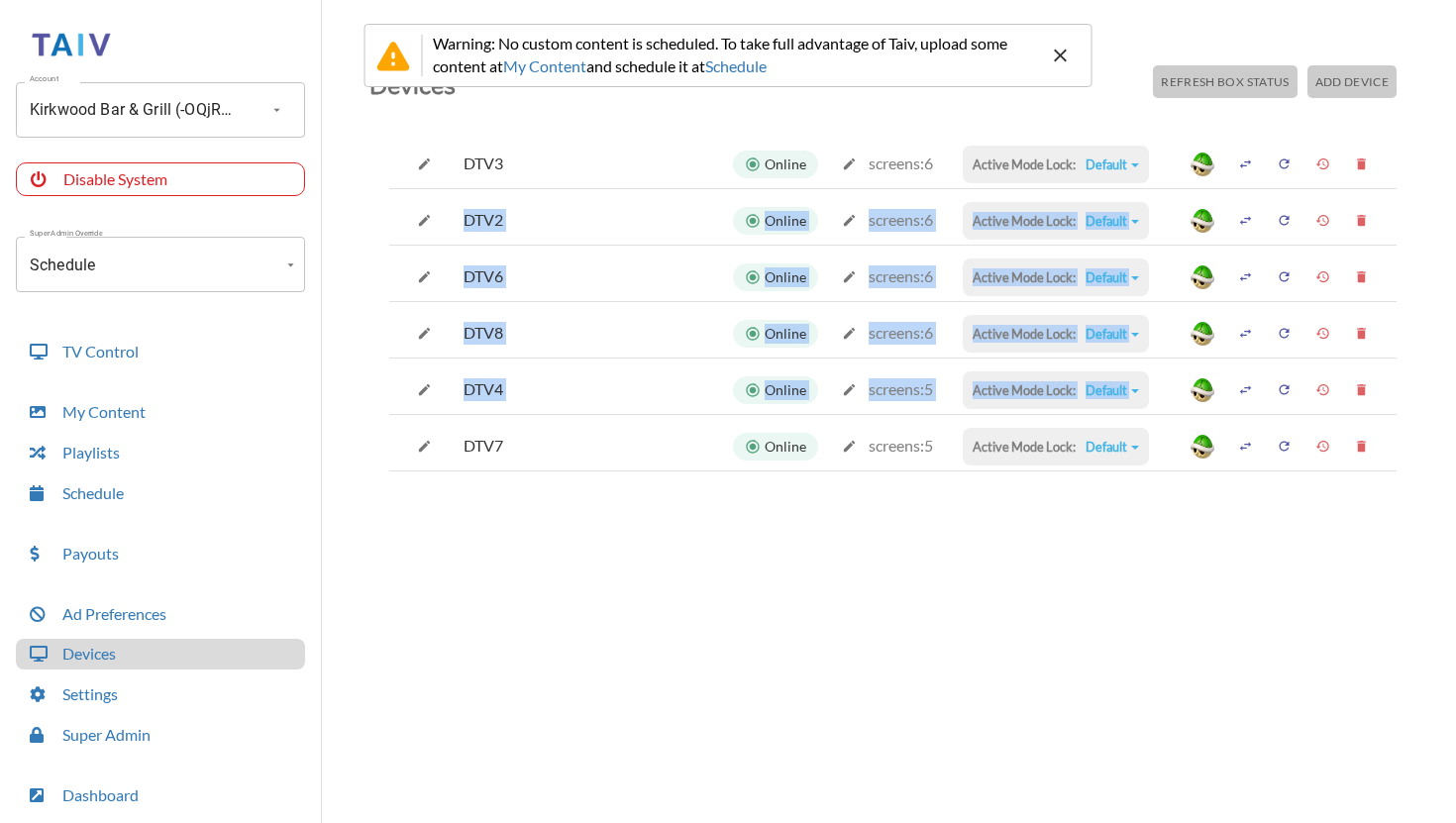 drag, startPoint x: 626, startPoint y: 757, endPoint x: 543, endPoint y: 231, distance: 532.508 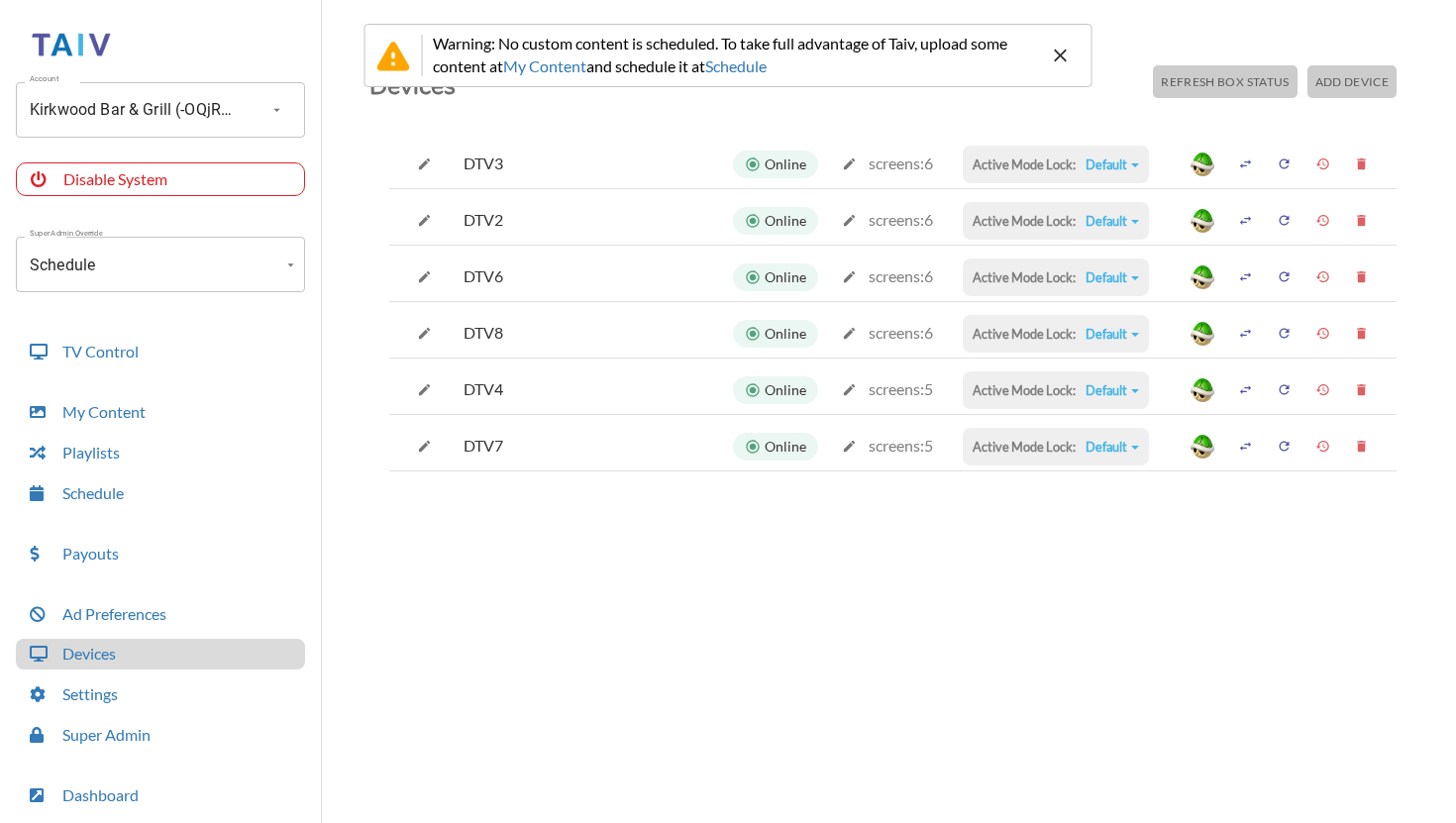 click at bounding box center [849, 163] 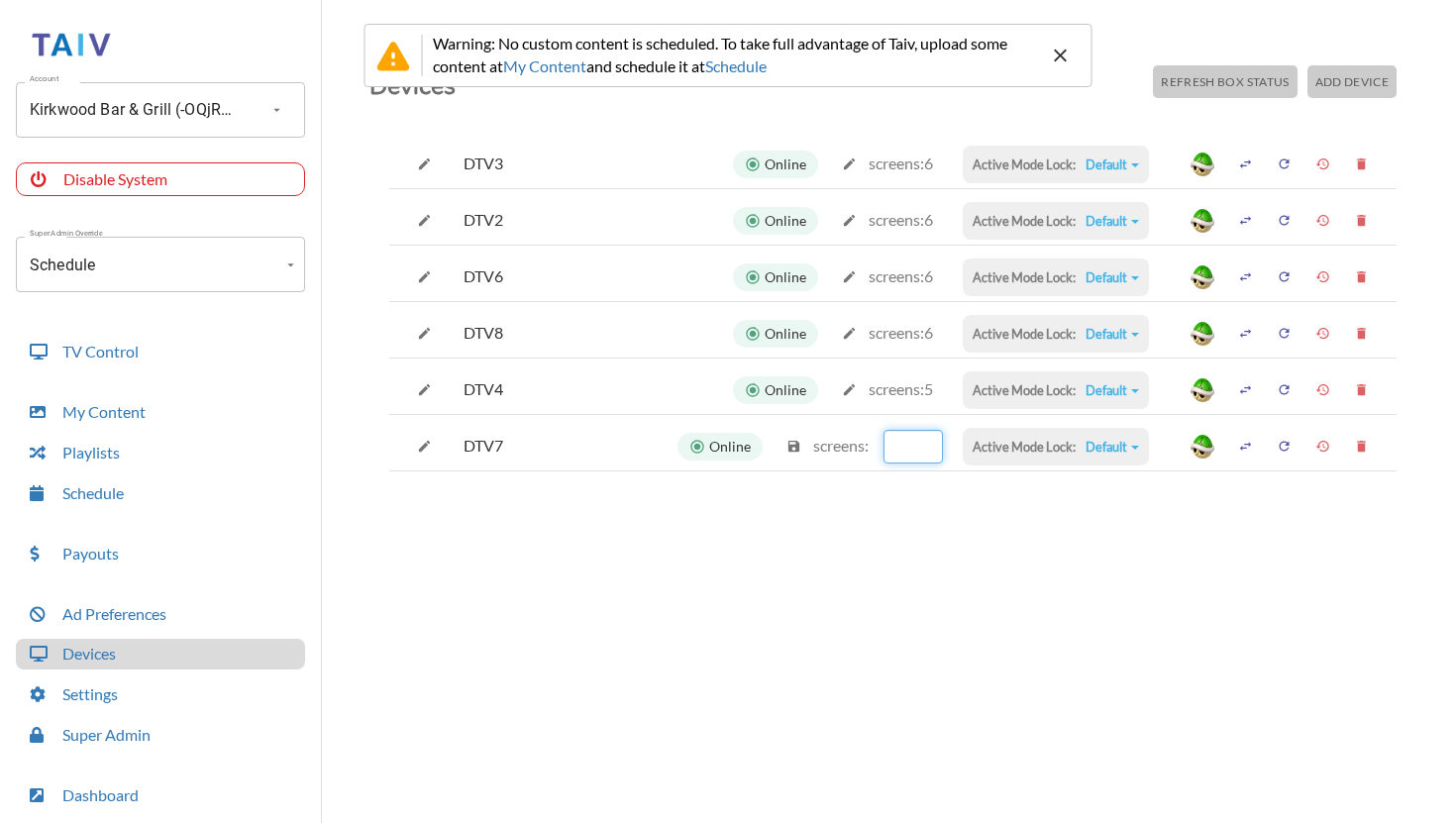 click at bounding box center (913, 447) 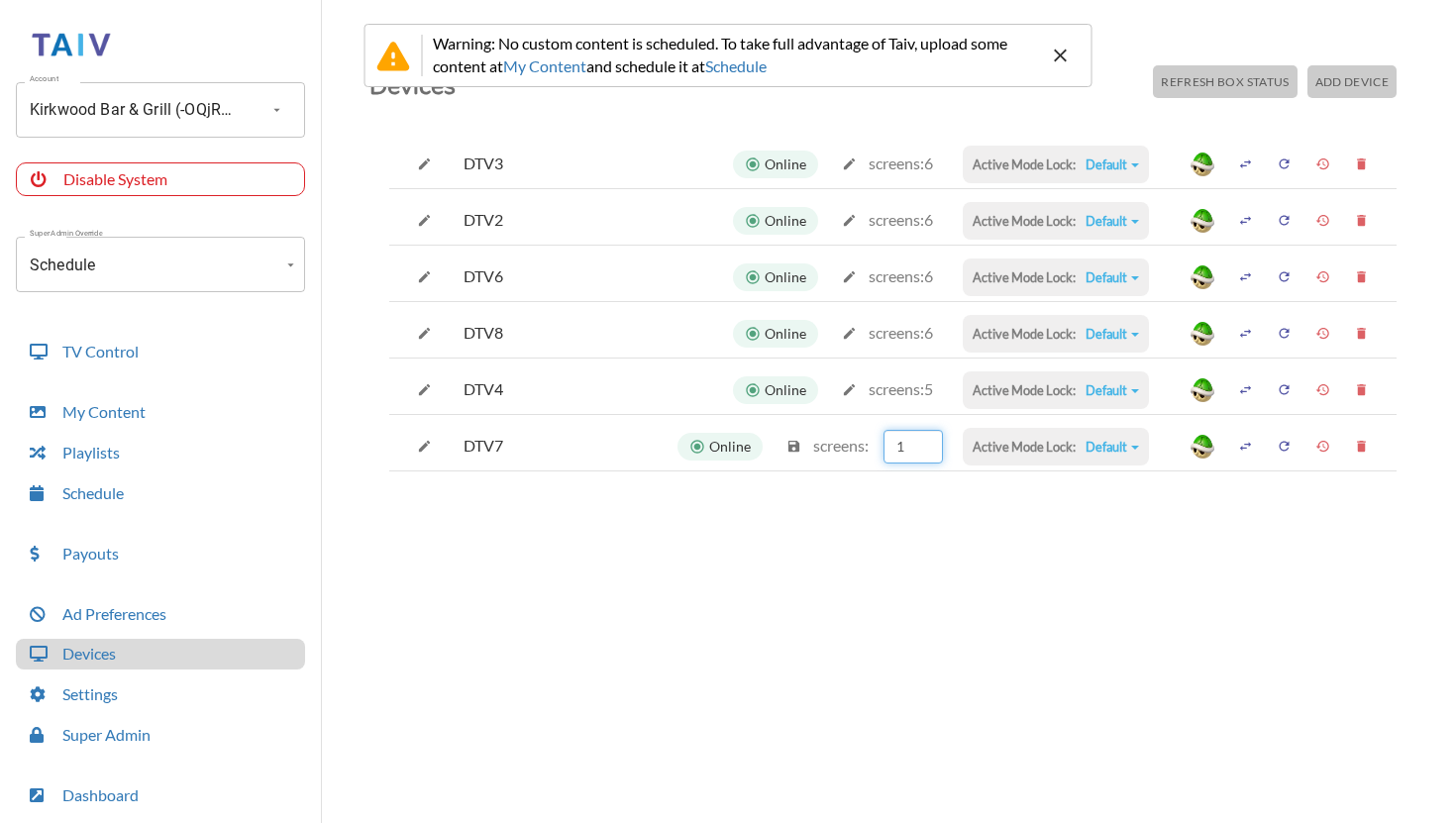 type on "1" 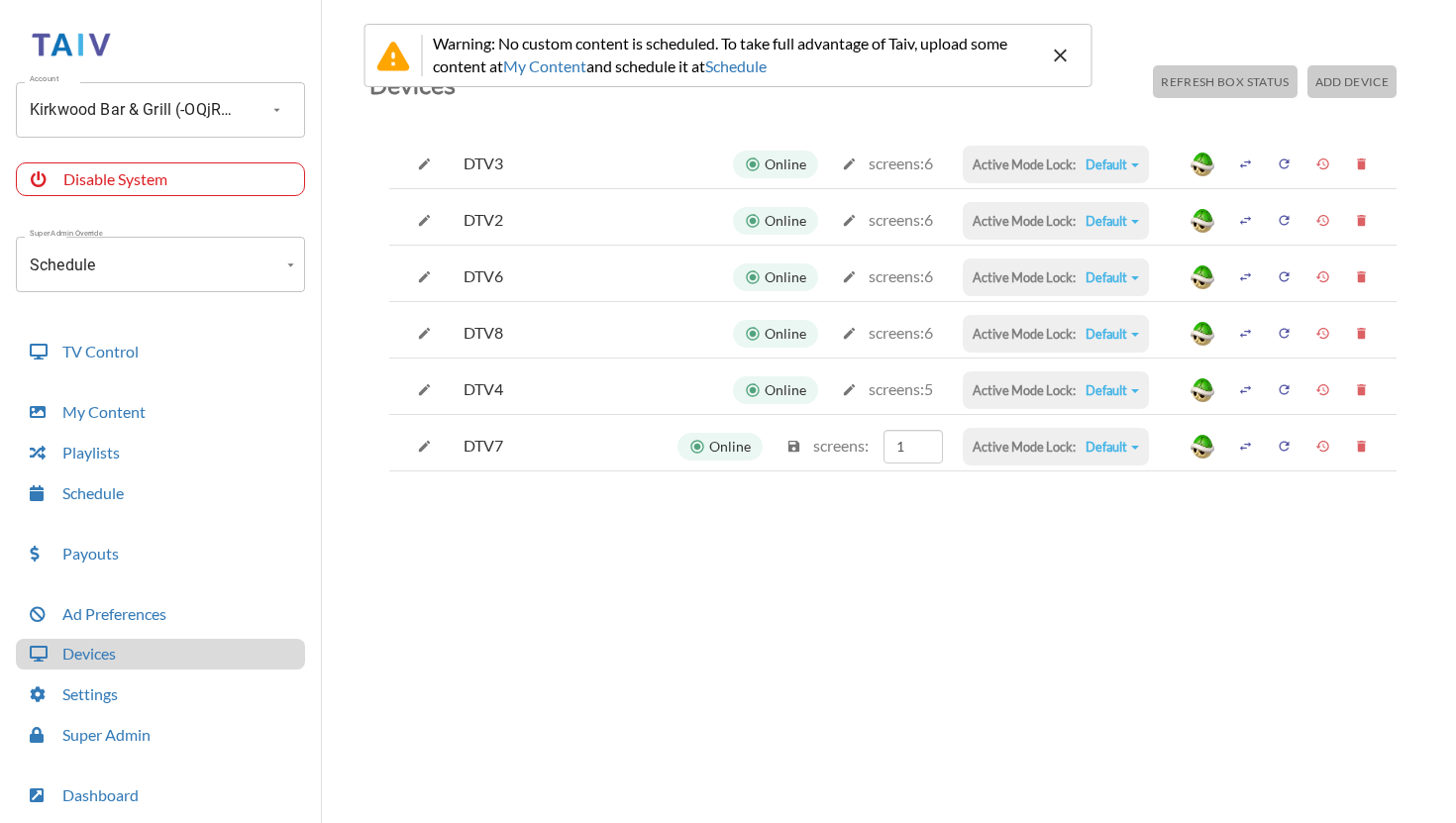 click at bounding box center [849, 163] 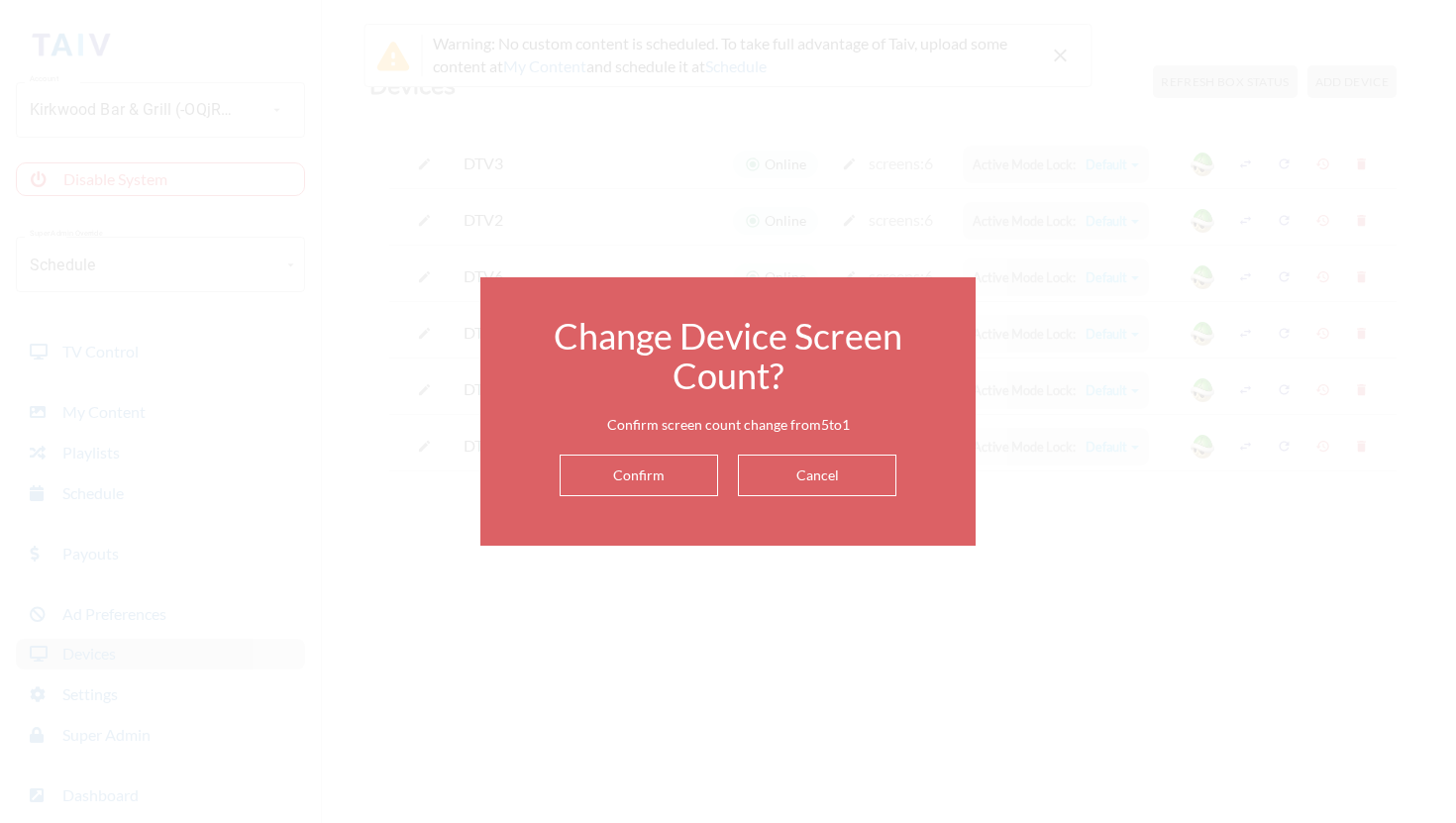 click on "Confirm" at bounding box center [639, 475] 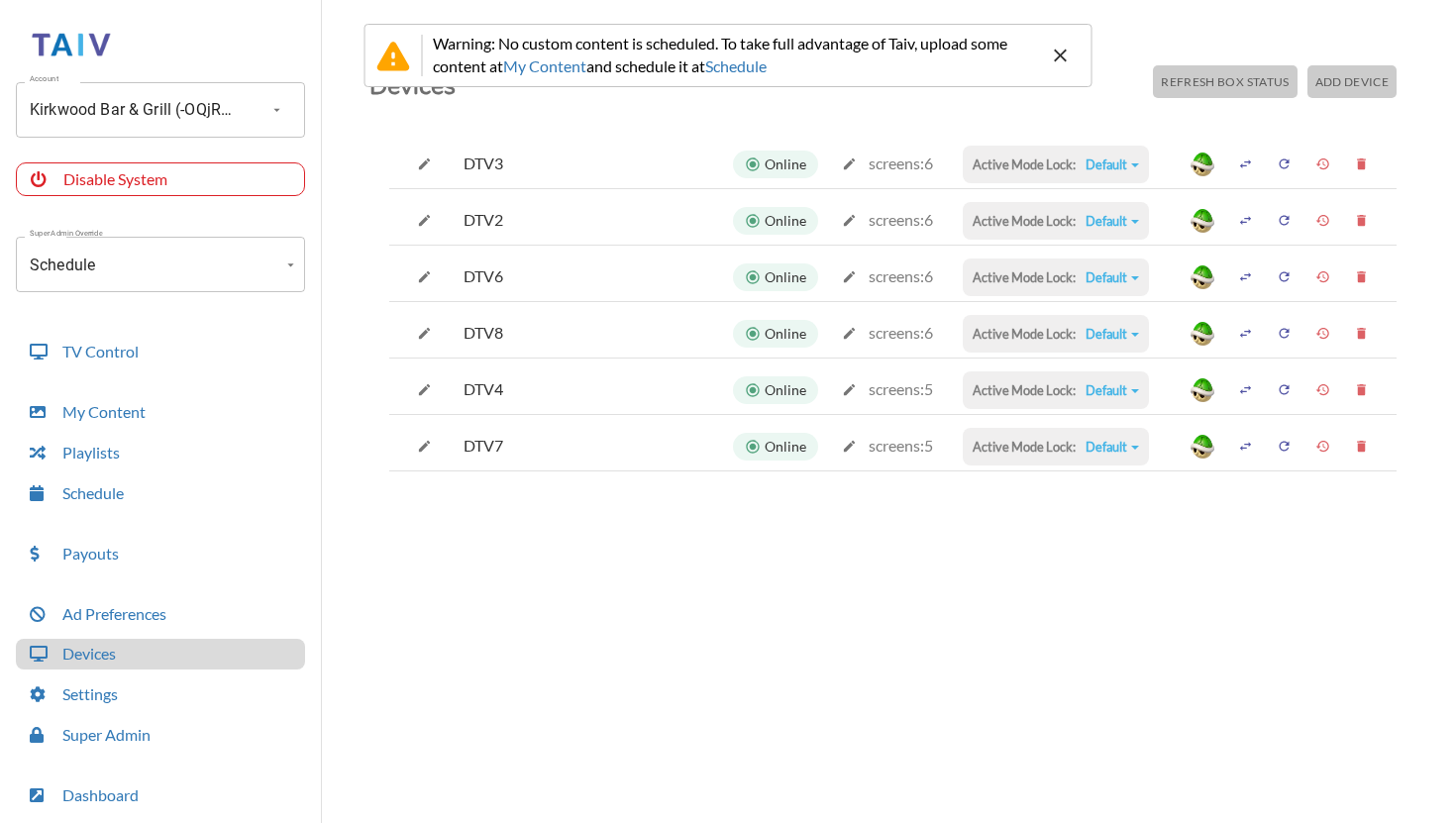 click at bounding box center [849, 163] 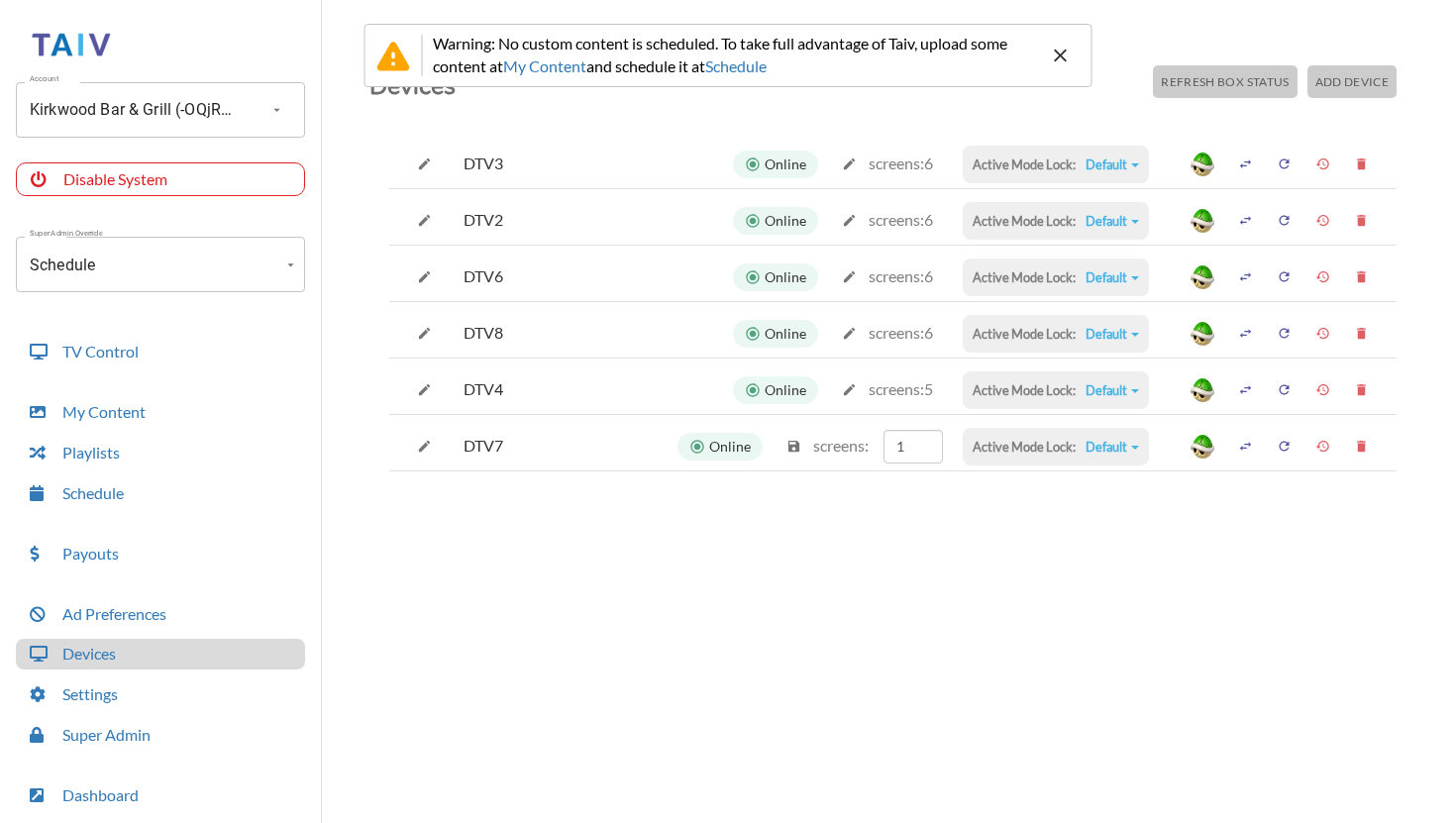 click at bounding box center [849, 163] 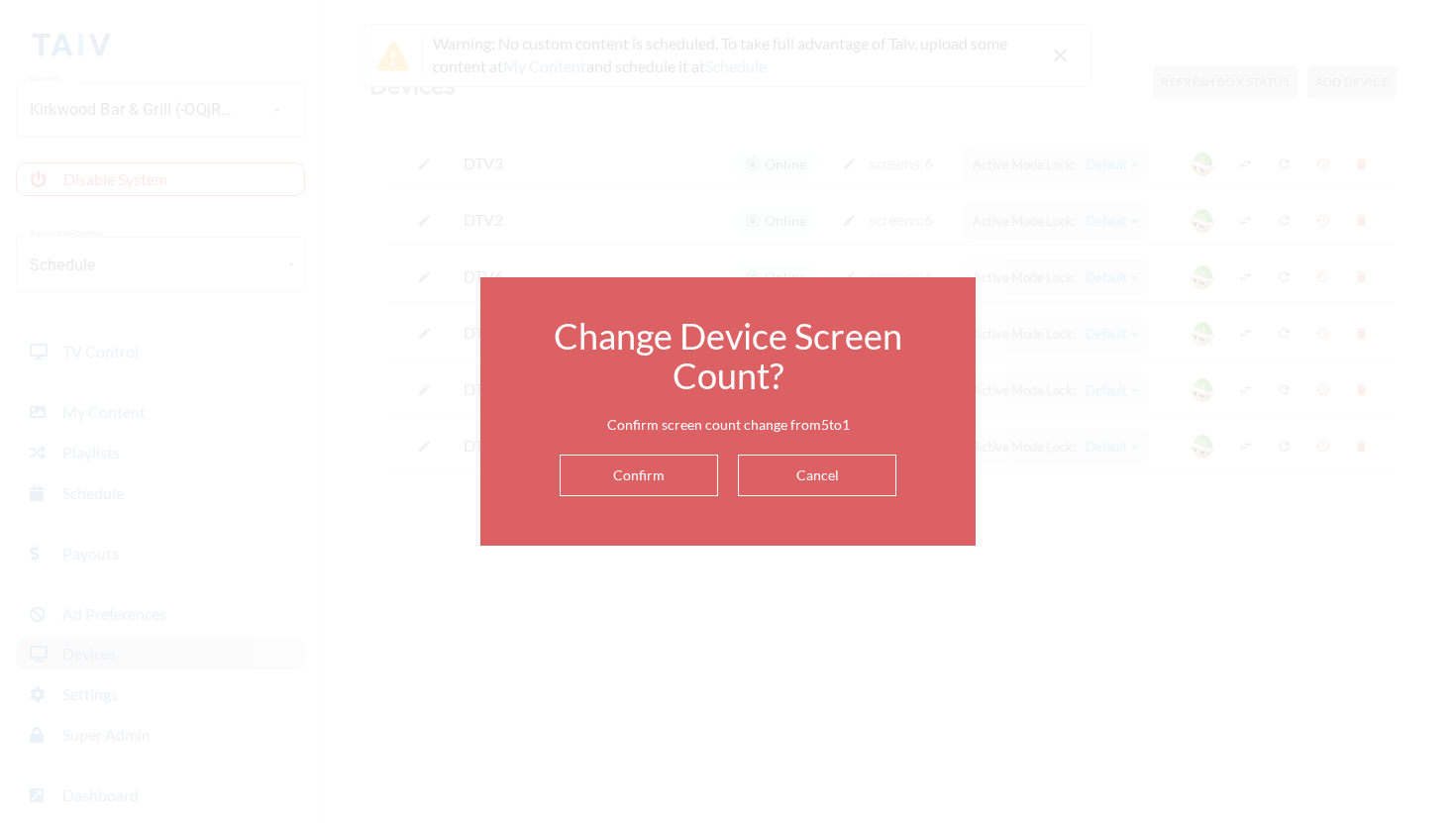 click on "Confirm" at bounding box center [639, 475] 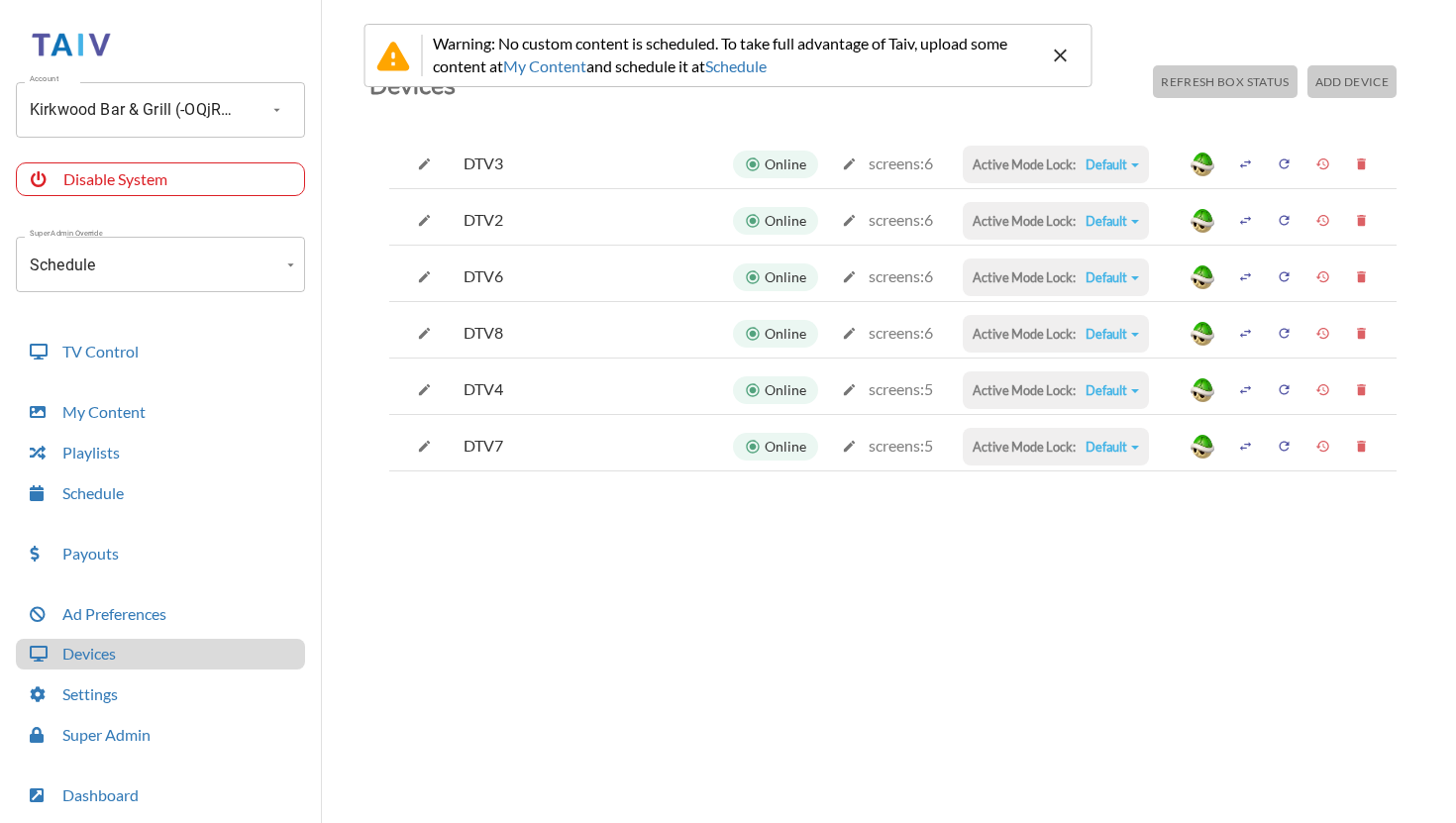 click on "Devices Refresh Box Status Add Device DTV3 Online screens:  6 Active Mode Lock:  Default   Default Commercial Replacement Digital Signage System Disabled DTV2 Online screens:  6 Active Mode Lock:  Default   Default Commercial Replacement Digital Signage System Disabled DTV6 Online screens:  6 Active Mode Lock:  Default   Default Commercial Replacement Digital Signage System Disabled DTV8 Online screens:  6 Active Mode Lock:  Default   Default Commercial Replacement Digital Signage System Disabled DTV4 Online screens:  5 Active Mode Lock:  Default   Default Commercial Replacement Digital Signage System Disabled DTV7 Online screens:  5 Active Mode Lock:  Default   Default Commercial Replacement Digital Signage System Disabled" at bounding box center (892, 461) 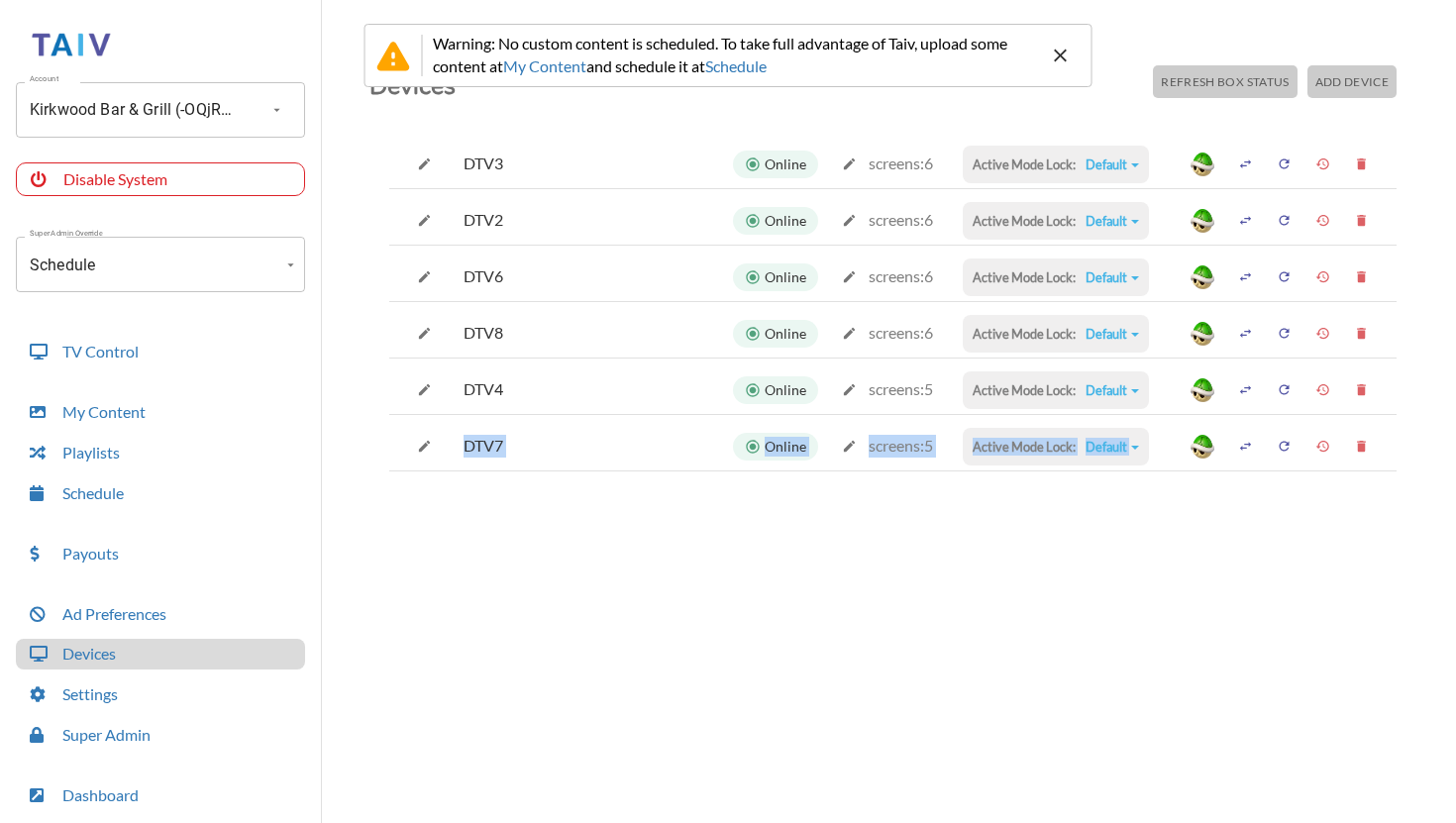 click on "Devices Refresh Box Status Add Device DTV3 Online screens:  6 Active Mode Lock:  Default   Default Commercial Replacement Digital Signage System Disabled DTV2 Online screens:  6 Active Mode Lock:  Default   Default Commercial Replacement Digital Signage System Disabled DTV6 Online screens:  6 Active Mode Lock:  Default   Default Commercial Replacement Digital Signage System Disabled DTV8 Online screens:  6 Active Mode Lock:  Default   Default Commercial Replacement Digital Signage System Disabled DTV4 Online screens:  5 Active Mode Lock:  Default   Default Commercial Replacement Digital Signage System Disabled DTV7 Online screens:  5 Active Mode Lock:  Default   Default Commercial Replacement Digital Signage System Disabled" at bounding box center (892, 461) 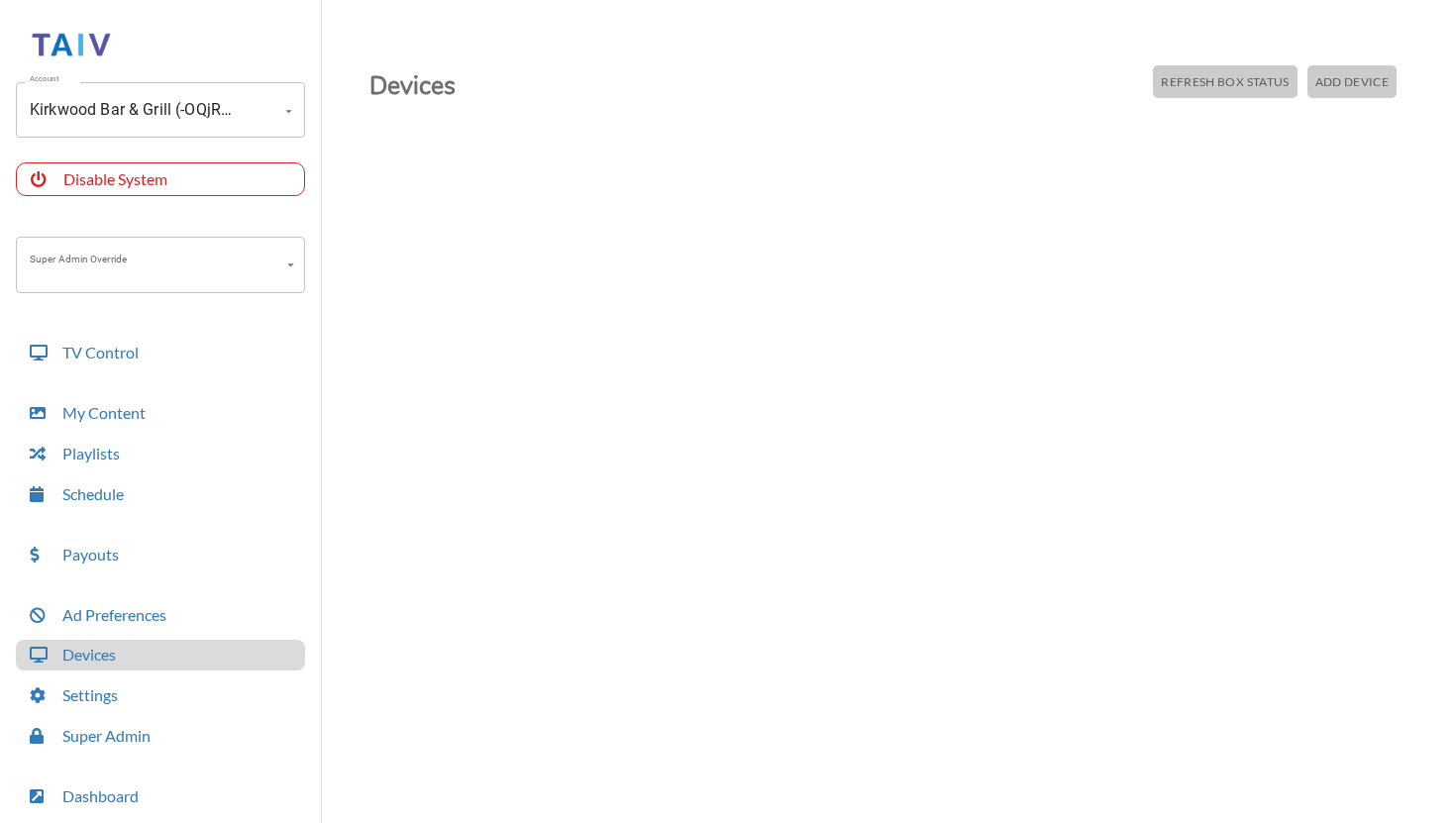 scroll, scrollTop: 0, scrollLeft: 0, axis: both 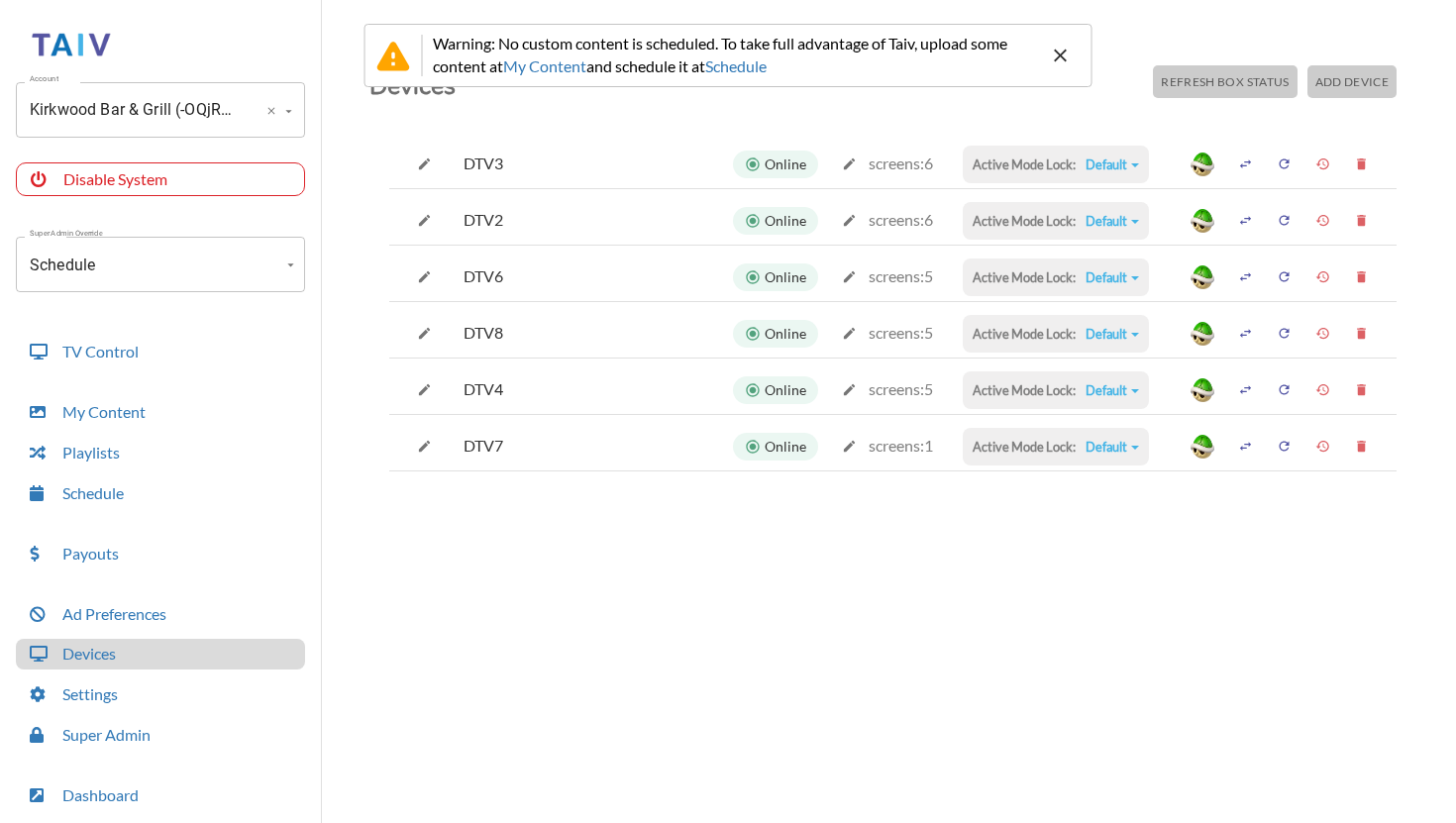 click on "Kirkwood Bar & Grill (-OQjRuYZvnvN-LXVDFCI)" at bounding box center [133, 110] 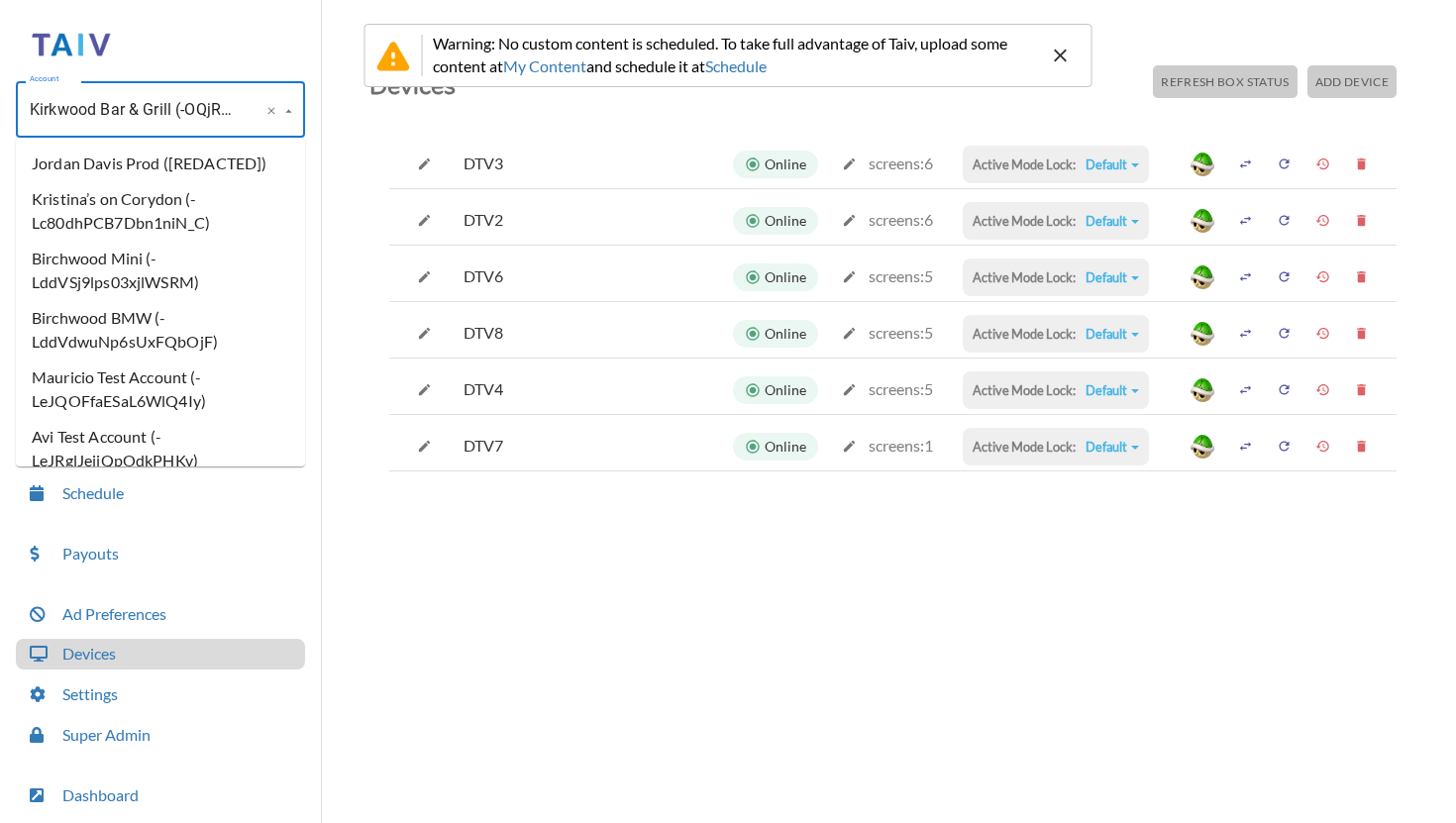 click on "Kirkwood Bar & Grill (-OQjRuYZvnvN-LXVDFCI)" at bounding box center [133, 110] 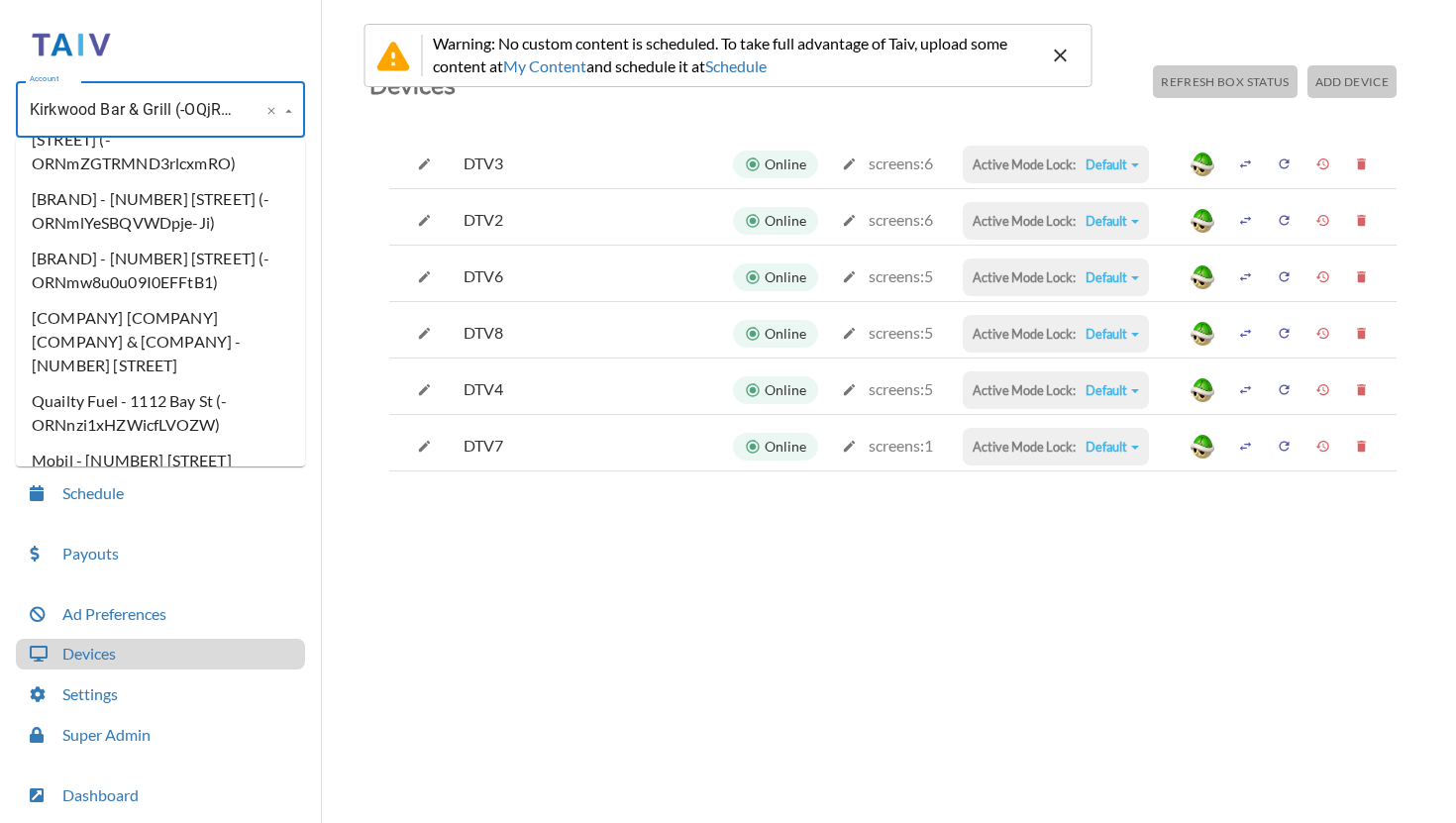 click at bounding box center [424, 163] 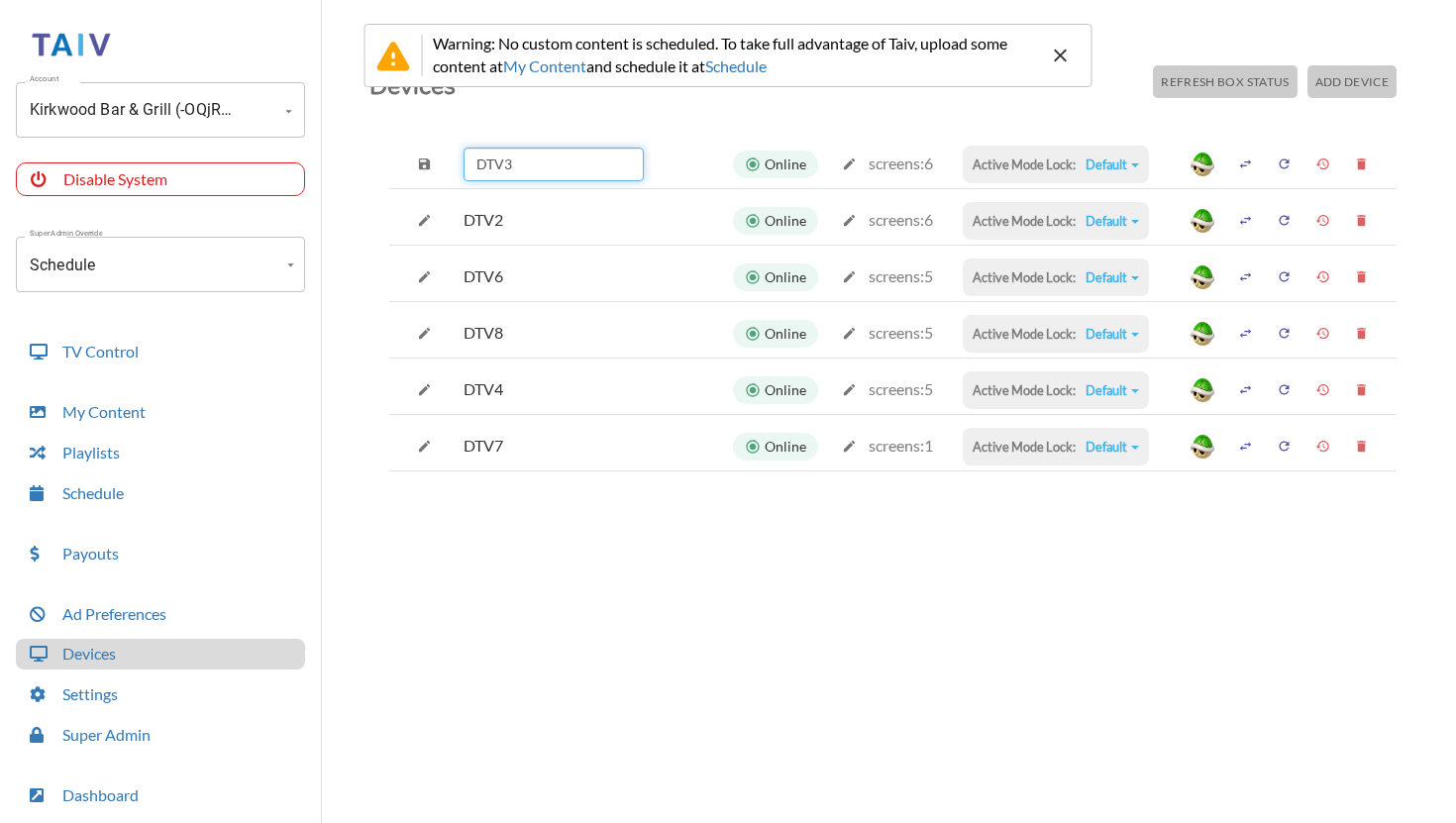 click on "DTV3" at bounding box center [554, 164] 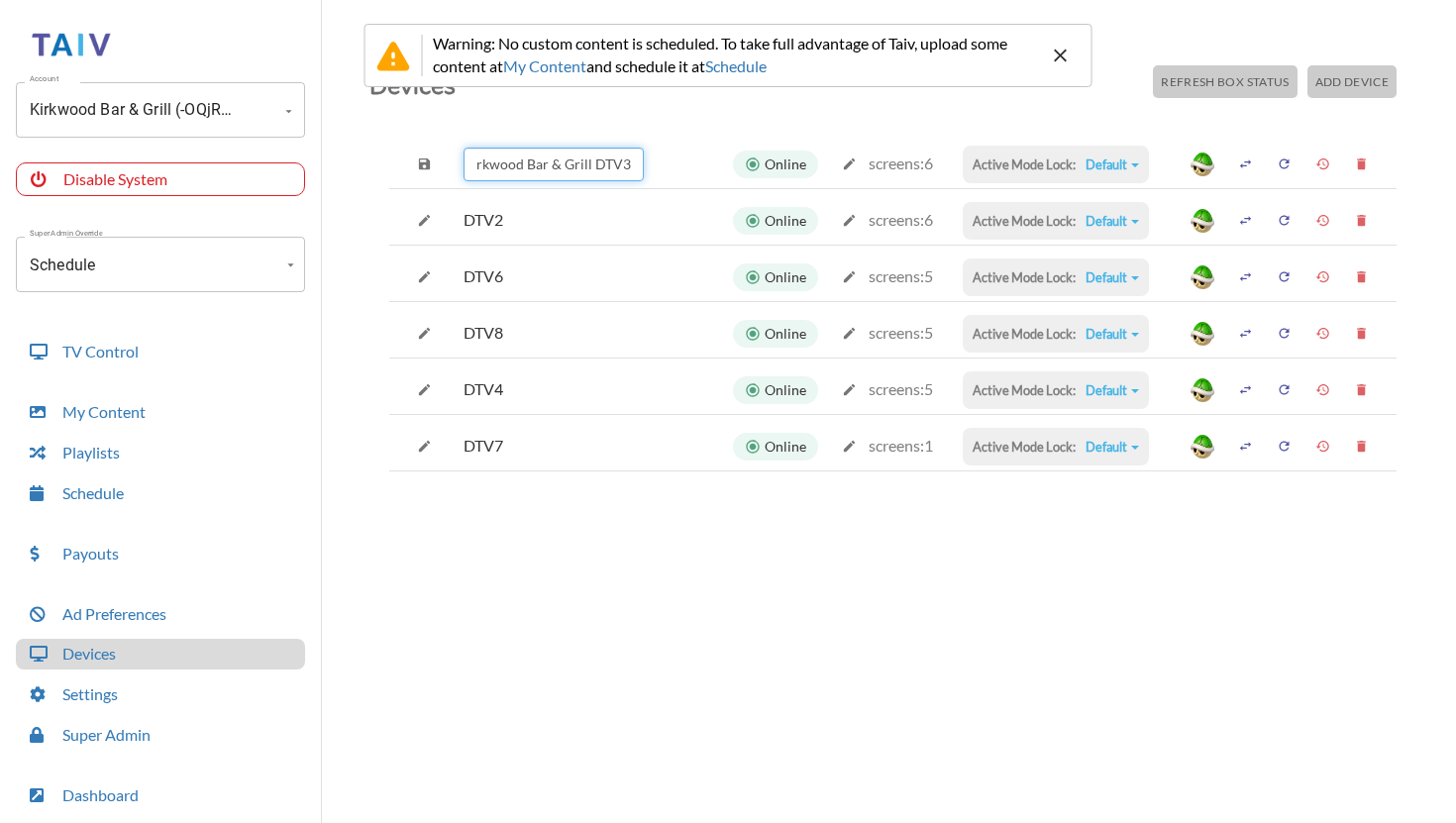 scroll, scrollTop: 0, scrollLeft: 16, axis: horizontal 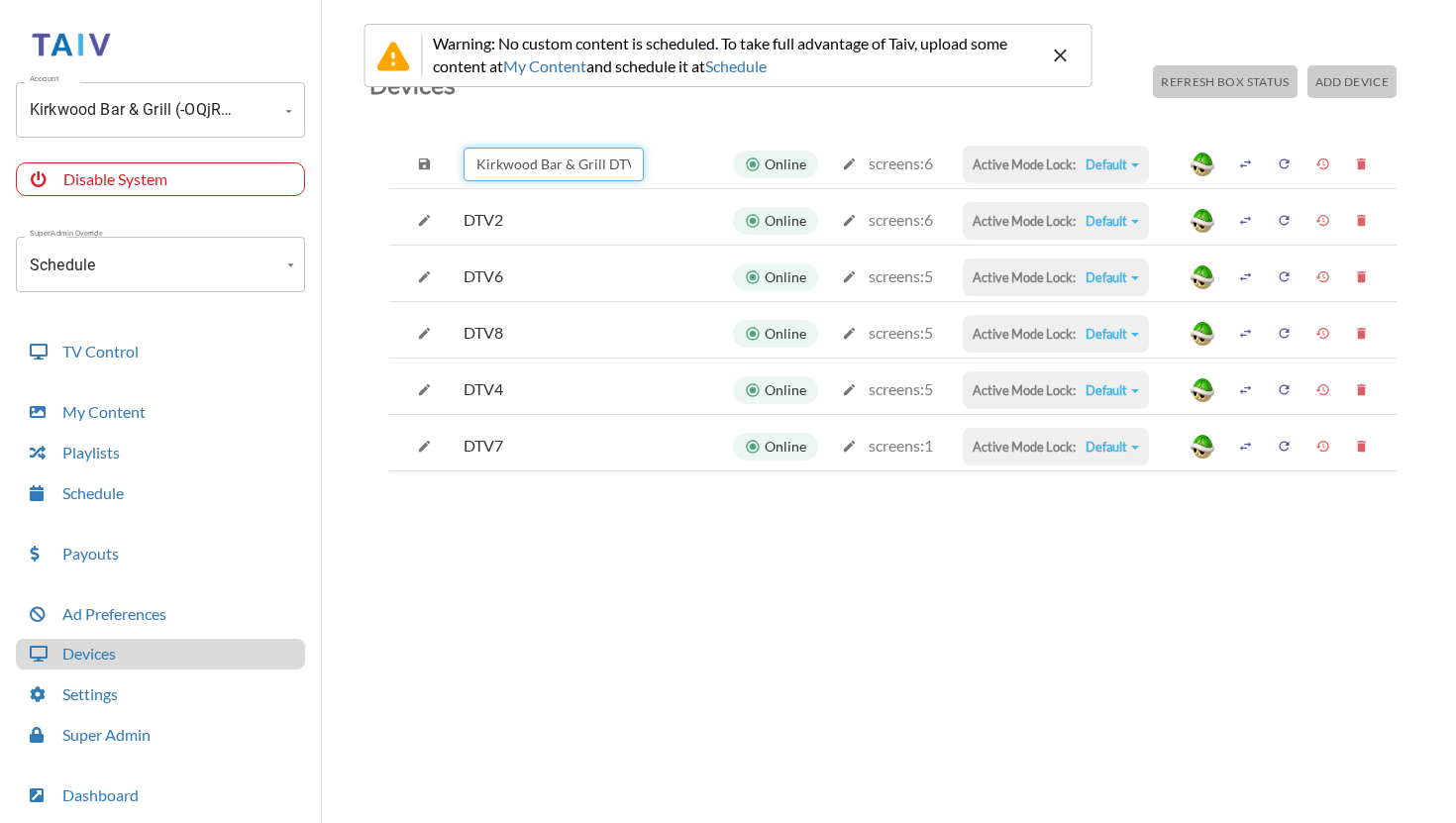 drag, startPoint x: 586, startPoint y: 164, endPoint x: 274, endPoint y: 159, distance: 312.04006 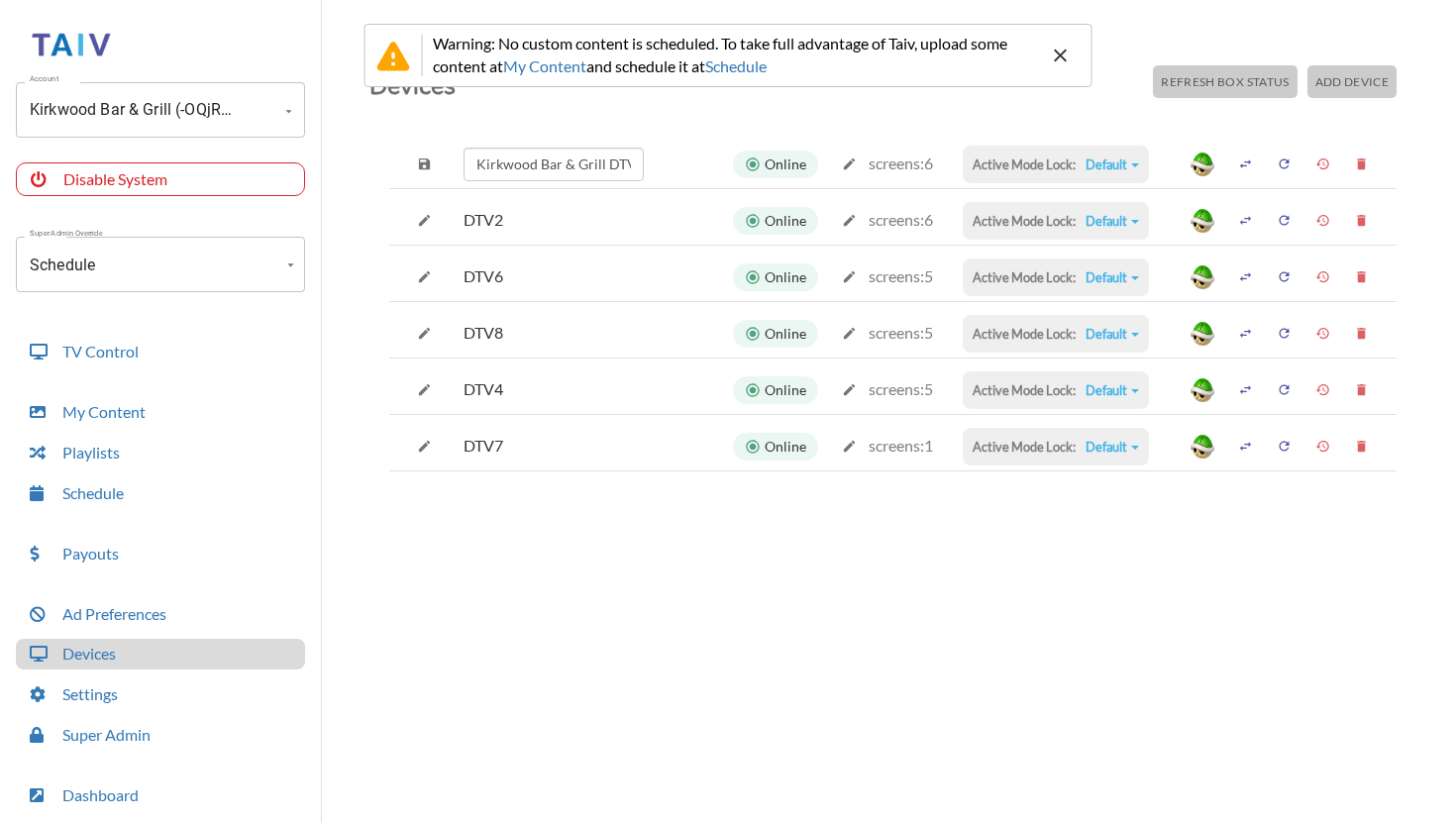 click at bounding box center [424, 163] 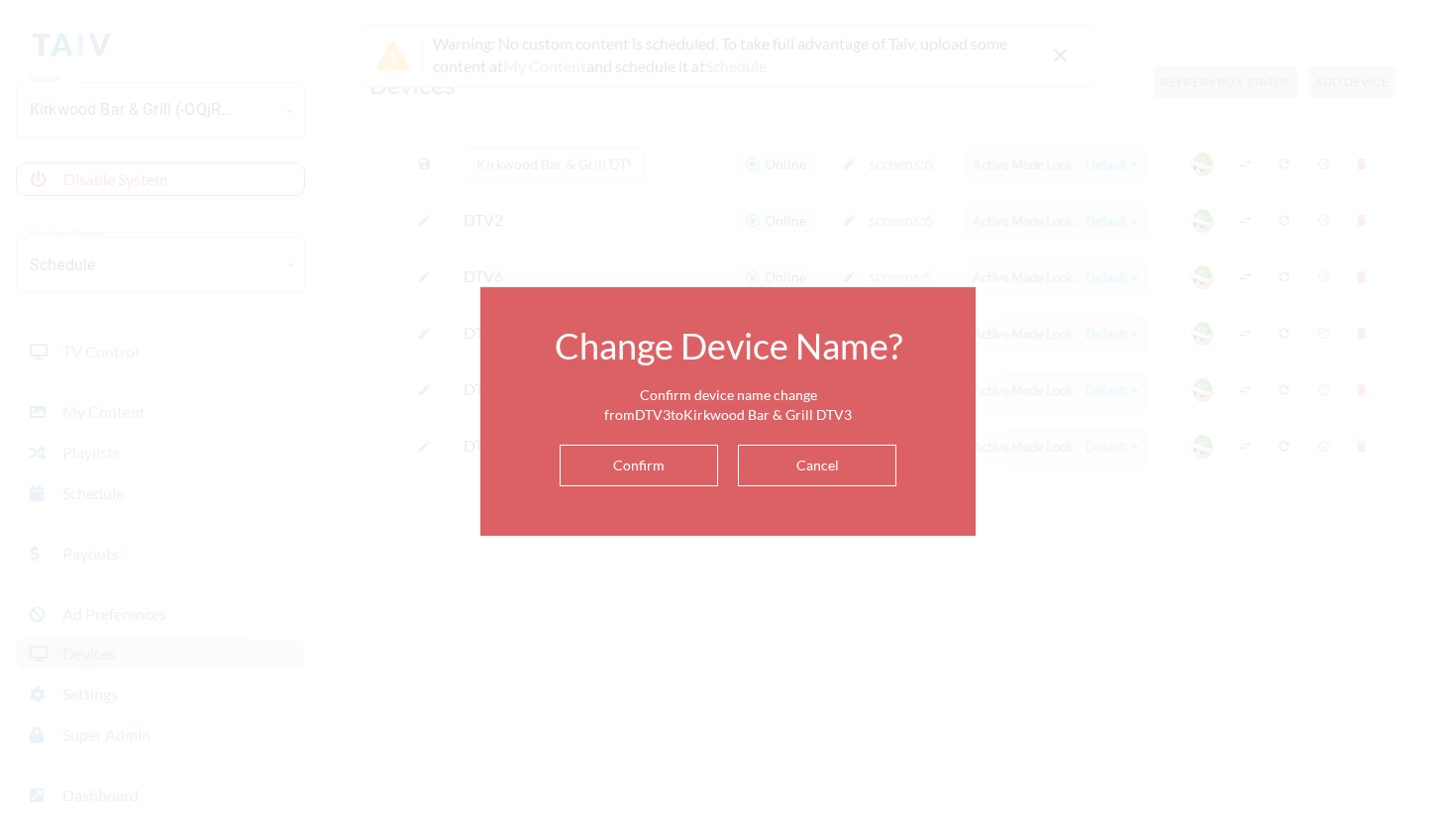 click on "Confirm" at bounding box center [639, 465] 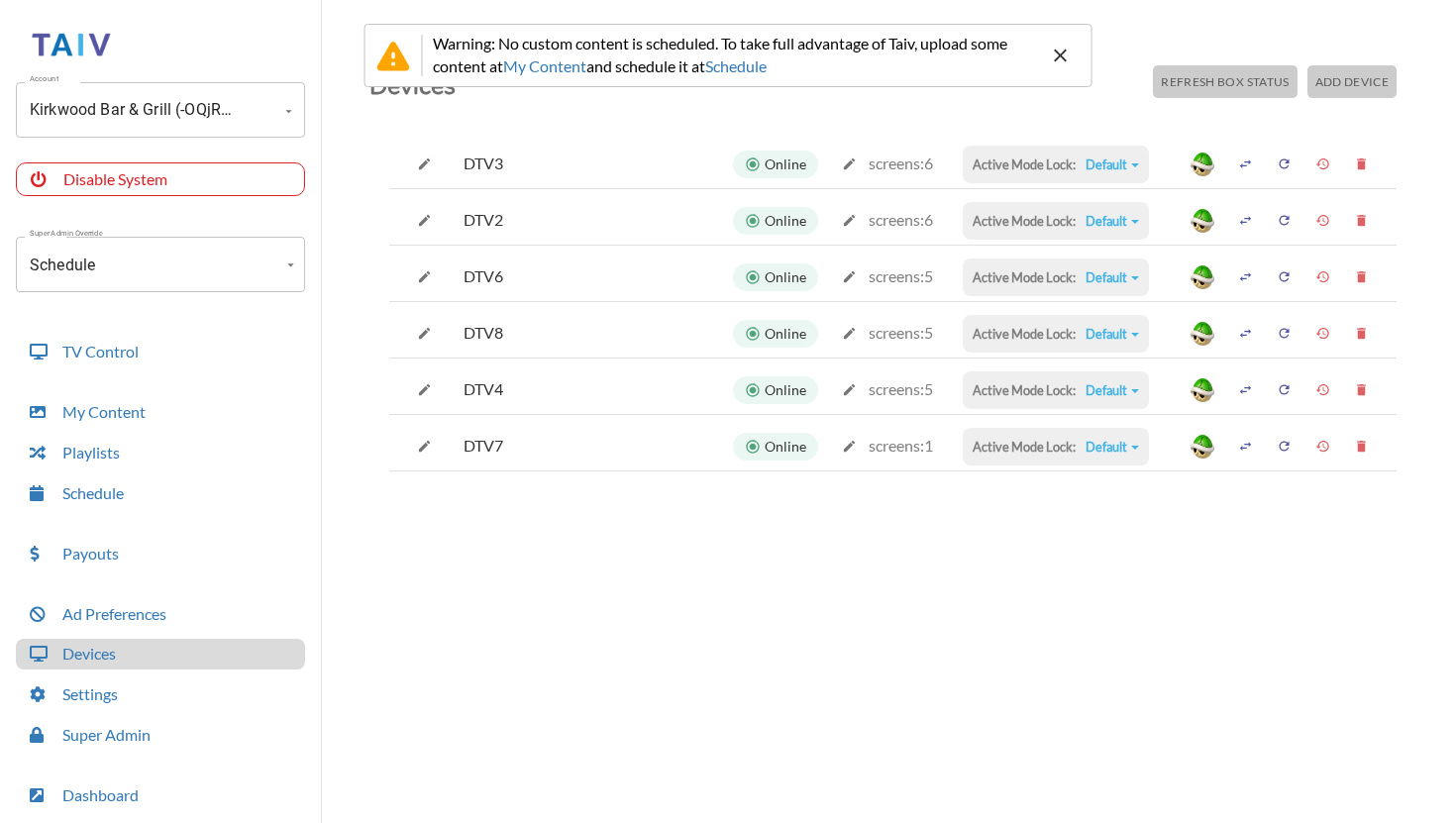 click at bounding box center (424, 163) 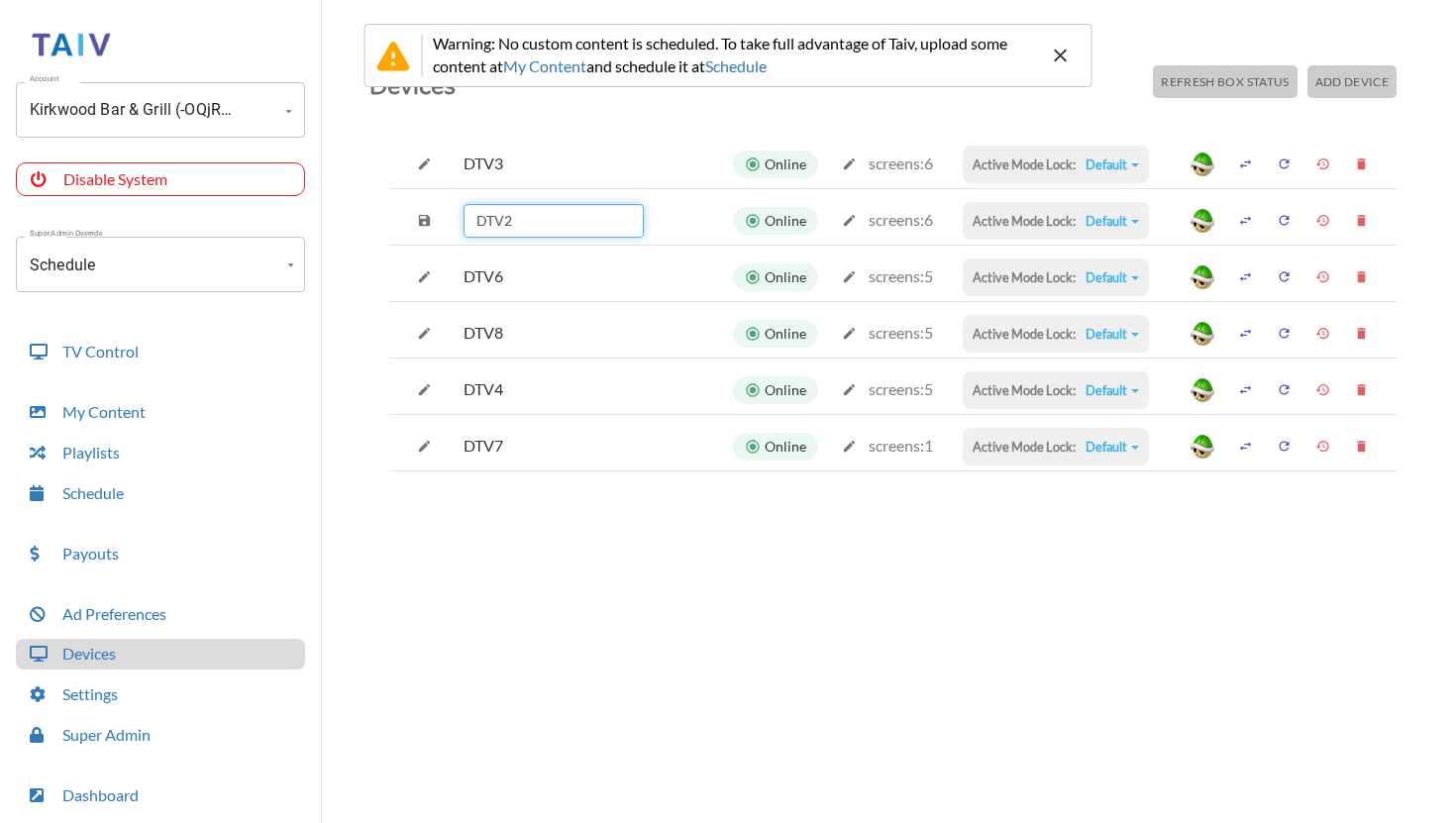 click on "DTV2" at bounding box center (554, 221) 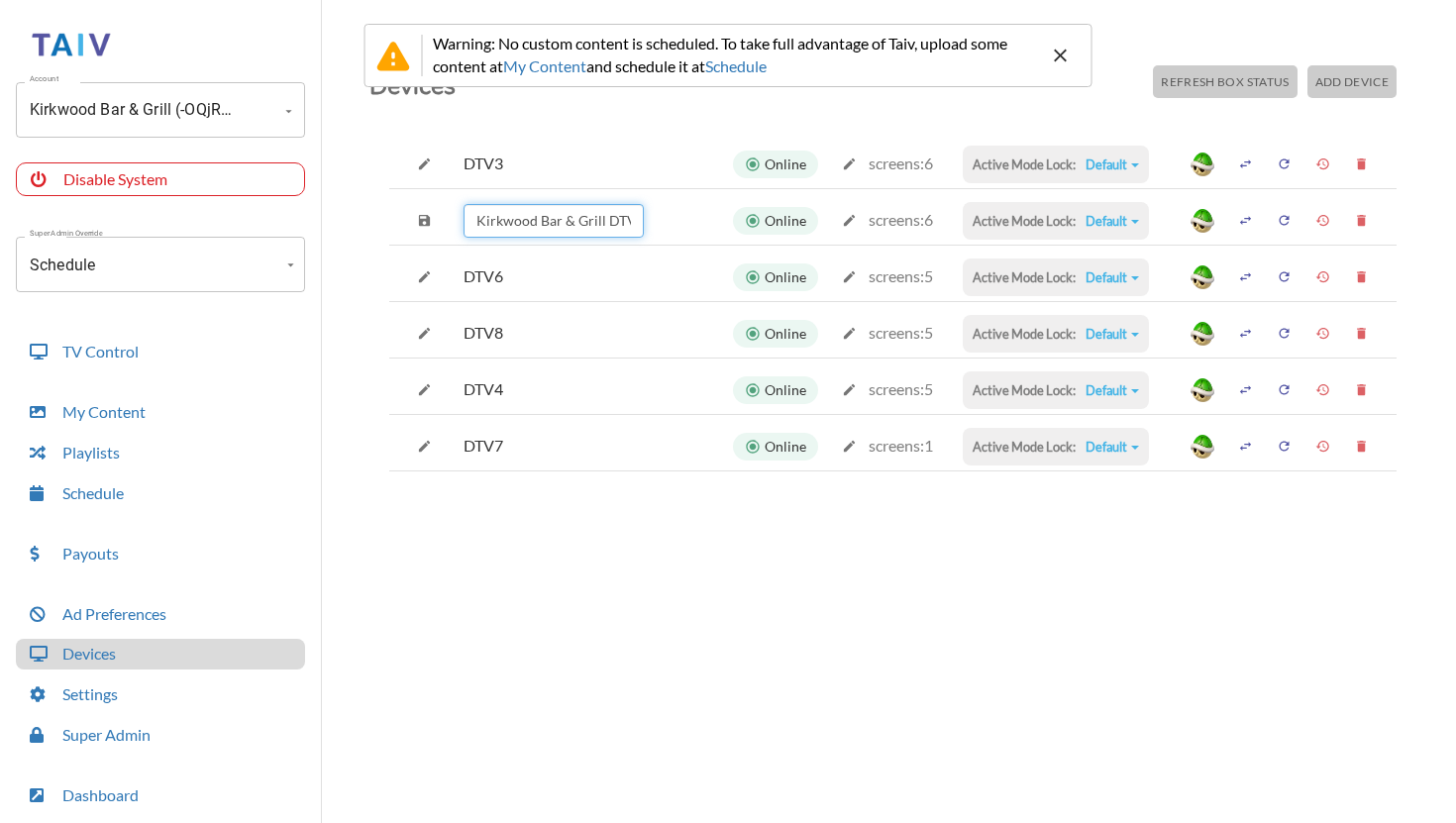 type on "Kirkwood Bar & Grill DTV2" 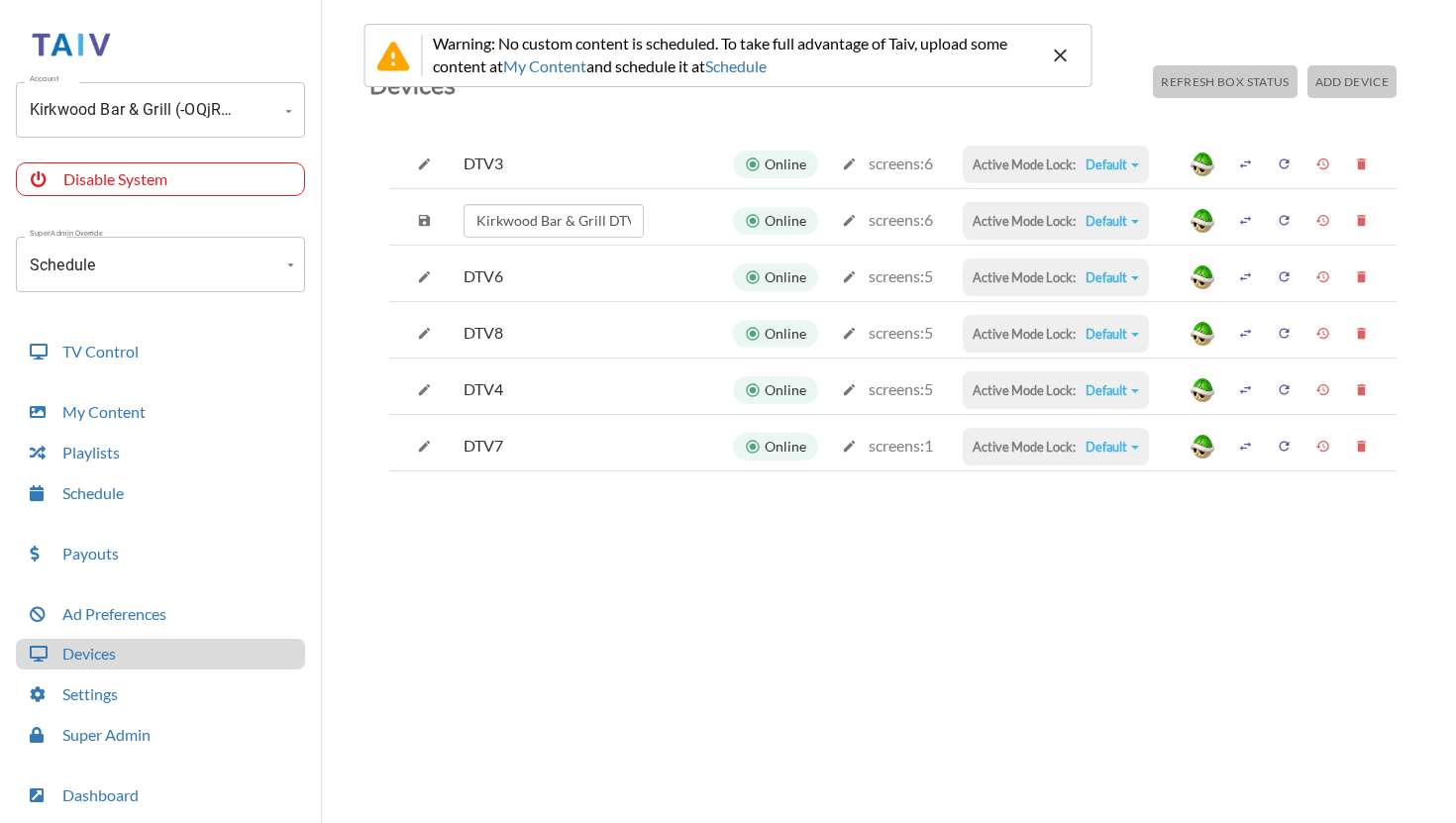 click at bounding box center (424, 163) 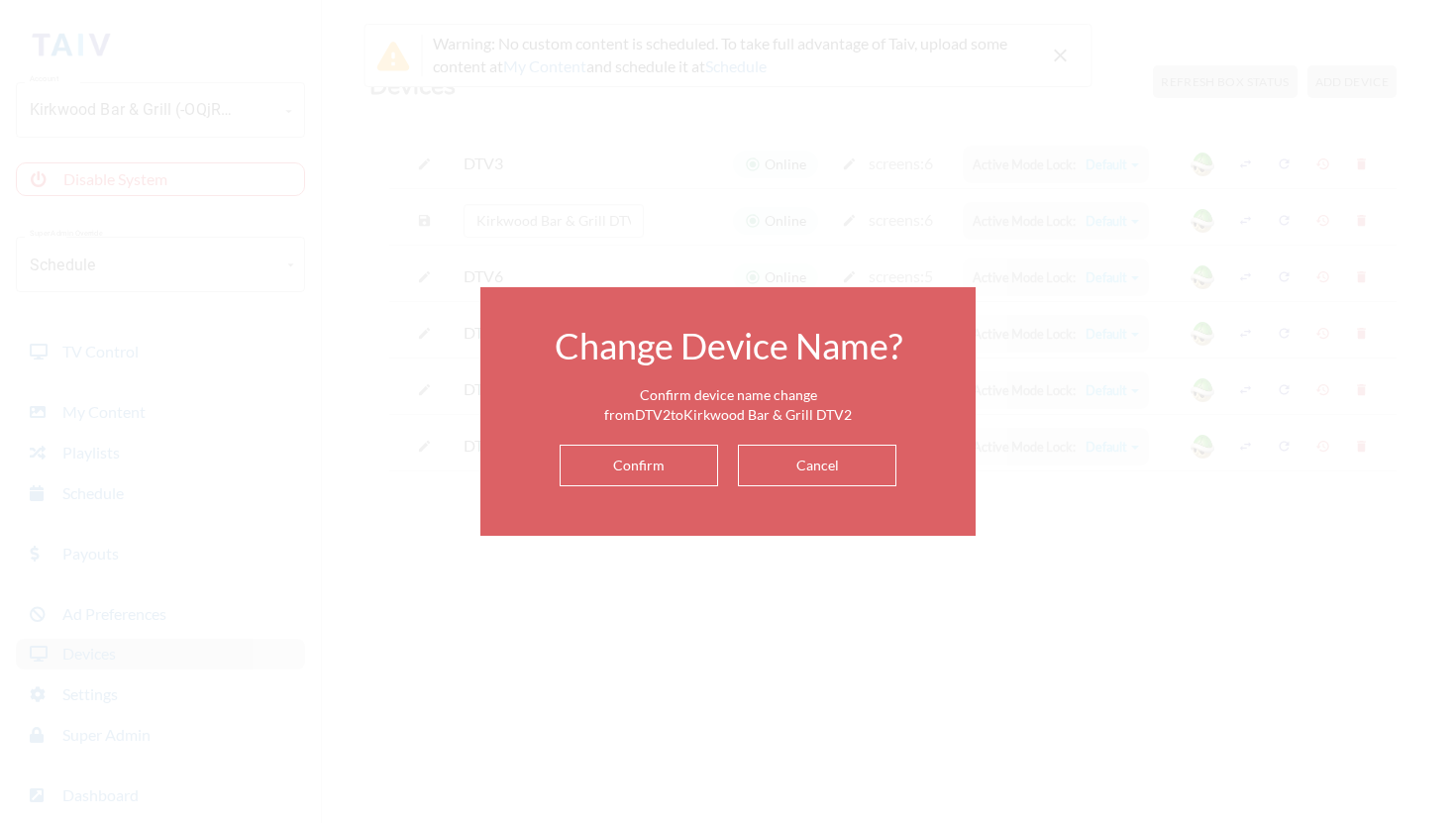 click on "Confirm" at bounding box center (639, 465) 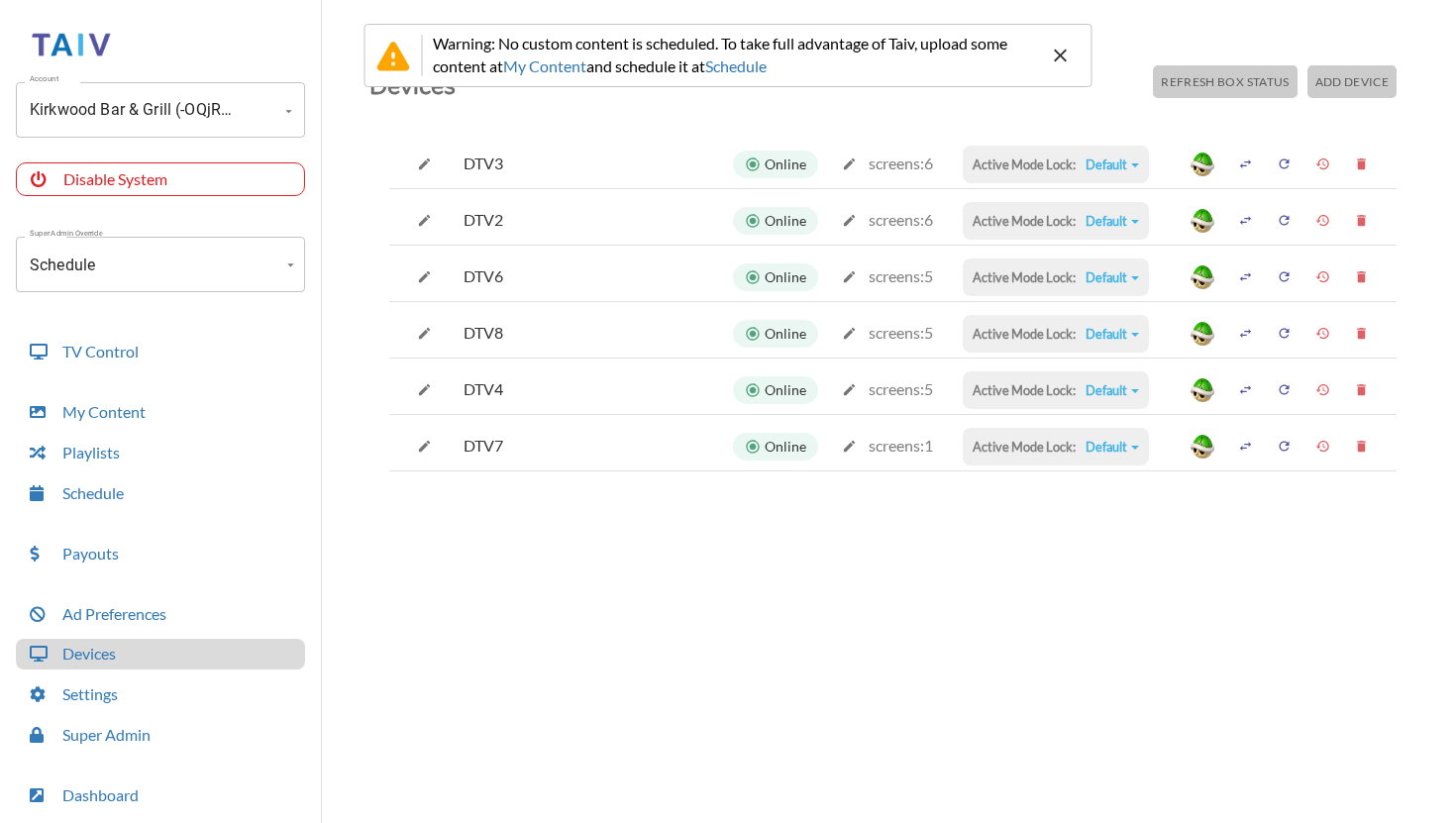click at bounding box center (424, 163) 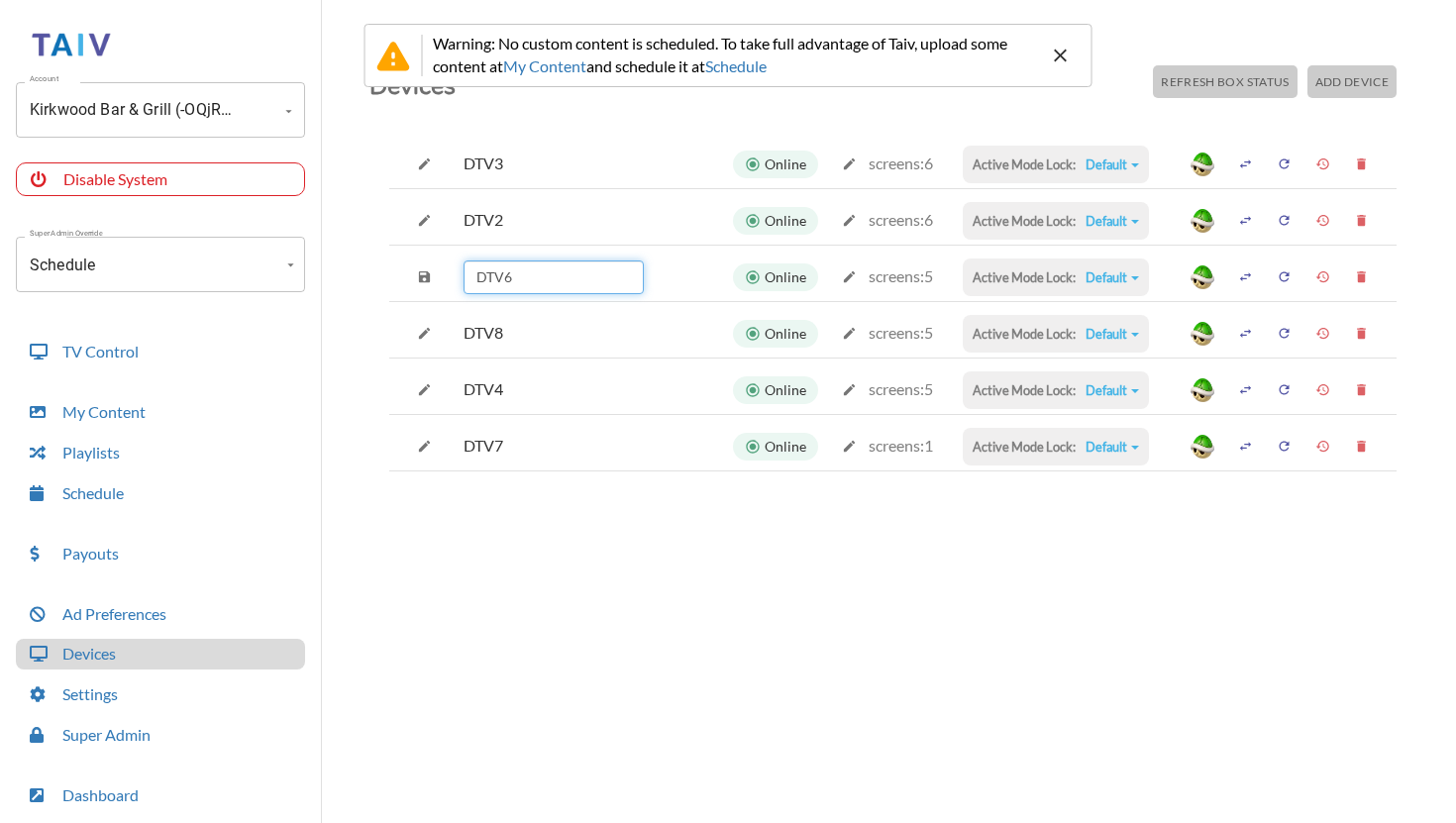 click on "DTV6" at bounding box center (554, 277) 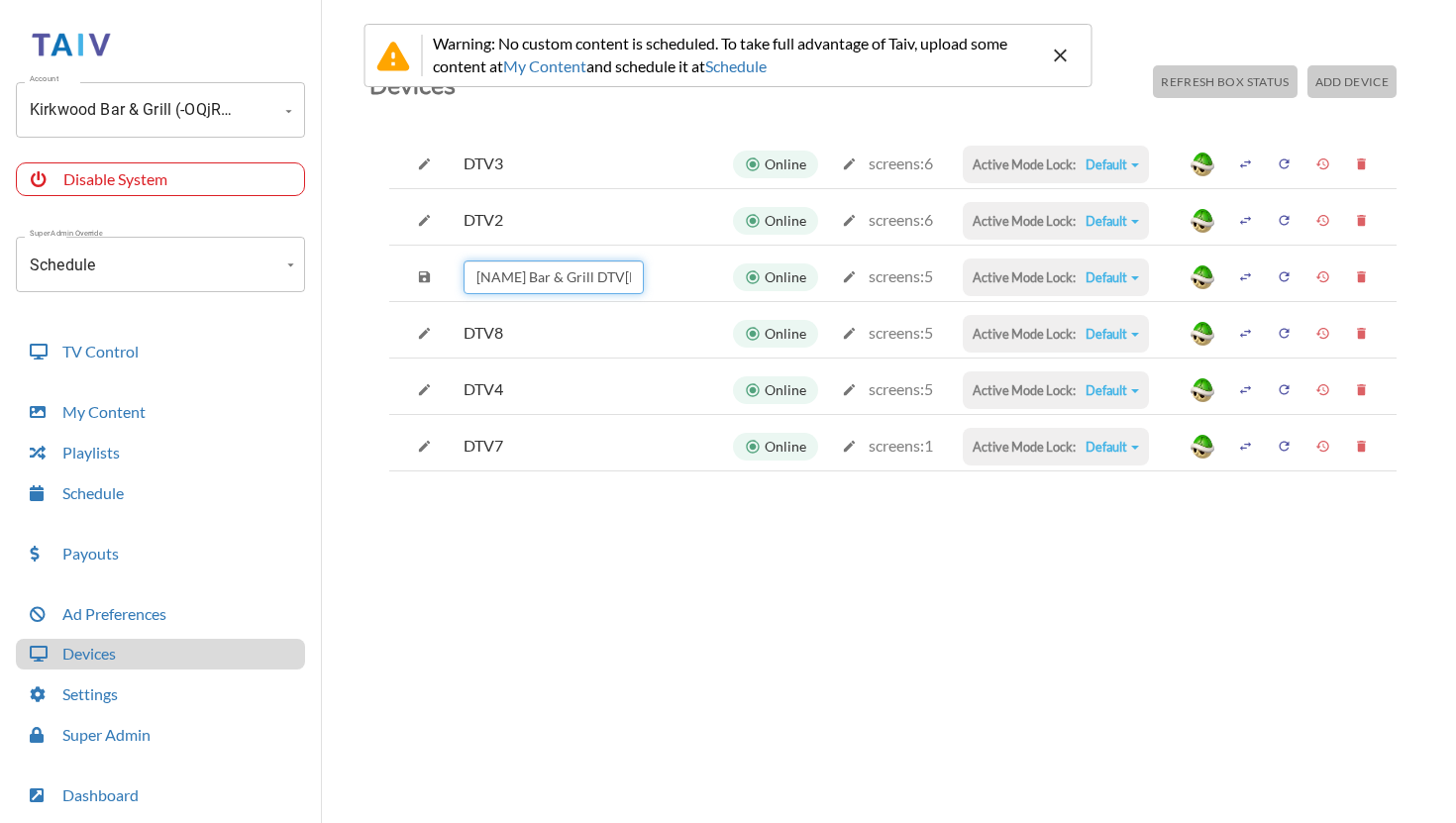 type on "[NAME] Bar & Grill DTV[NUMBER]" 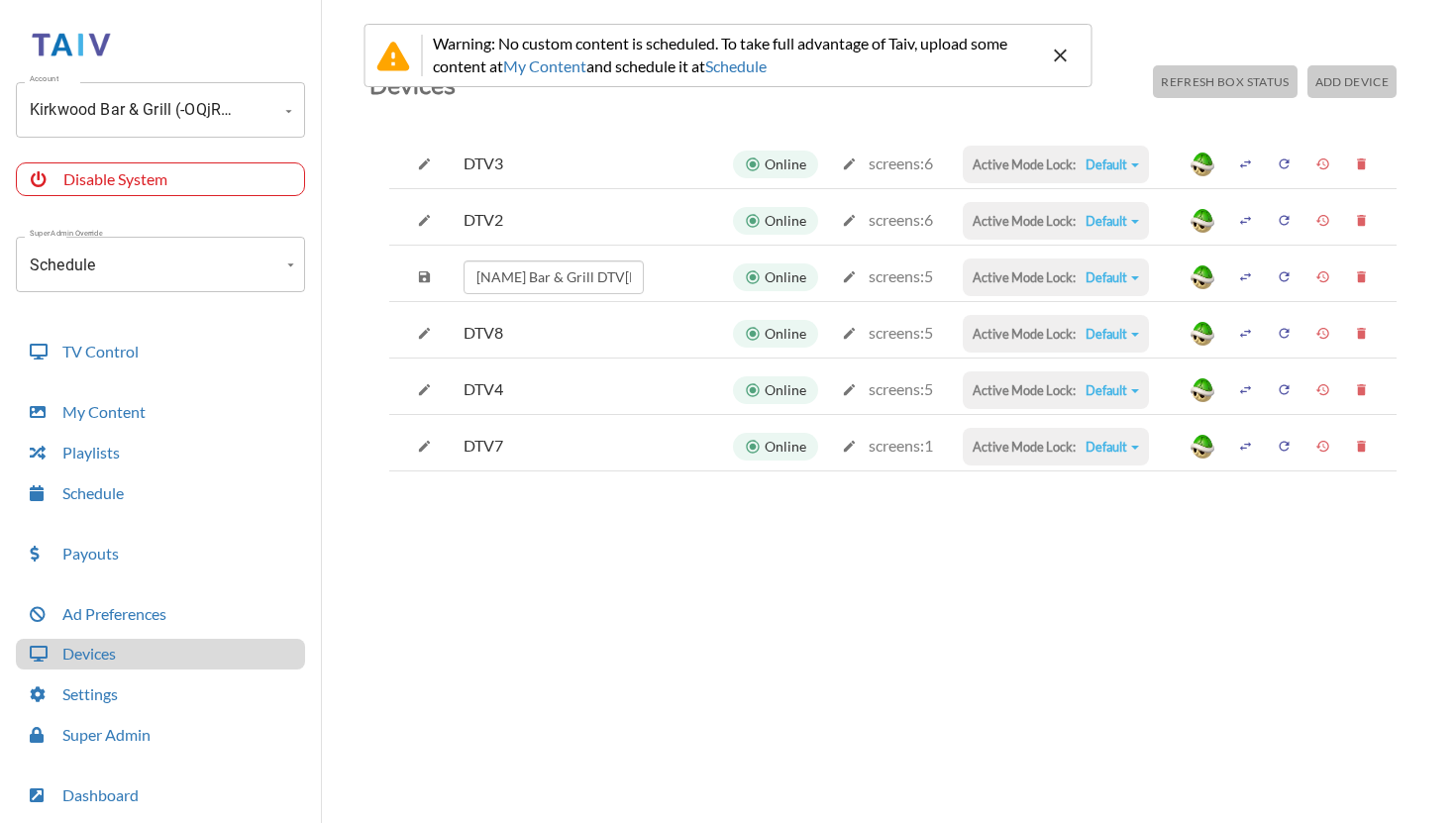 click at bounding box center [424, 163] 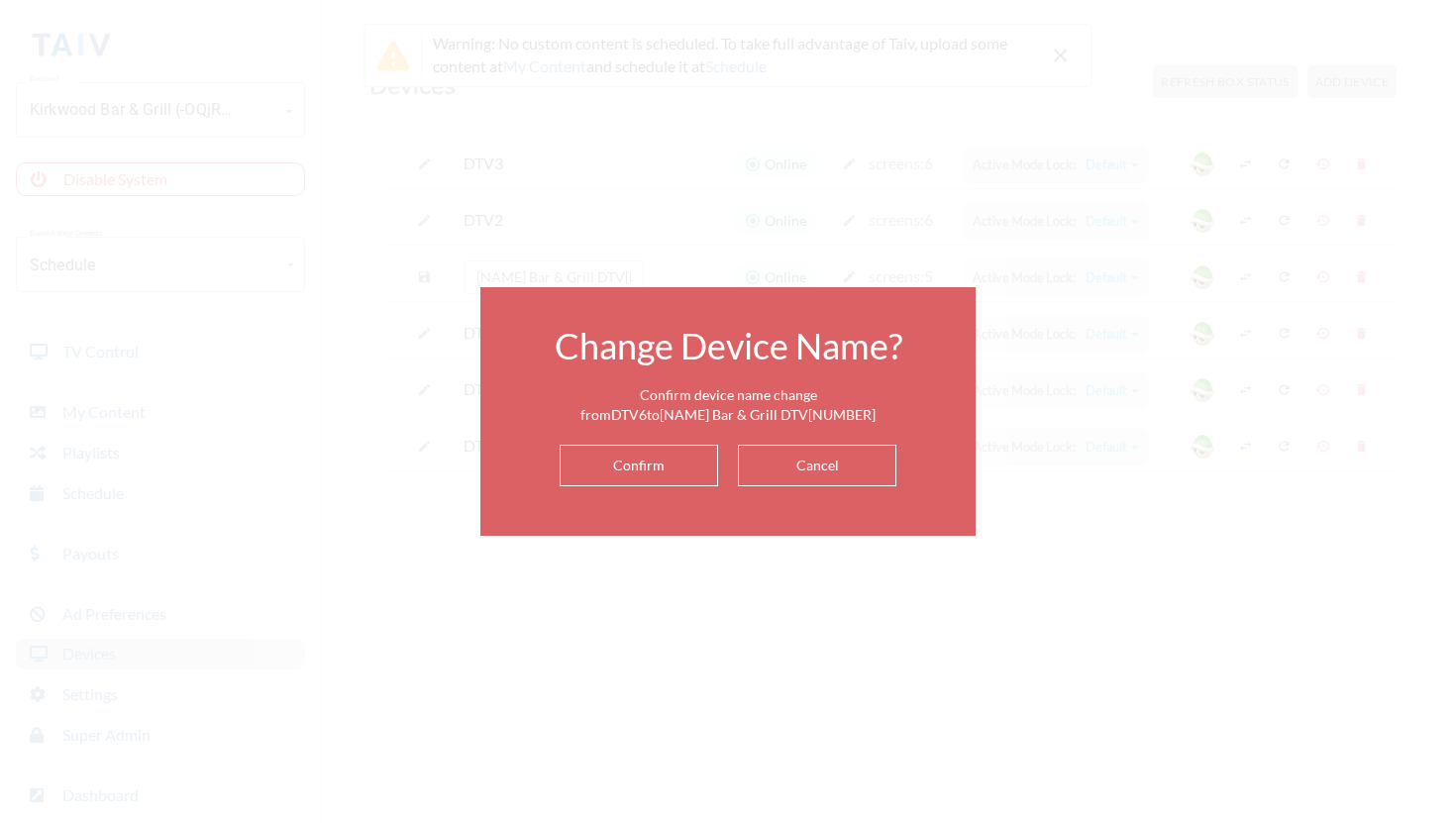 click on "Confirm" at bounding box center [639, 465] 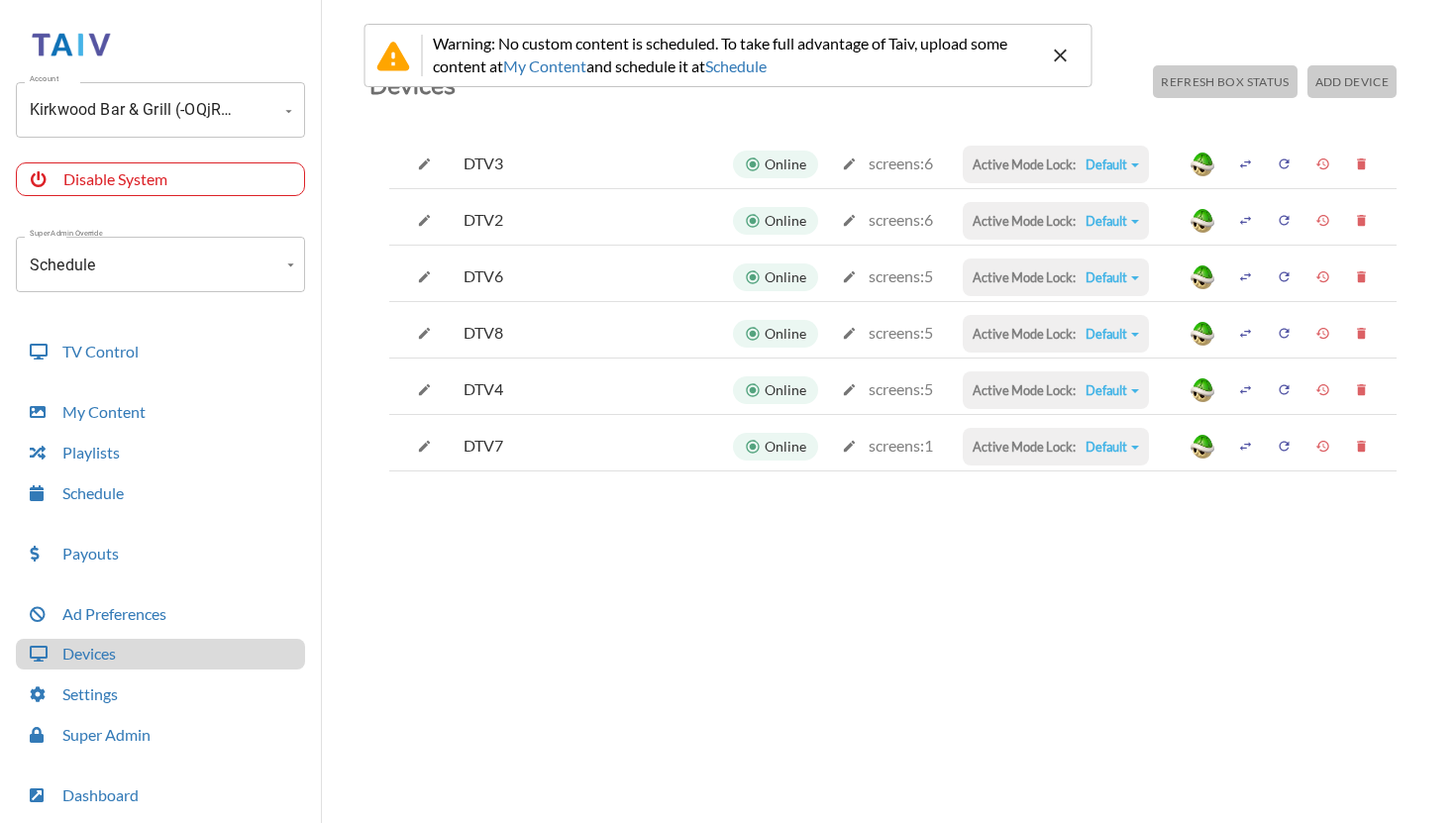 click at bounding box center (424, 163) 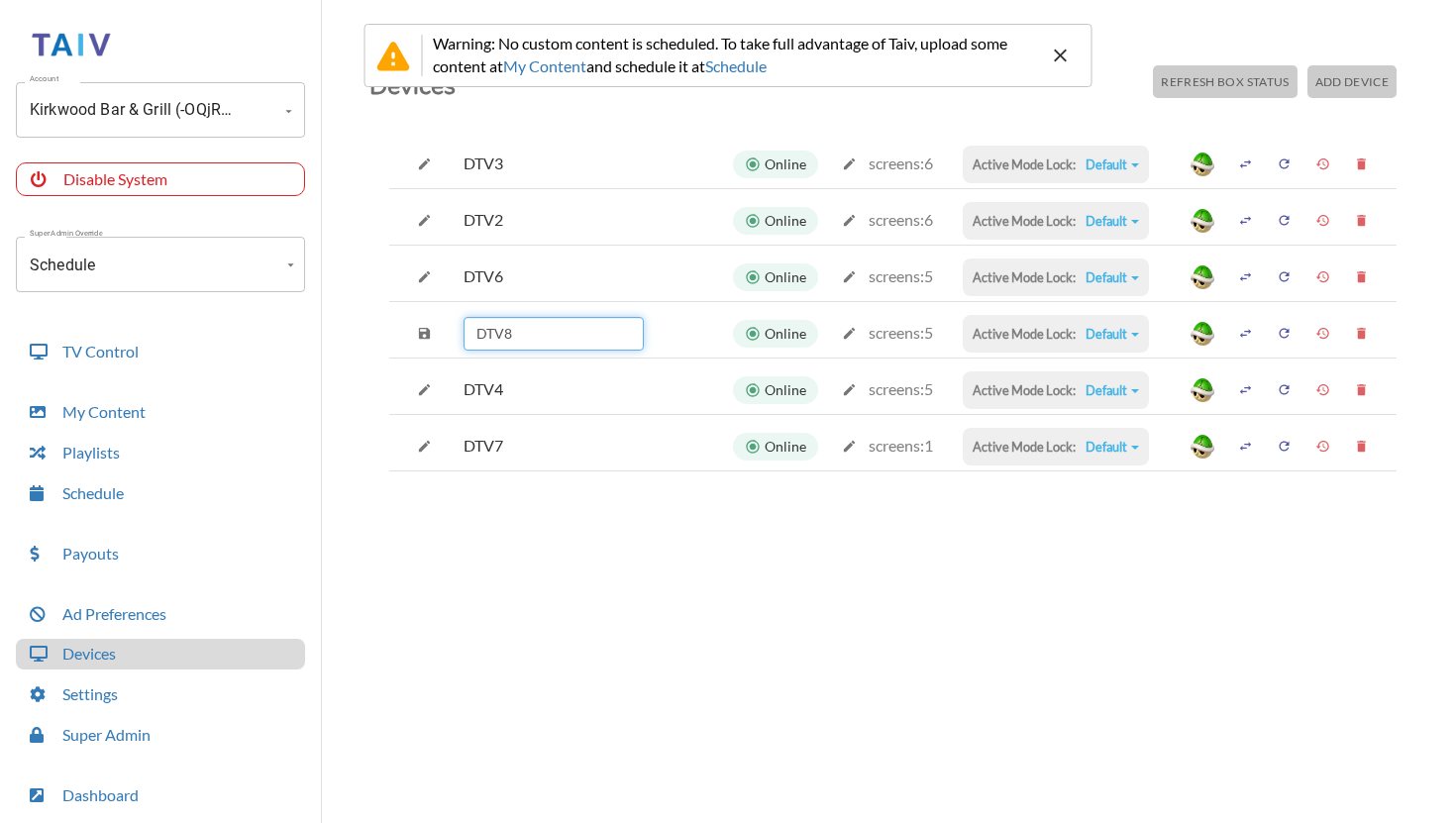click on "DTV8" at bounding box center [554, 334] 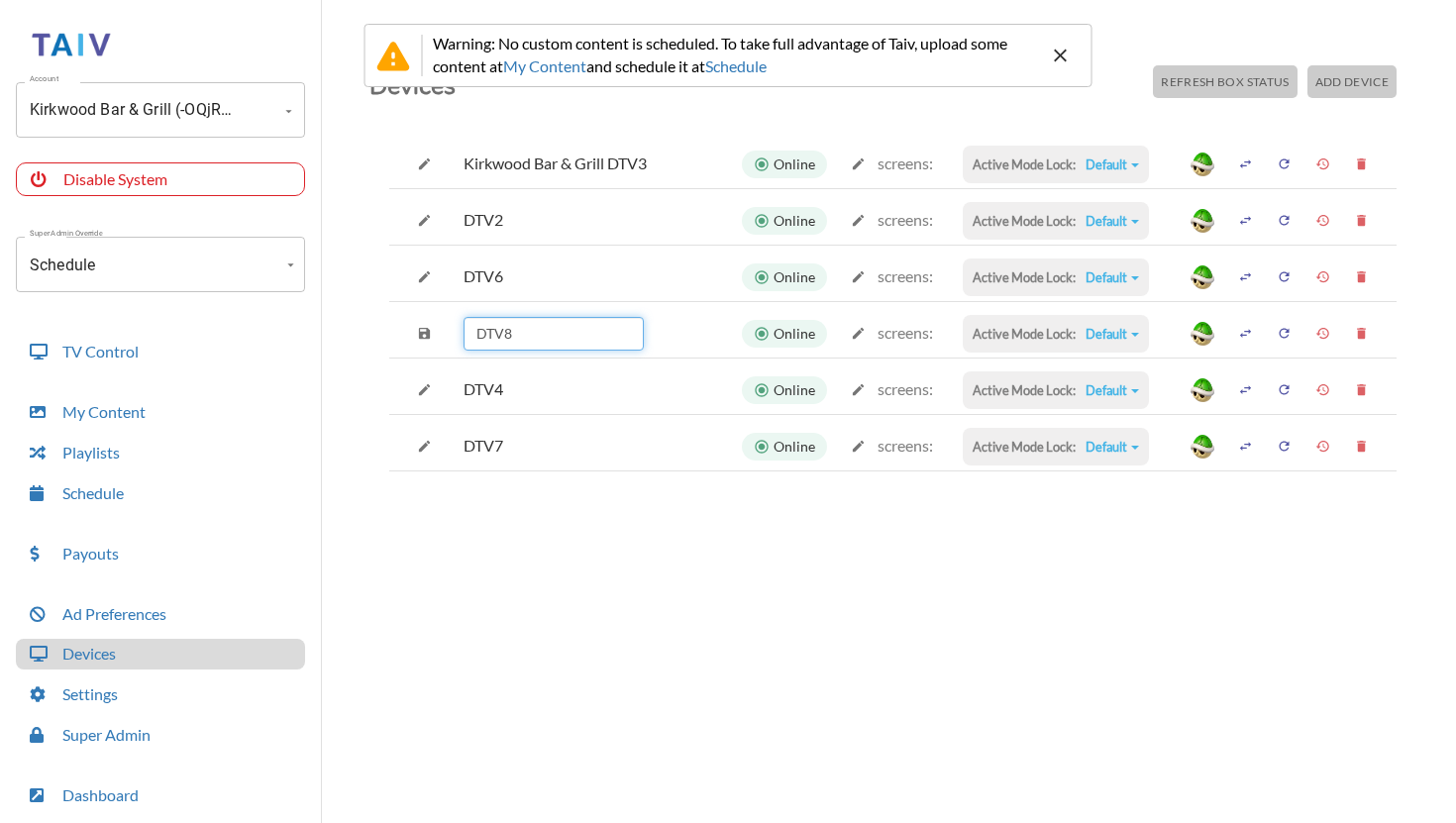 paste on "[NAME] Bar & Grill" 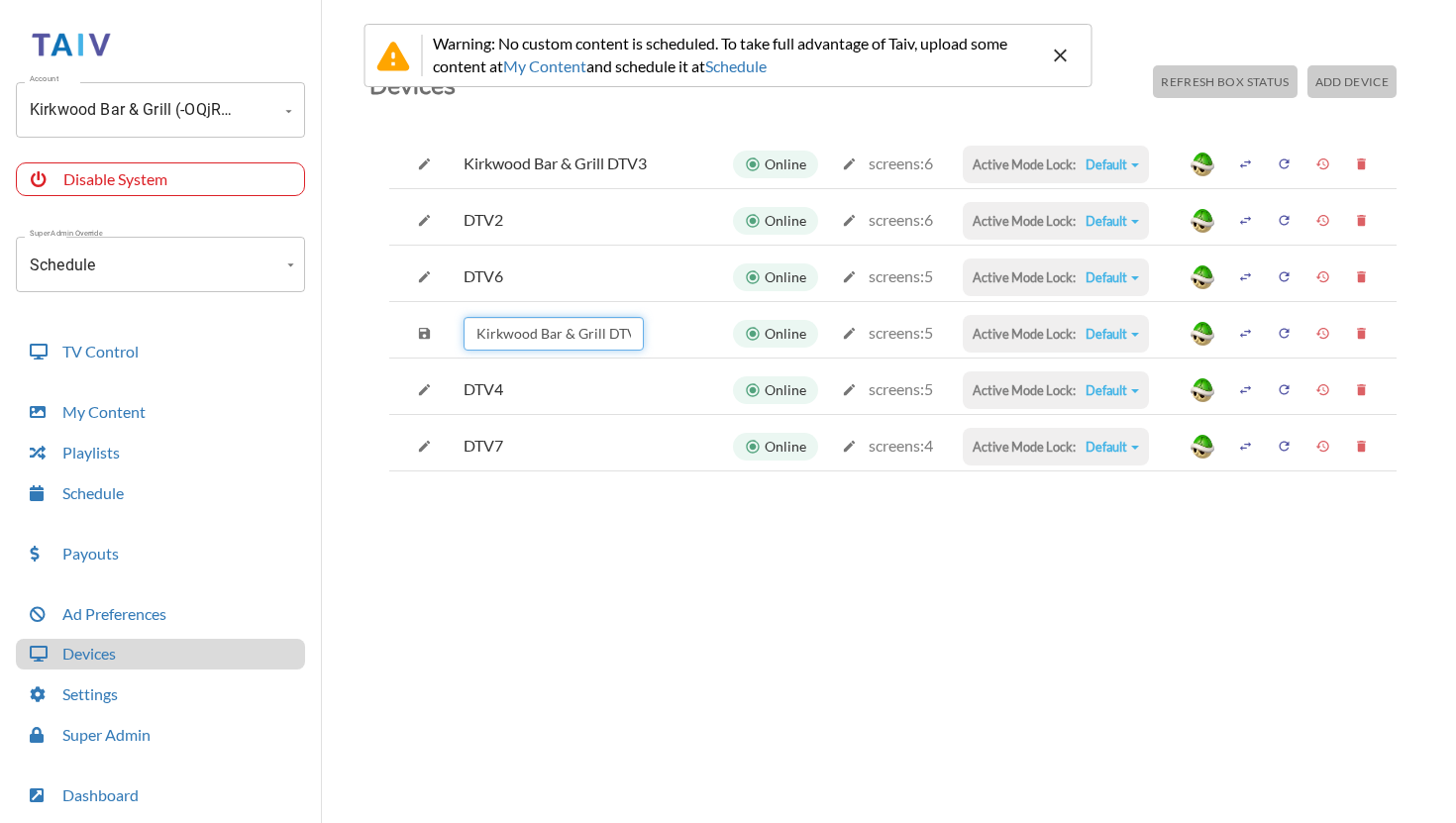 type on "Kirkwood Bar & Grill DTV8" 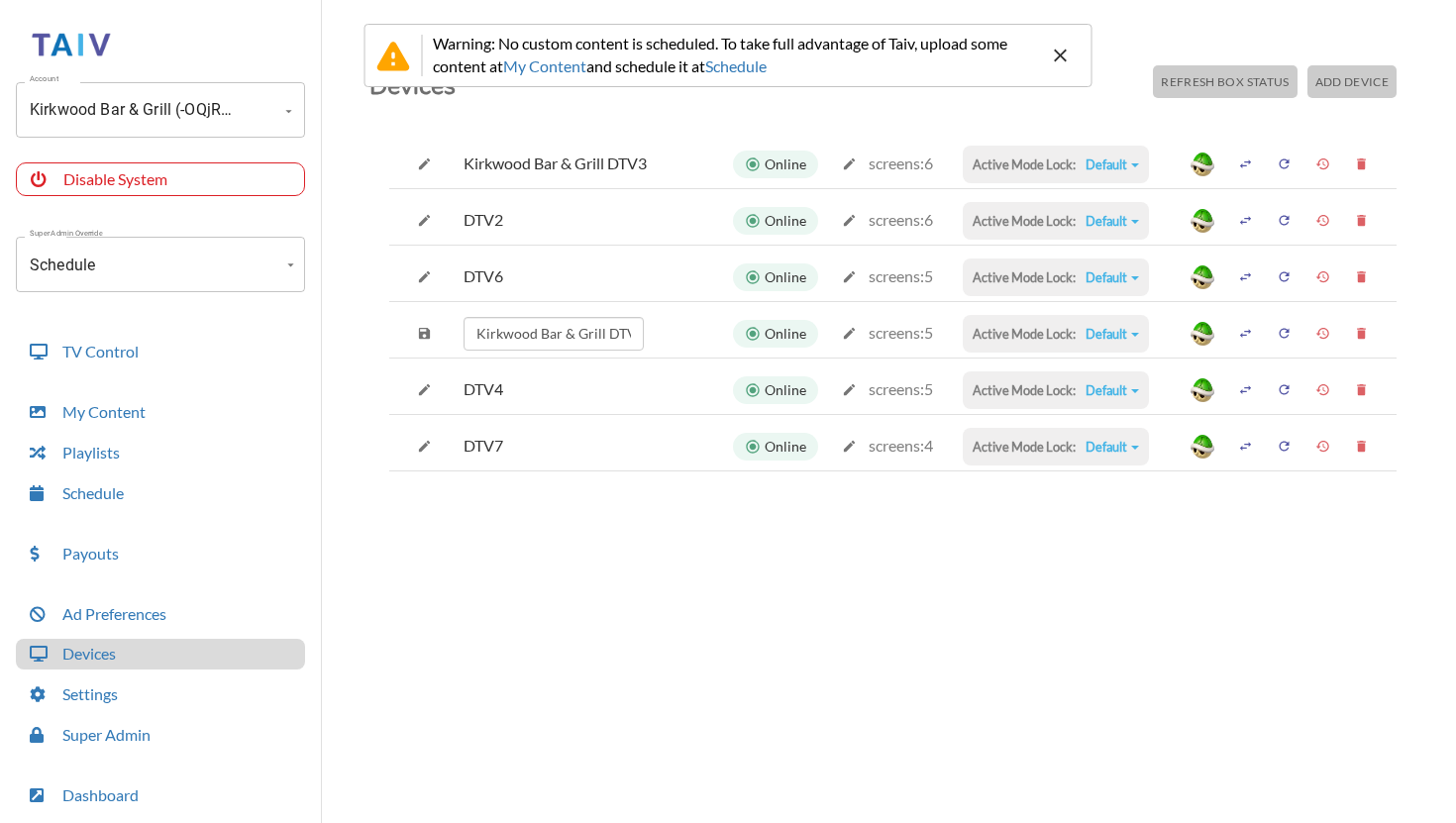 click at bounding box center (424, 163) 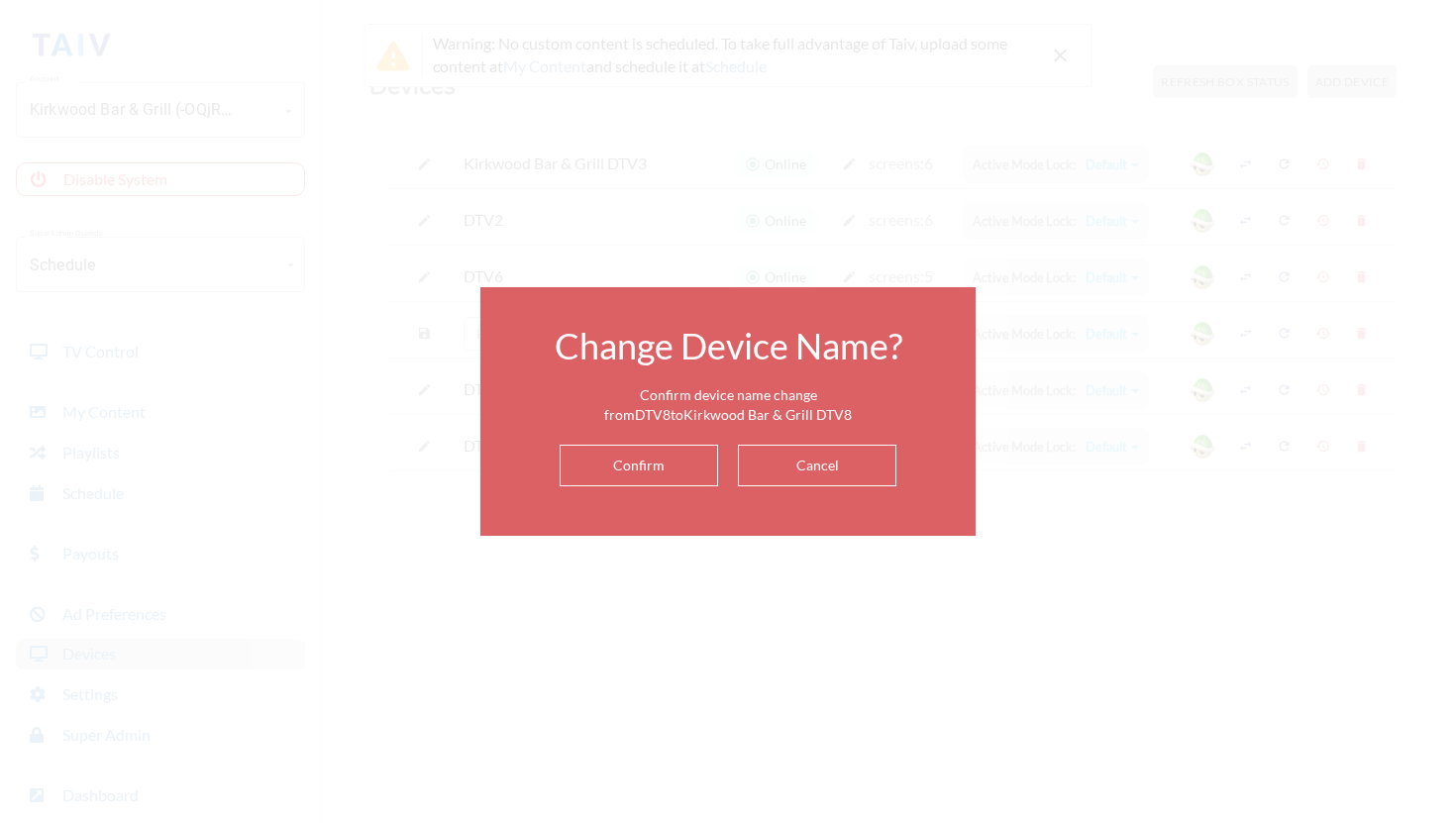 click on "Confirm" at bounding box center (639, 465) 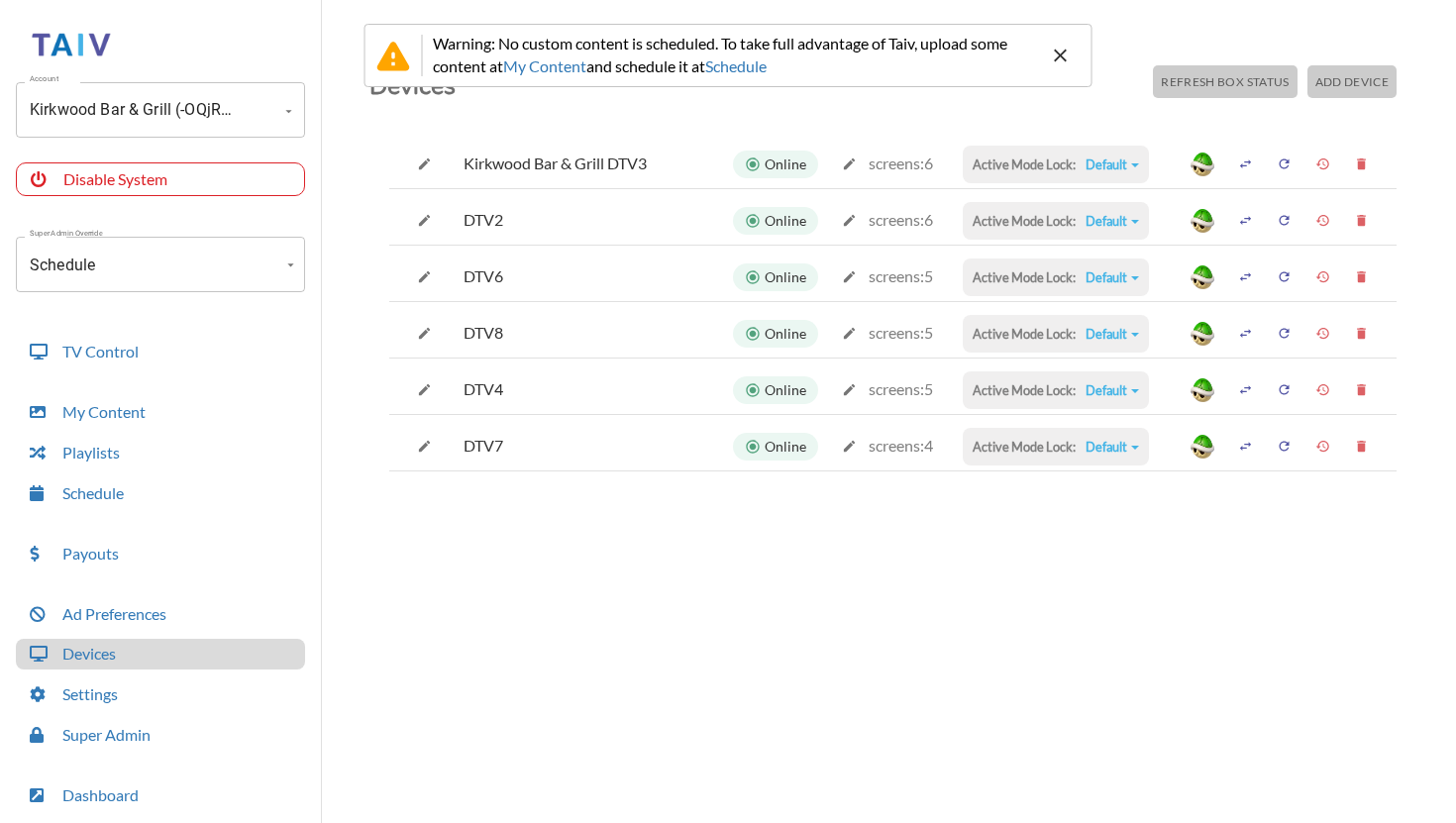 click at bounding box center (424, 163) 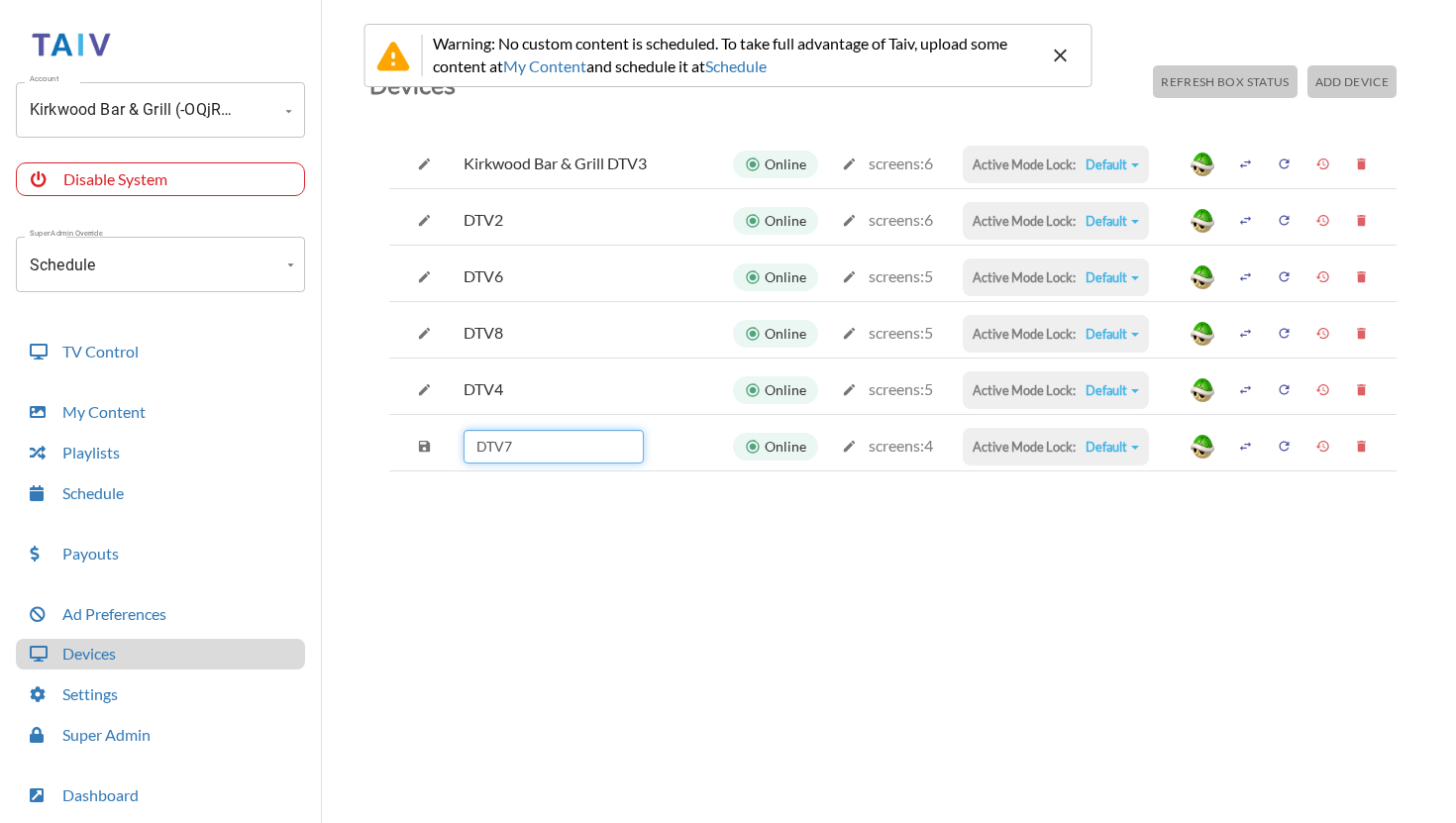 click on "DTV7" at bounding box center (554, 447) 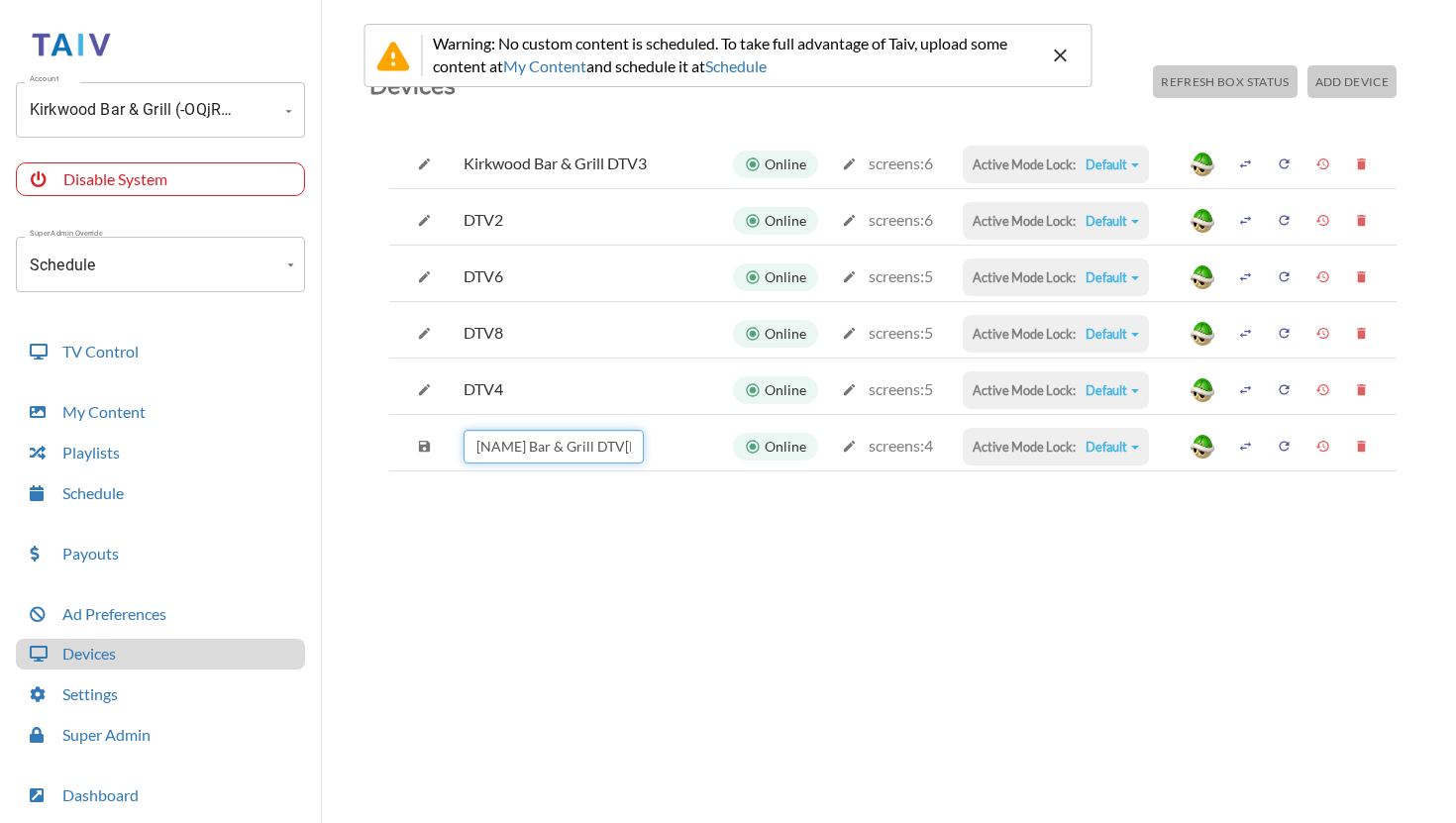 type on "[NAME] Bar & Grill DTV[NUMBER]" 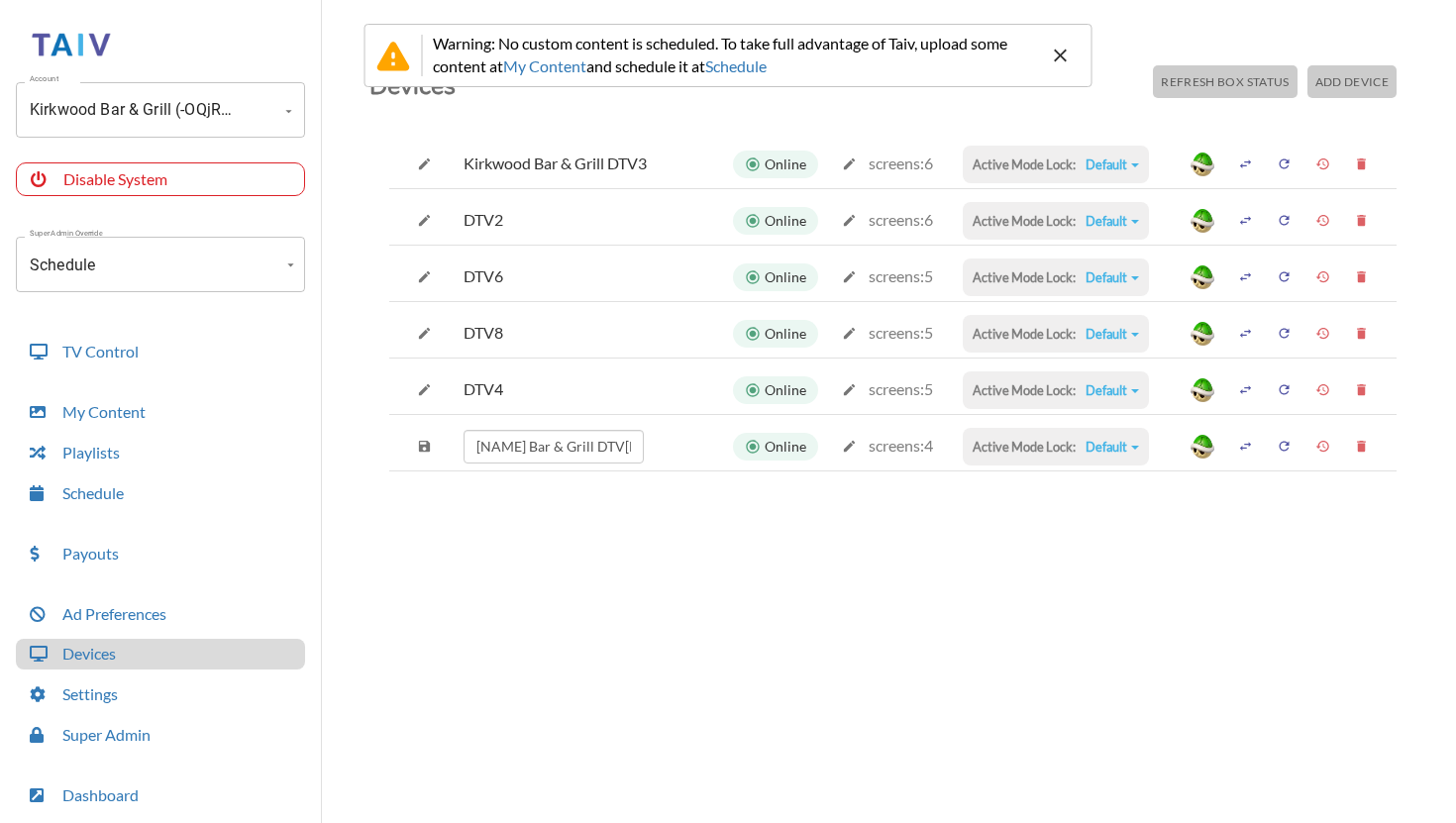 click at bounding box center [424, 163] 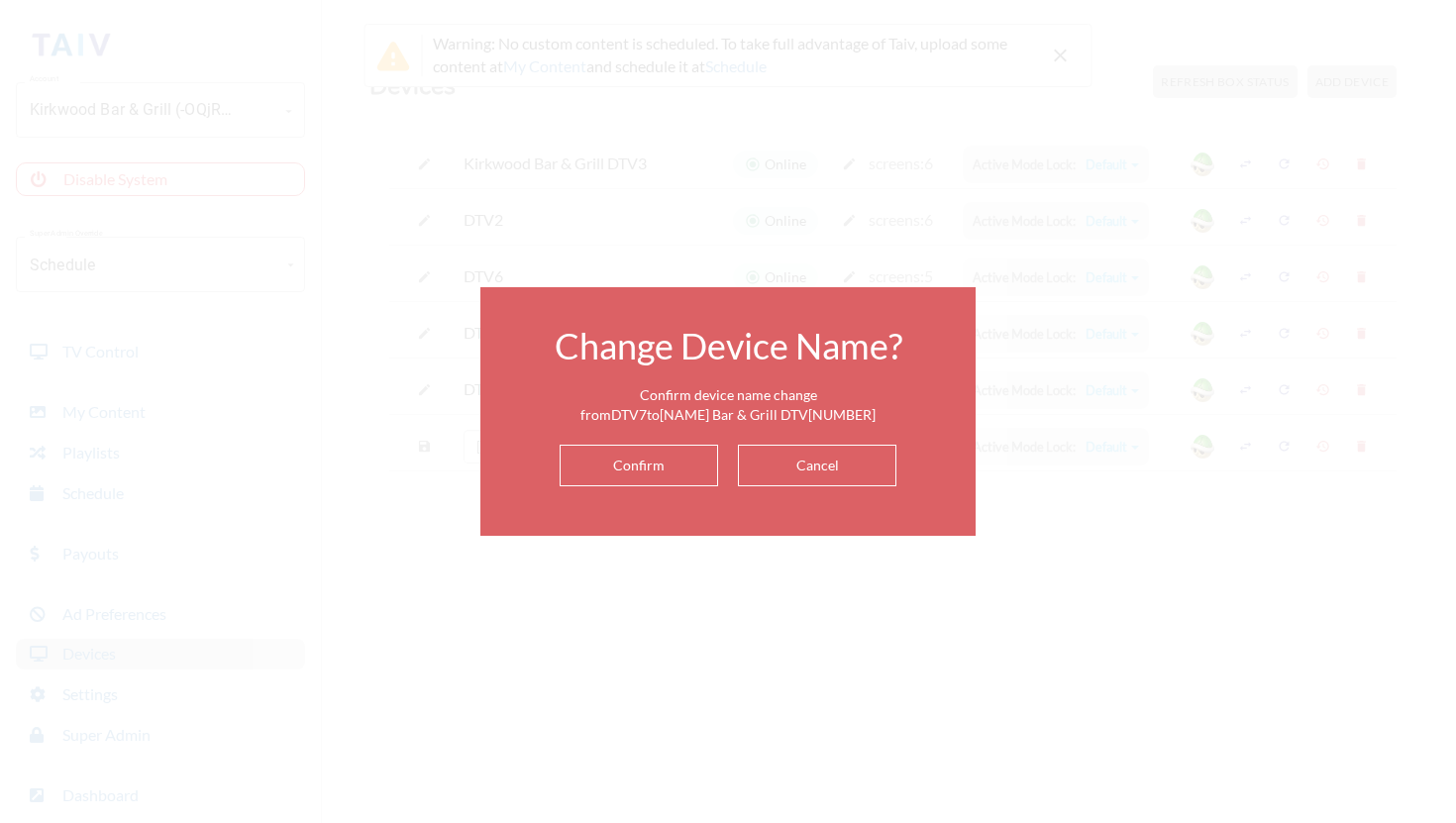 click on "Confirm" at bounding box center (639, 465) 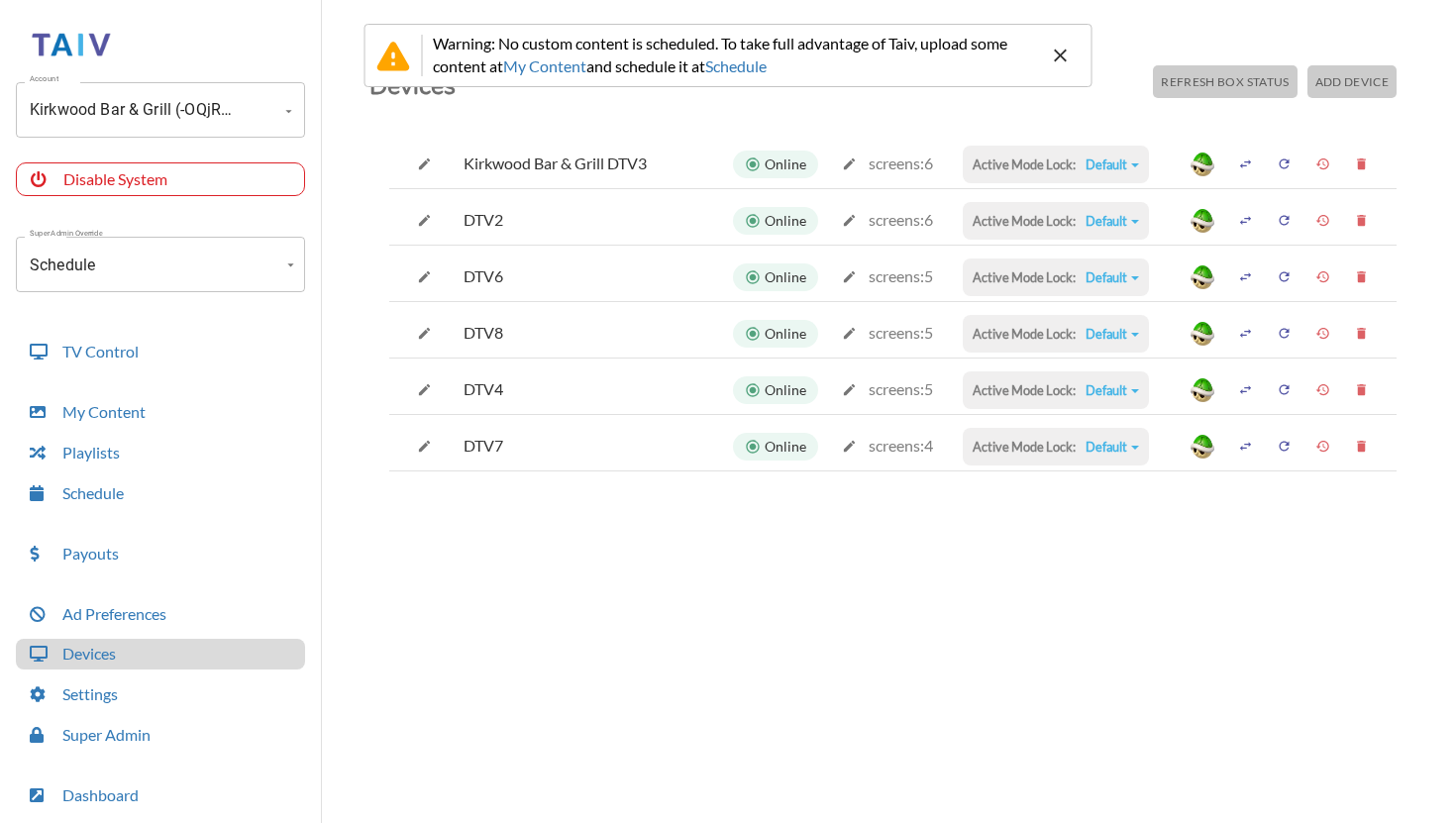 click at bounding box center [424, 163] 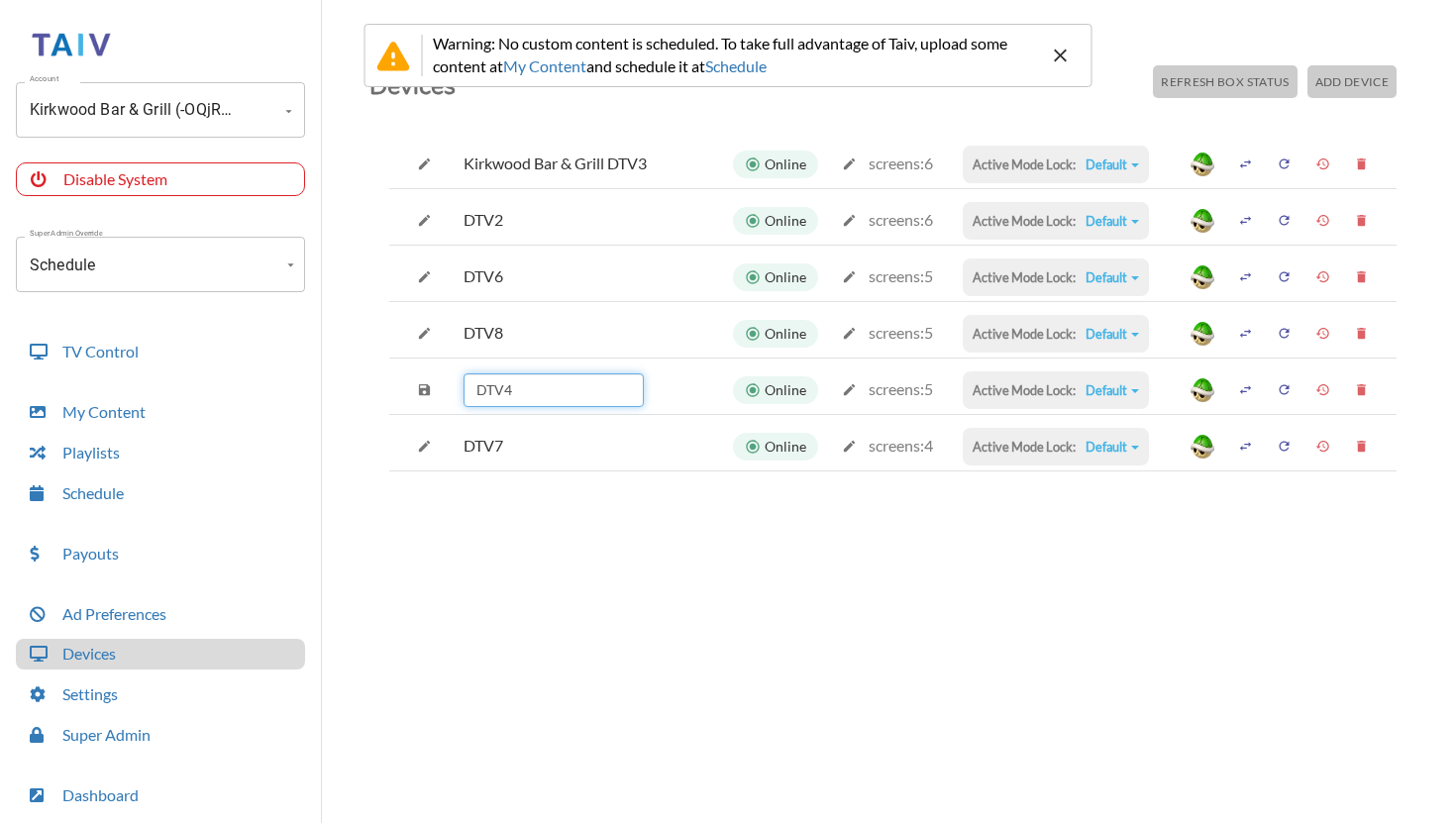 click on "DTV4" at bounding box center (554, 390) 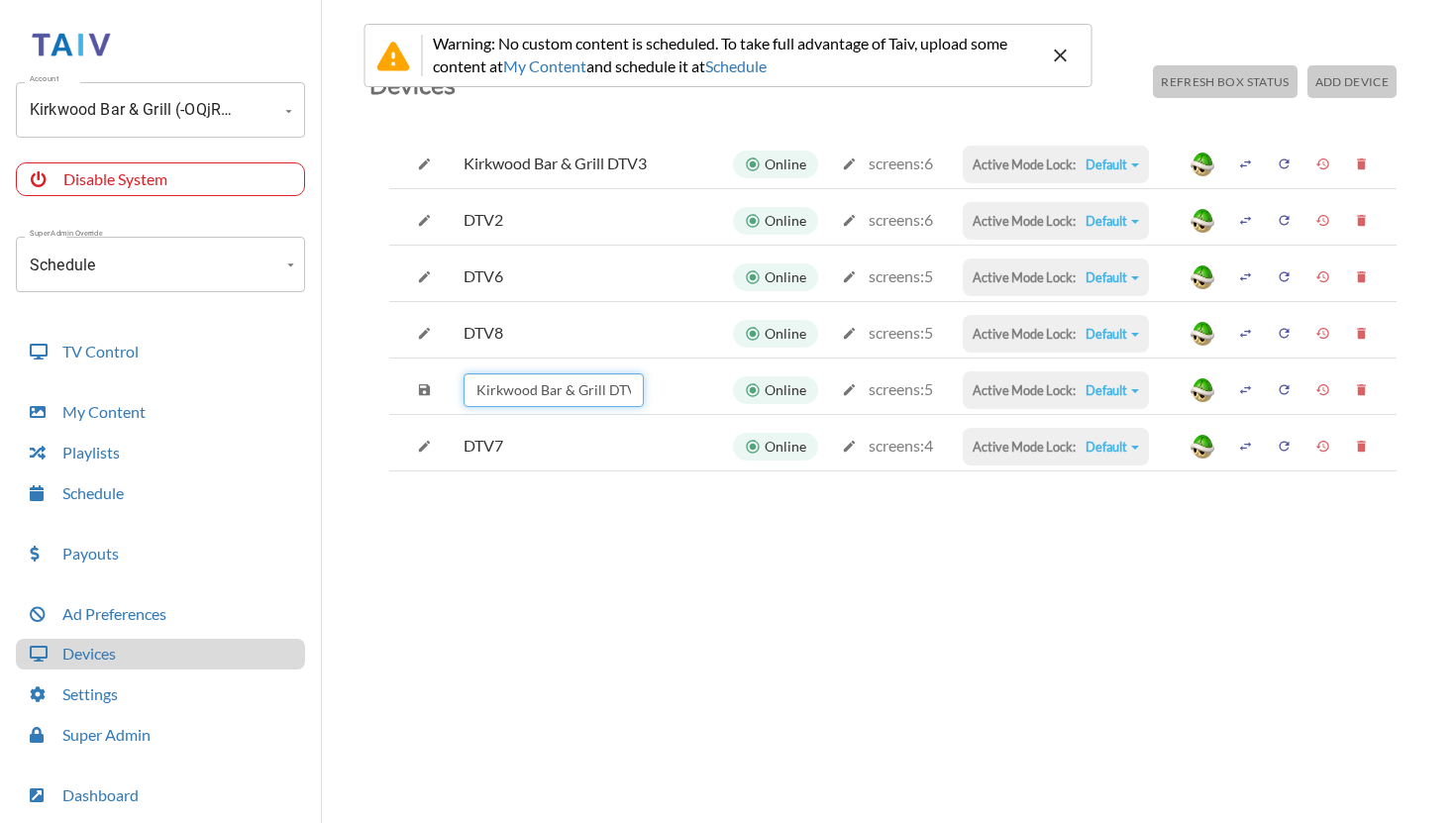 type on "Kirkwood Bar & Grill DTV4 ([REDACTED])" 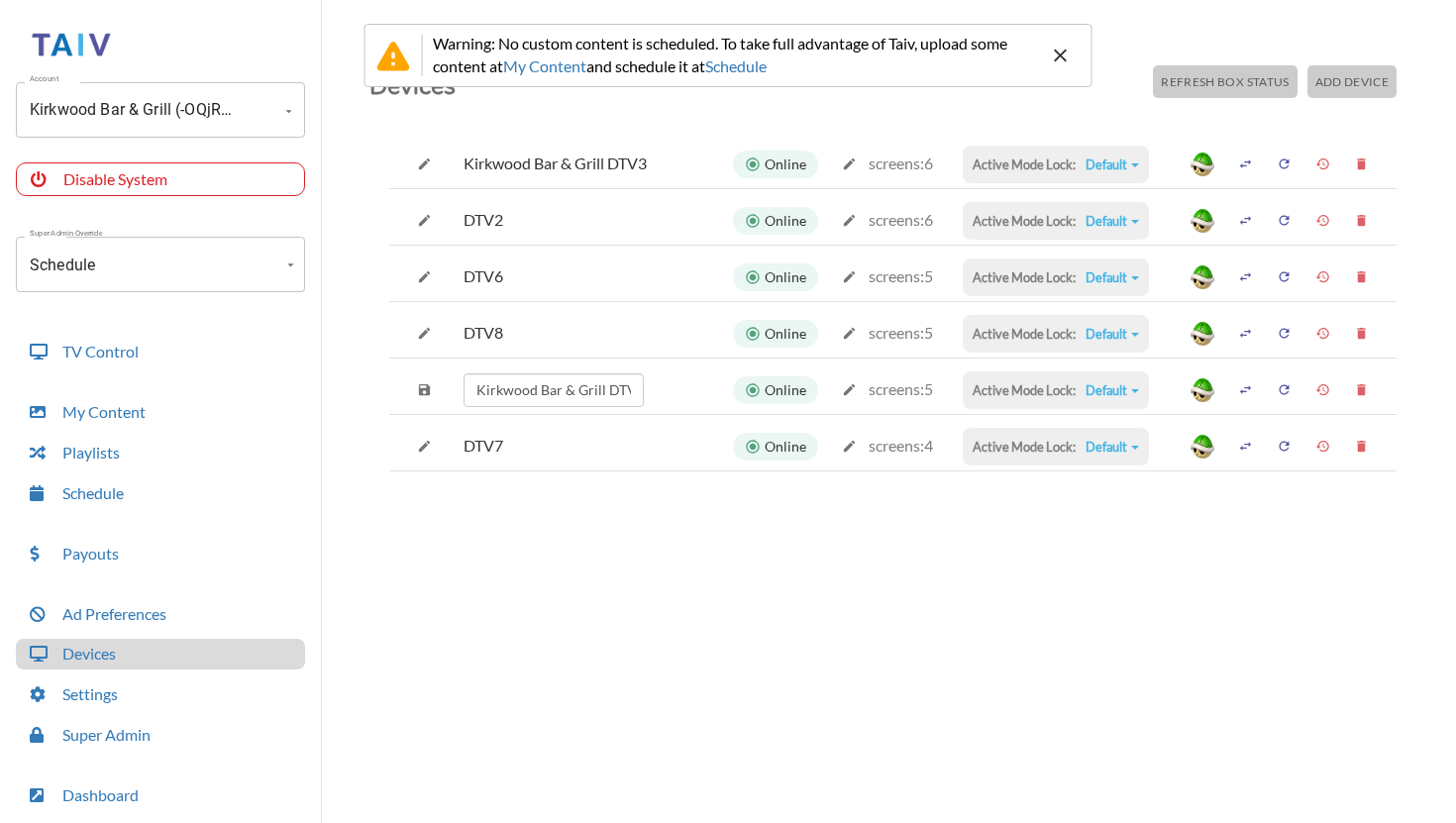 click at bounding box center [424, 163] 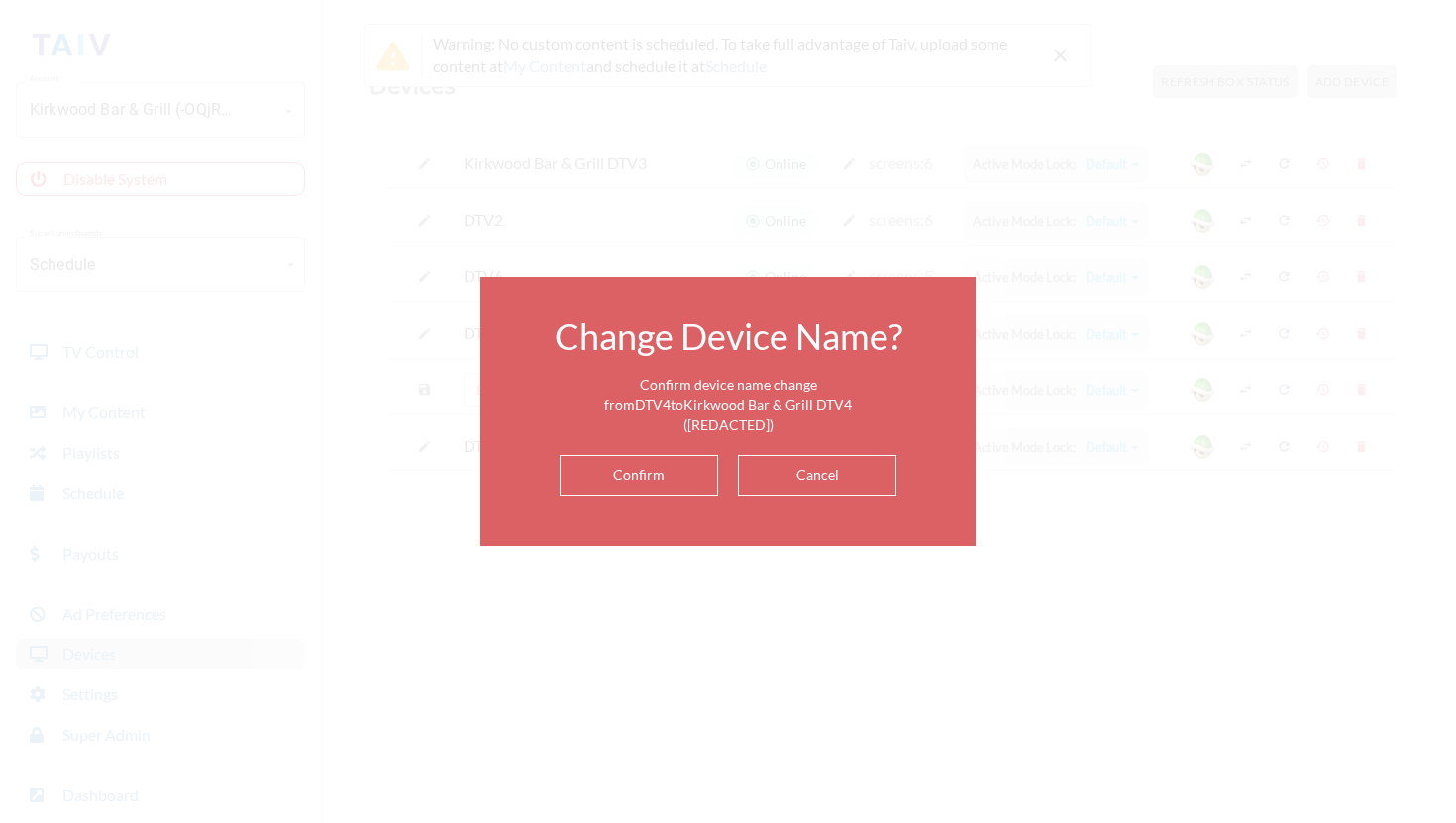 click on "Confirm" at bounding box center (639, 475) 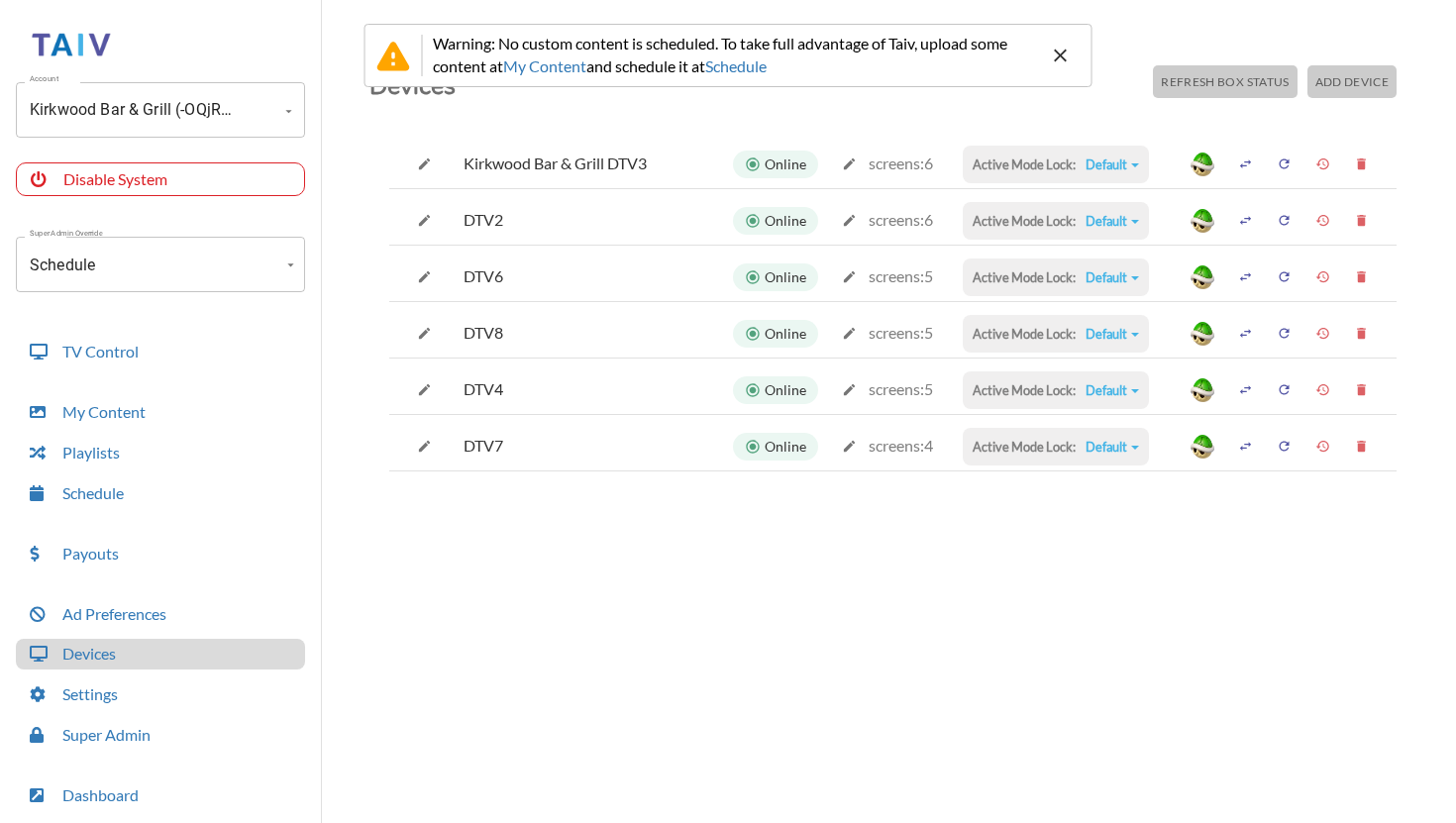 click on "Devices Refresh Box Status Add Device [STORE_NAME] Online screens:  6 Active Mode Lock:  Default   Default Commercial Replacement Digital Signage System Disabled [STORE_NAME] Online screens:  6 Active Mode Lock:  Default   Default Commercial Replacement Digital Signage System Disabled [STORE_NAME] Online screens:  5 Active Mode Lock:  Default   Default Commercial Replacement Digital Signage System Disabled [STORE_NAME] Online screens:  5 Active Mode Lock:  Default   Default Commercial Replacement Digital Signage System Disabled [STORE_NAME] Online screens:  5 Active Mode Lock:  Default   Default Commercial Replacement Digital Signage System Disabled [STORE_NAME] Online screens:  4 Active Mode Lock:  Default   Default Commercial Replacement Digital Signage System Disabled" at bounding box center (892, 461) 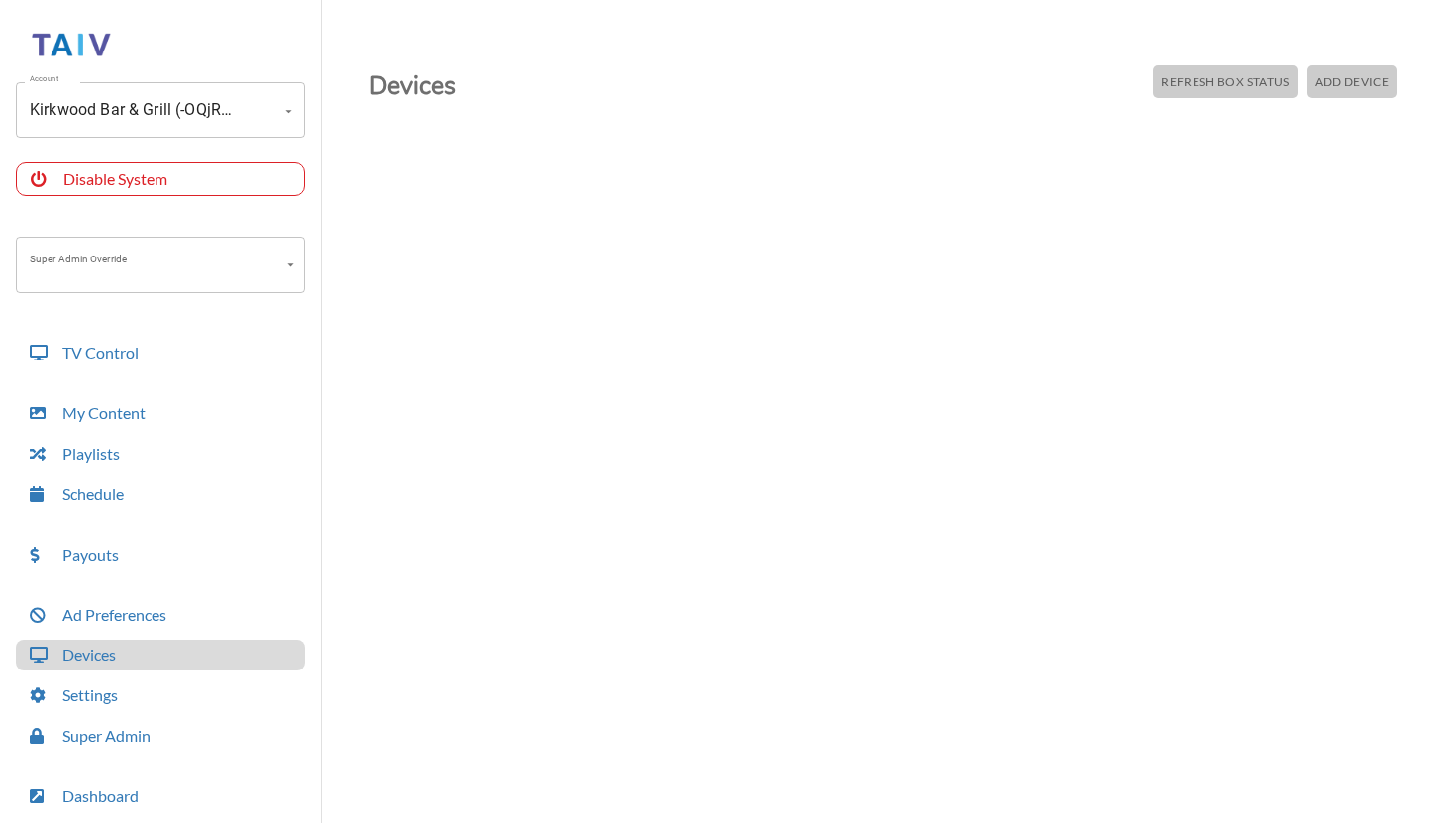 scroll, scrollTop: 0, scrollLeft: 0, axis: both 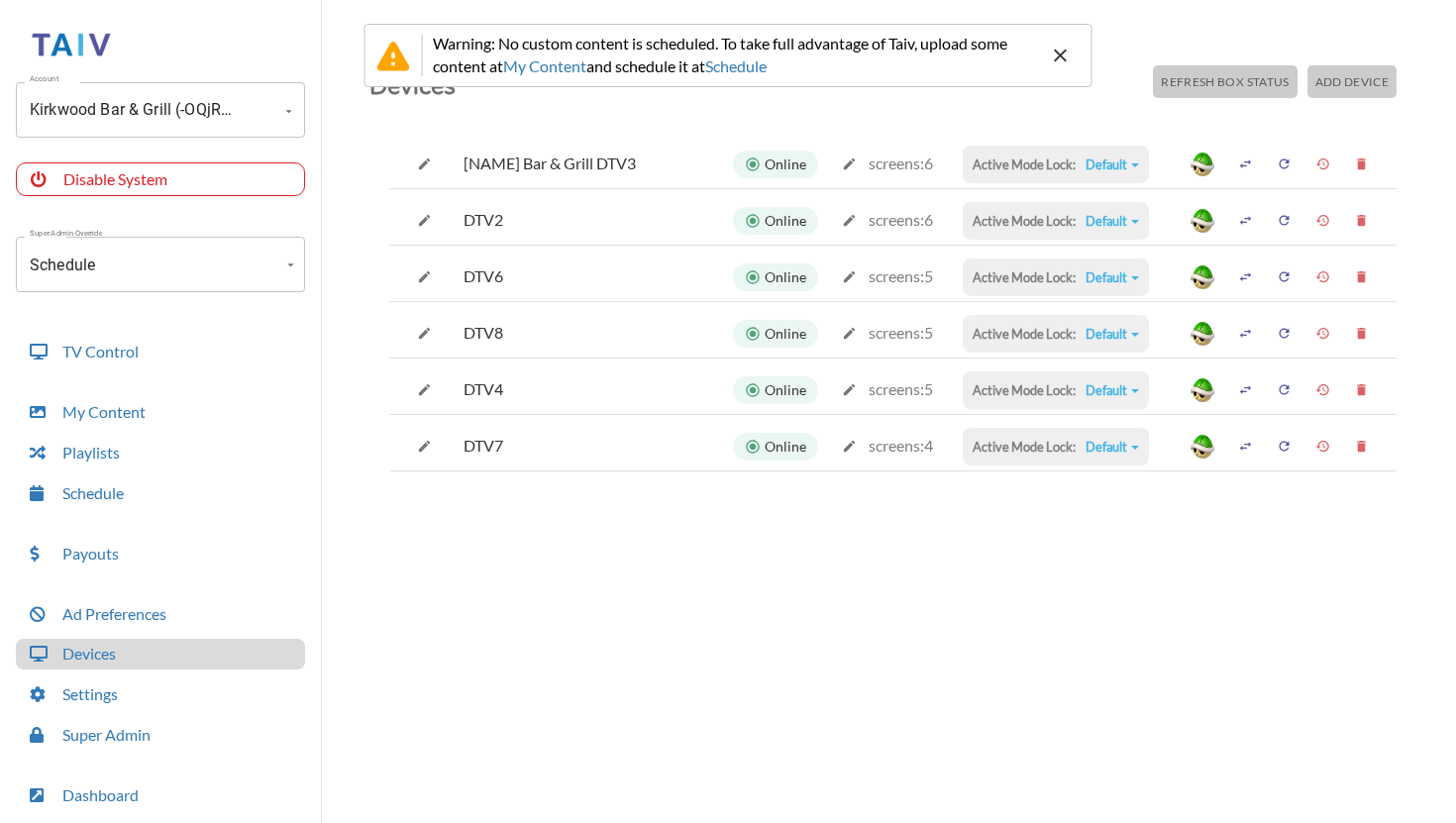 click at bounding box center (424, 163) 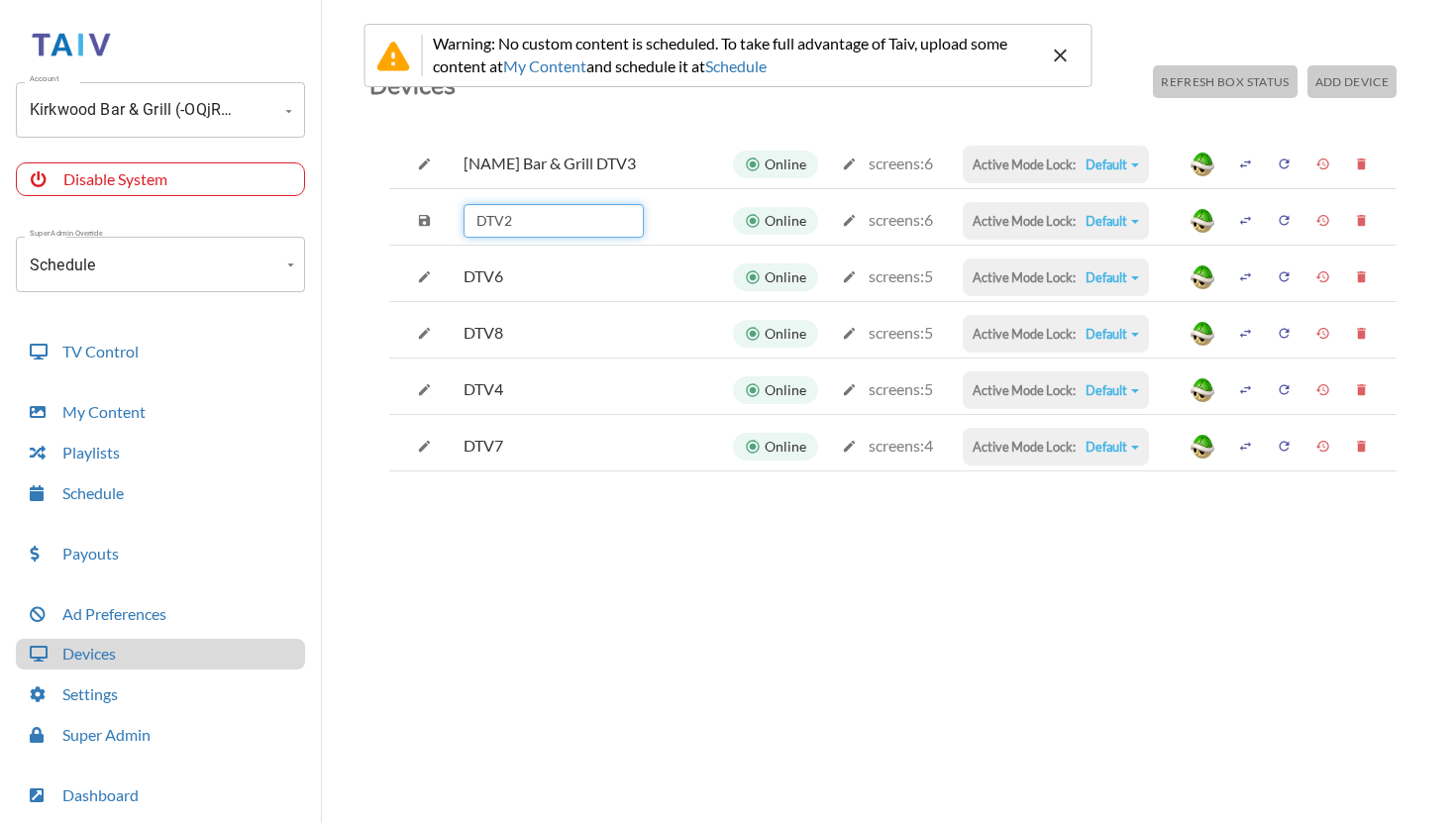 click on "DTV2" at bounding box center (554, 221) 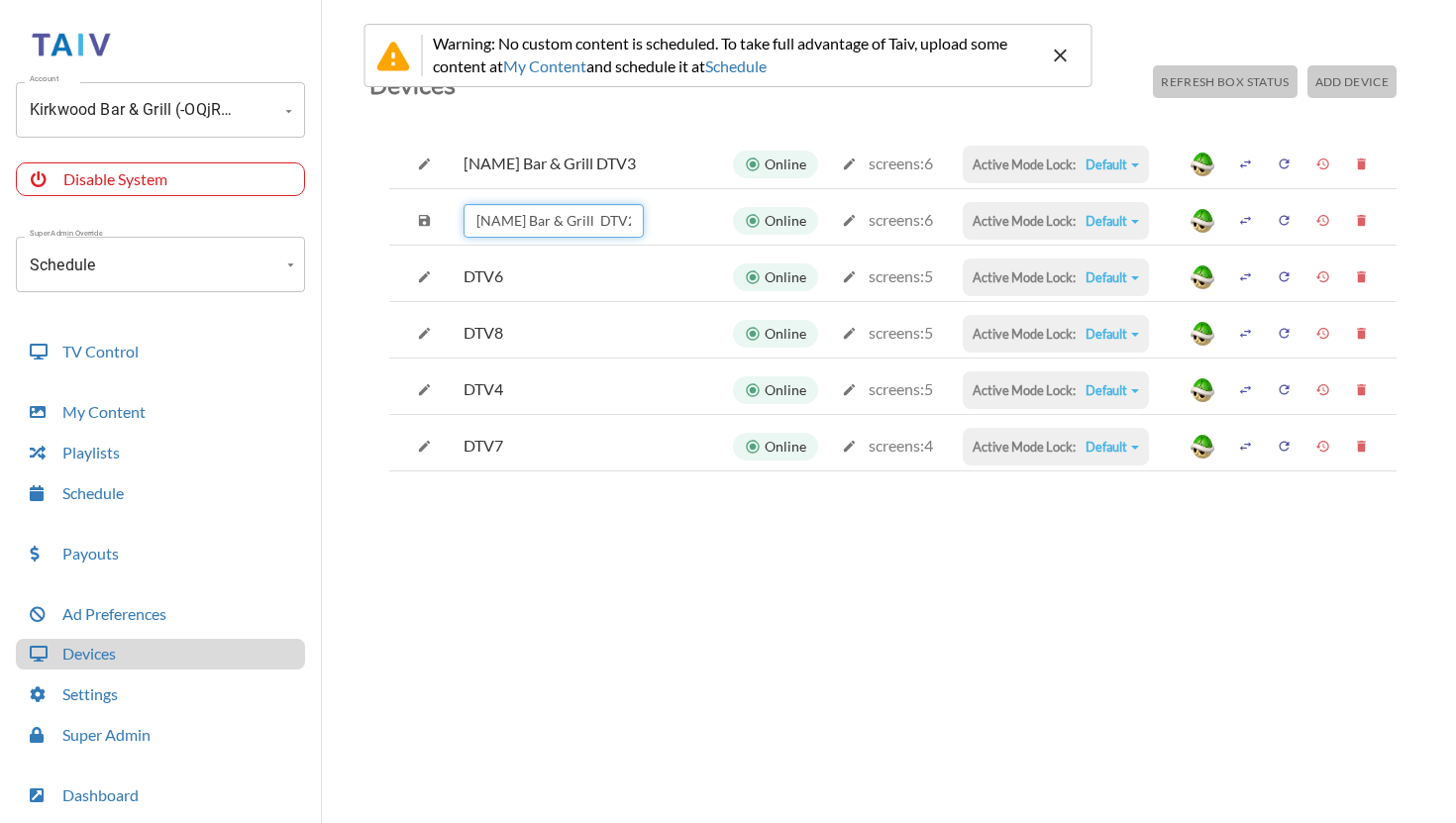 type on "[NAME] Bar & Grill  DTV2" 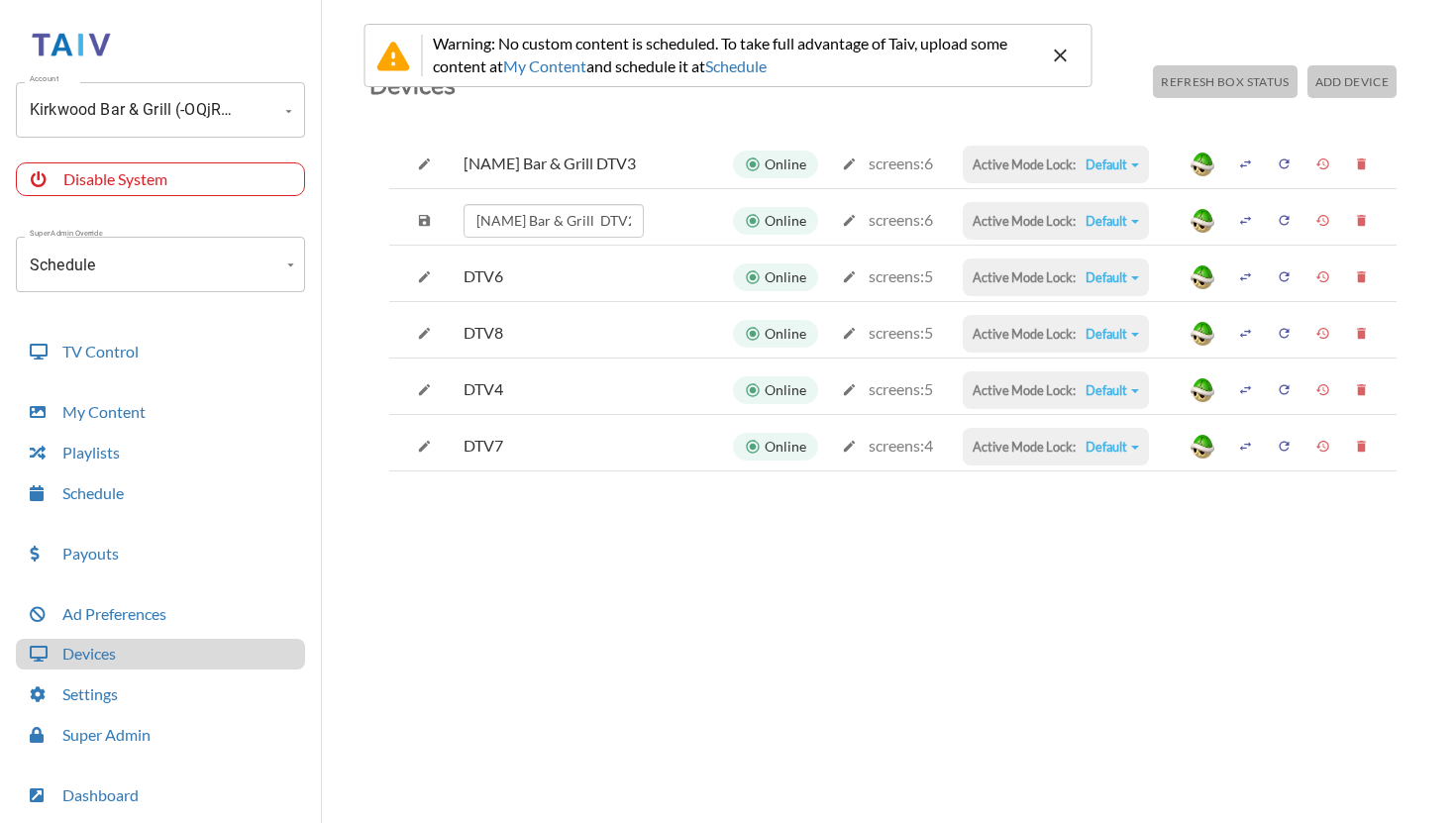 click at bounding box center [424, 163] 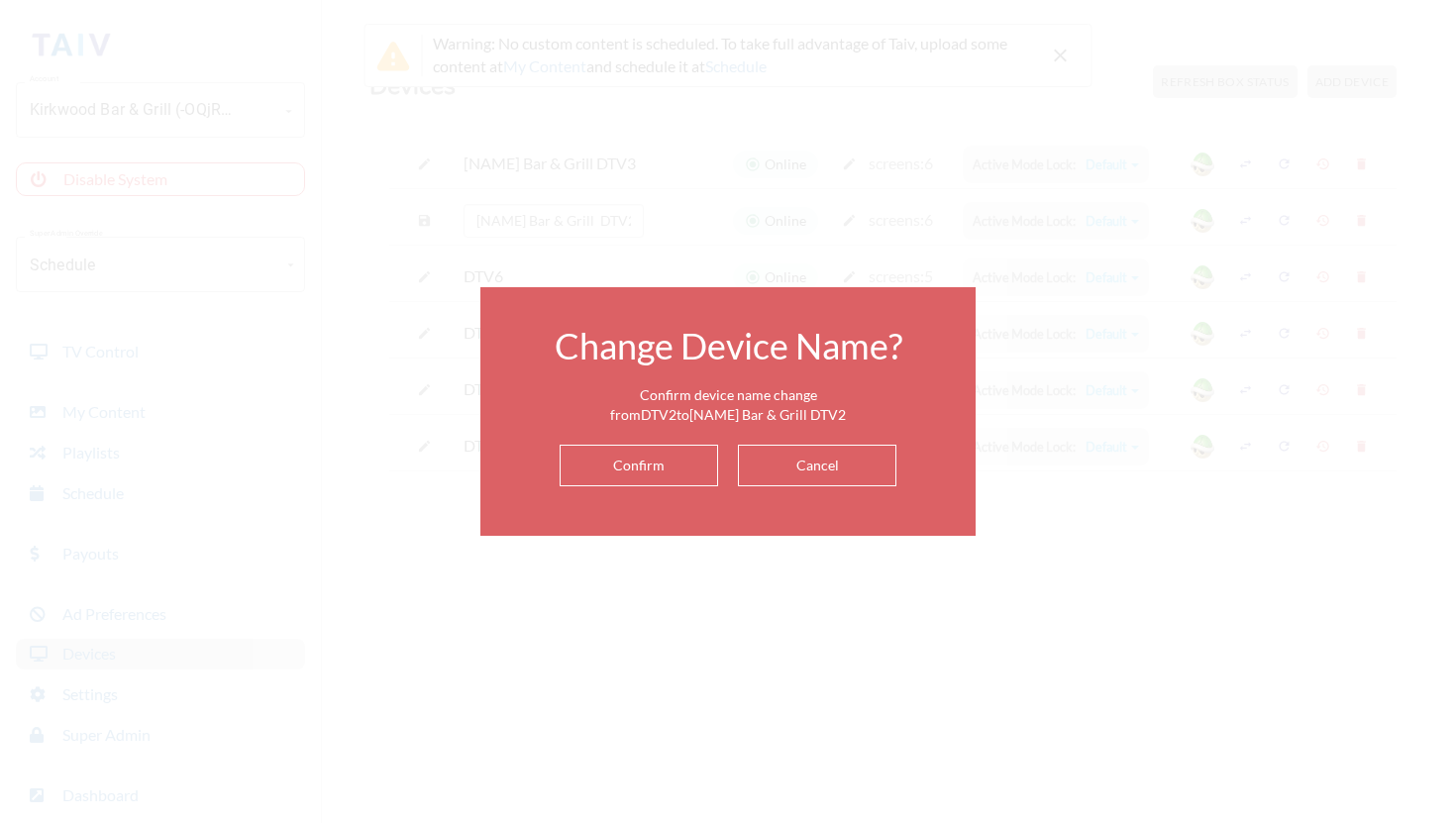click on "Confirm" at bounding box center [639, 465] 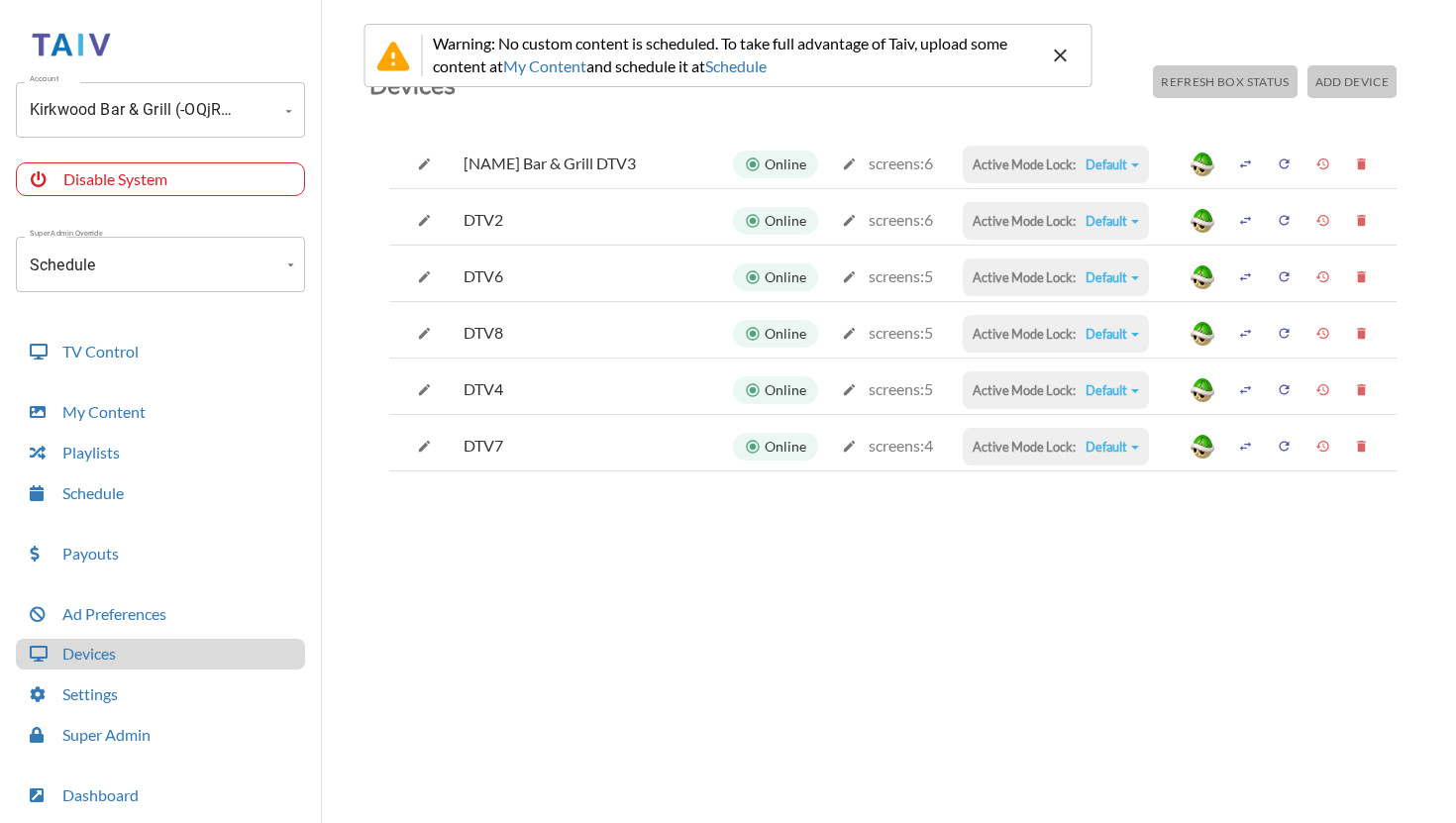 drag, startPoint x: 648, startPoint y: 463, endPoint x: 542, endPoint y: 405, distance: 120.83046 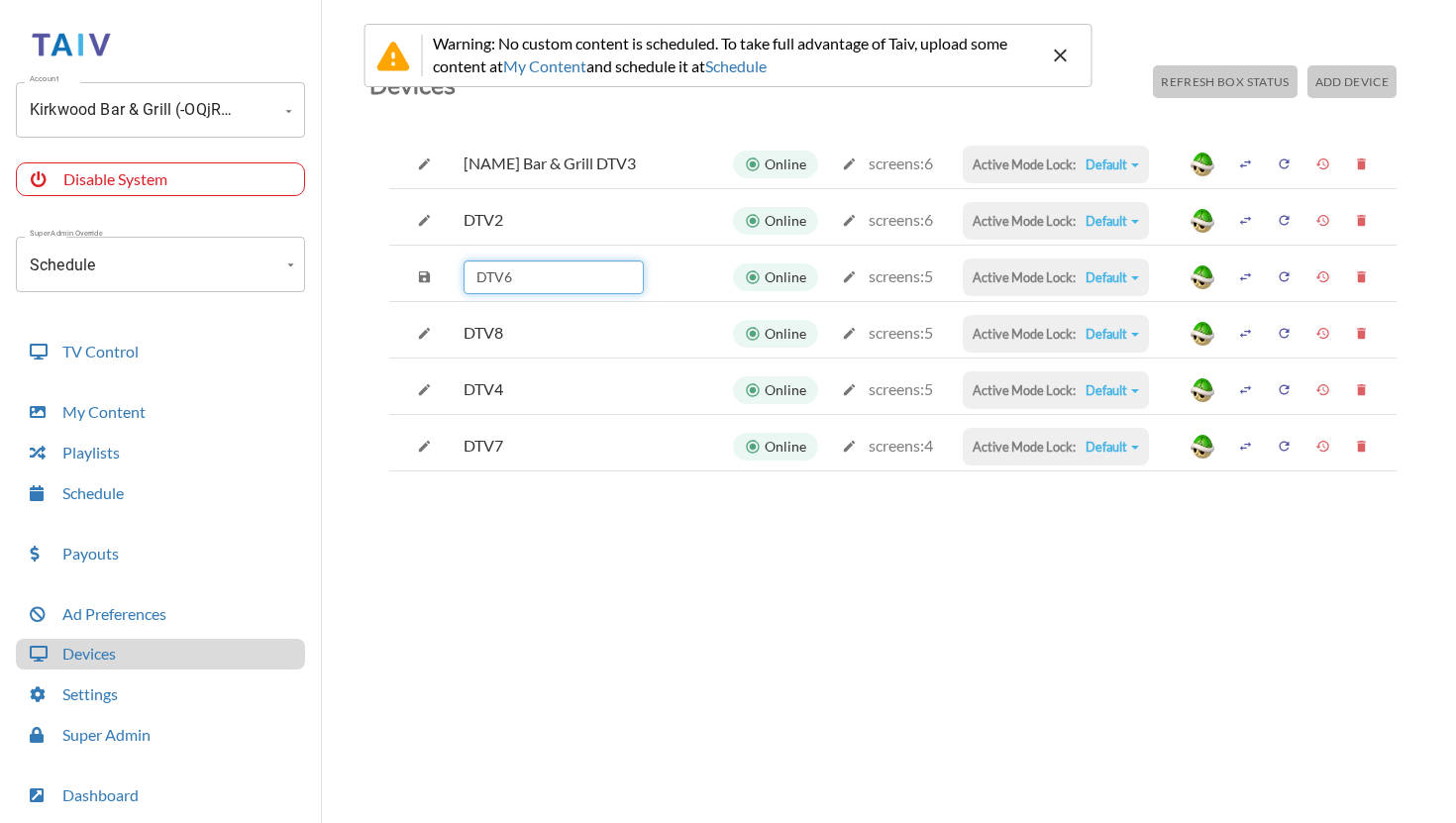 click on "DTV6" at bounding box center (554, 277) 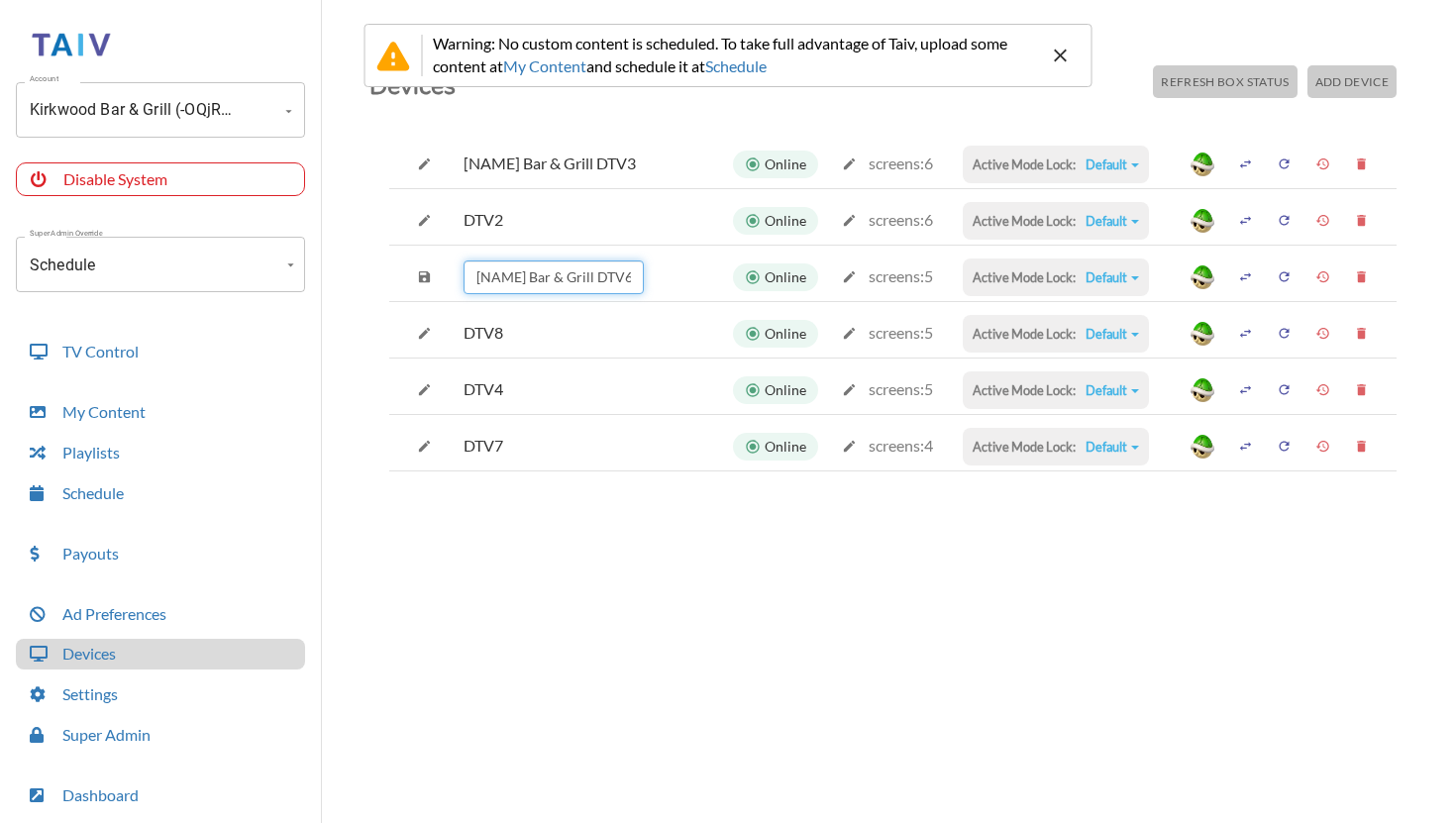 type on "[NAME] Bar & Grill DTV6" 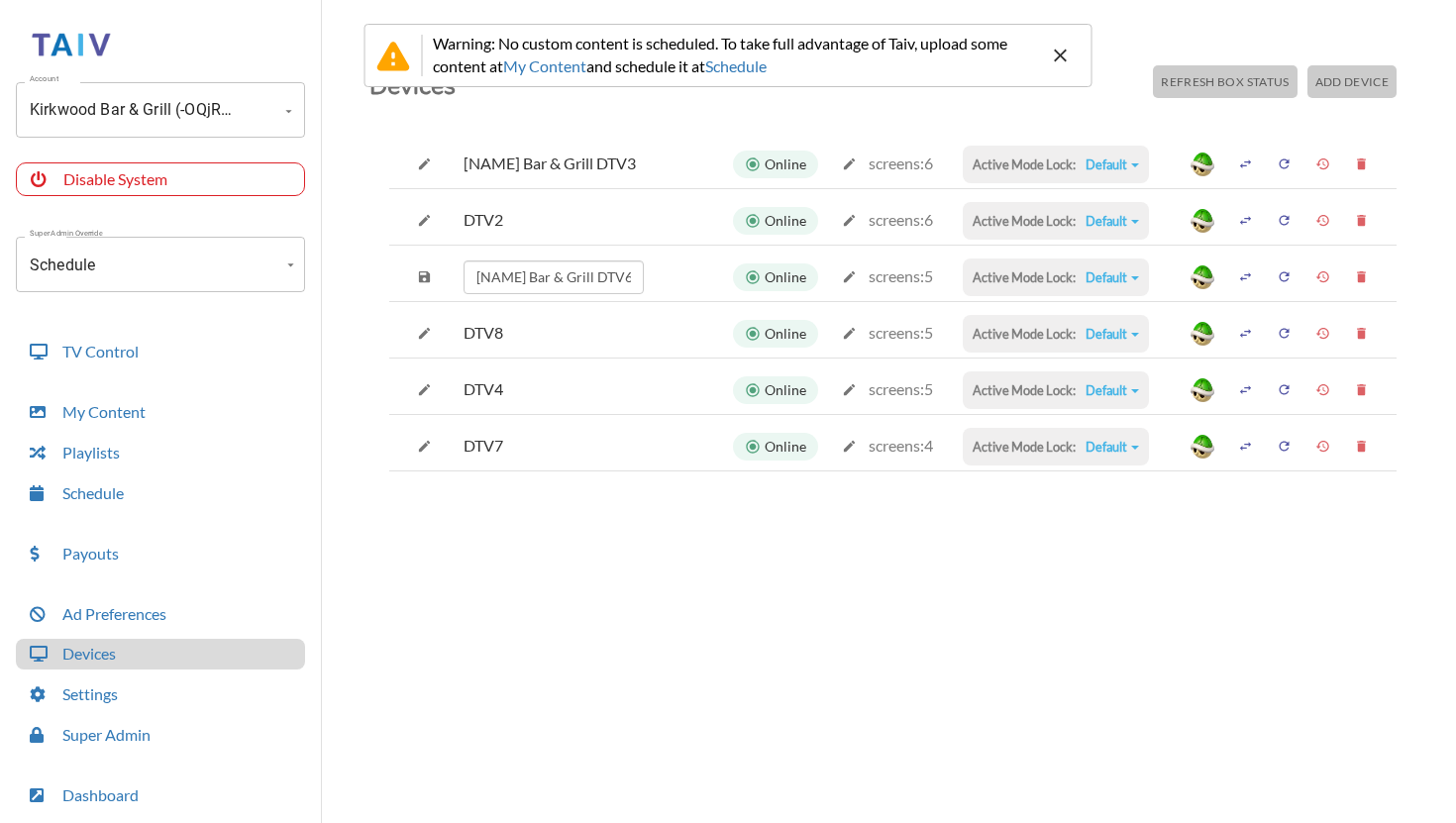 click at bounding box center (424, 163) 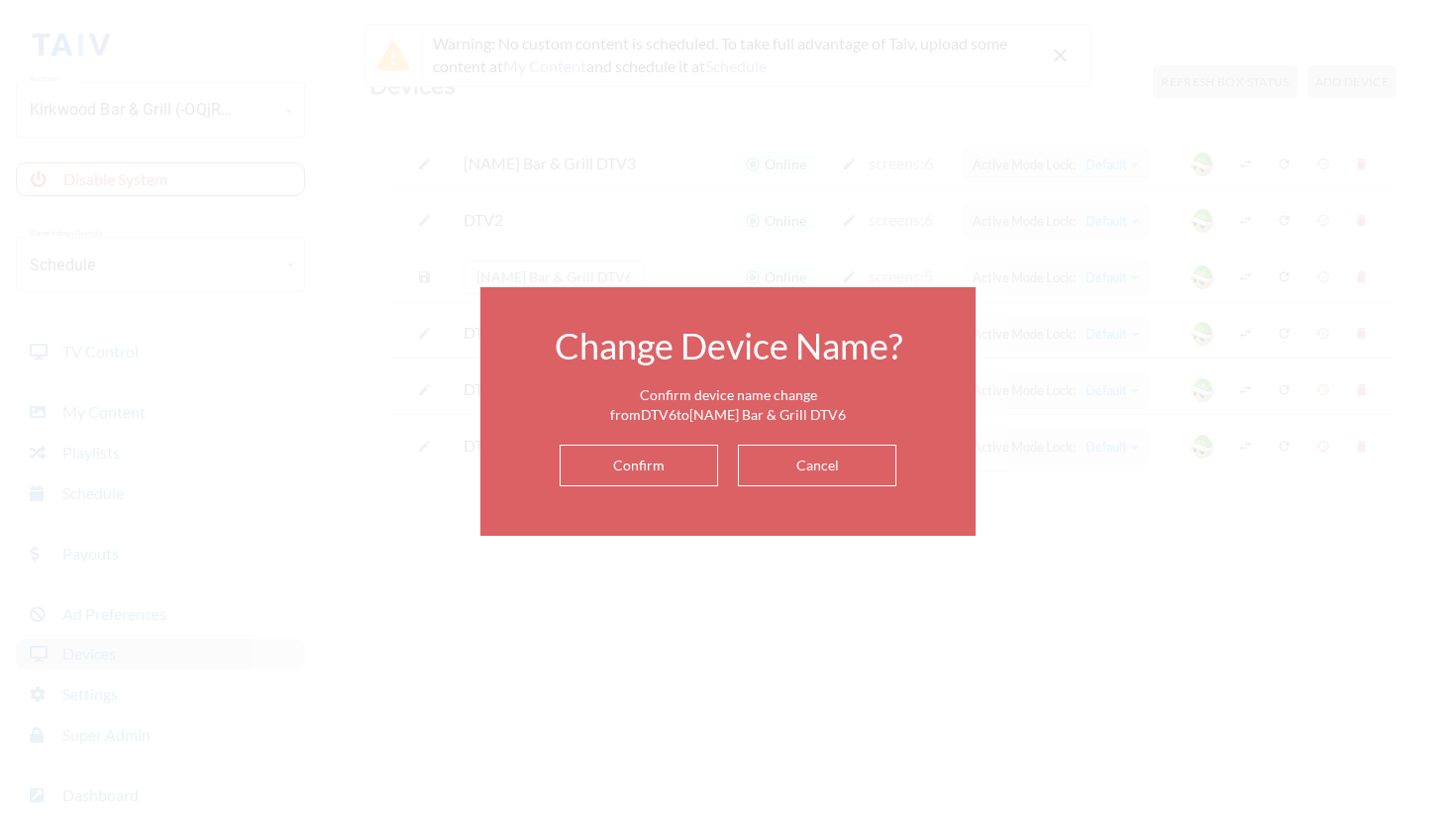 click on "Confirm" at bounding box center [639, 465] 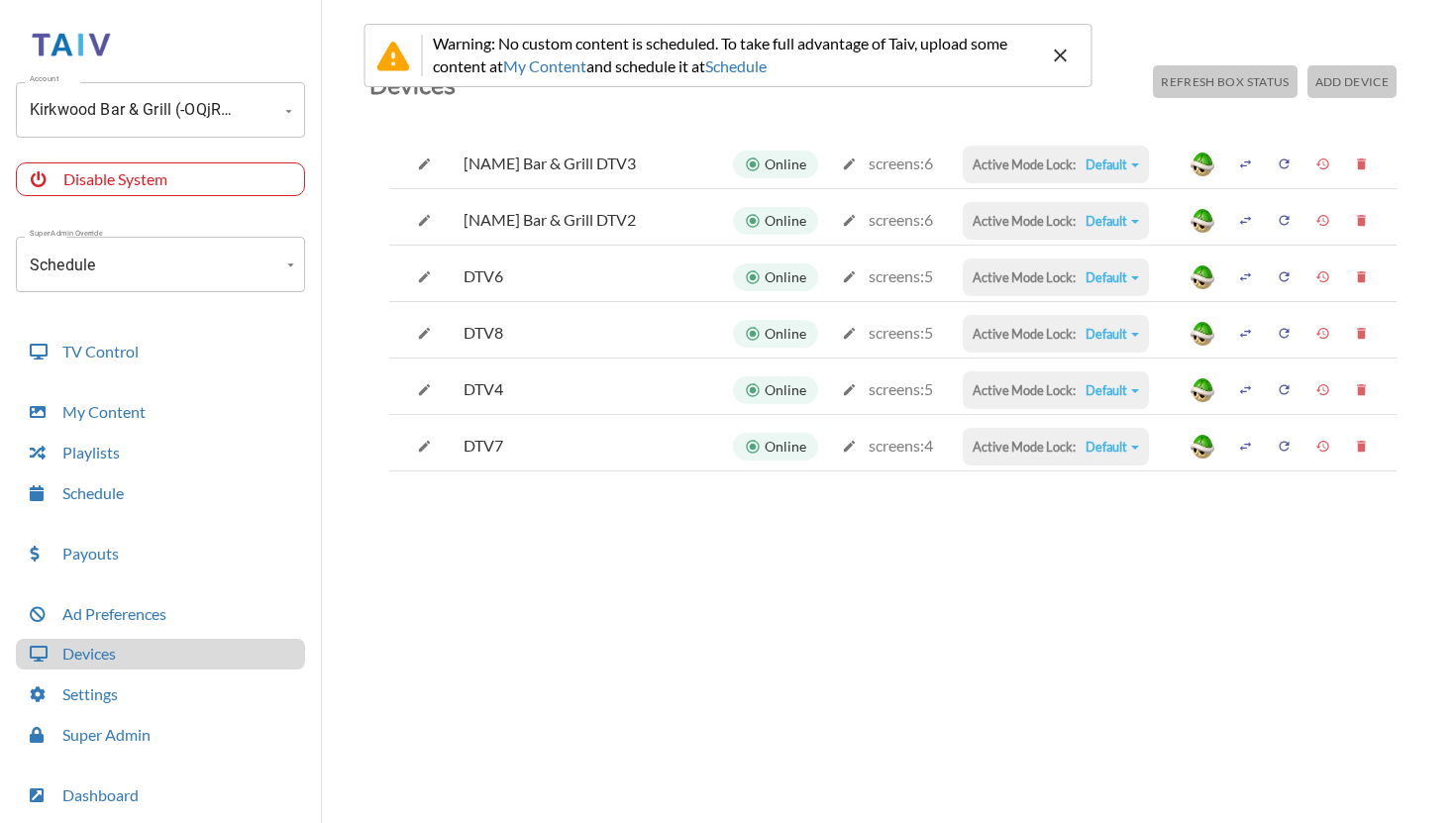 click at bounding box center (424, 163) 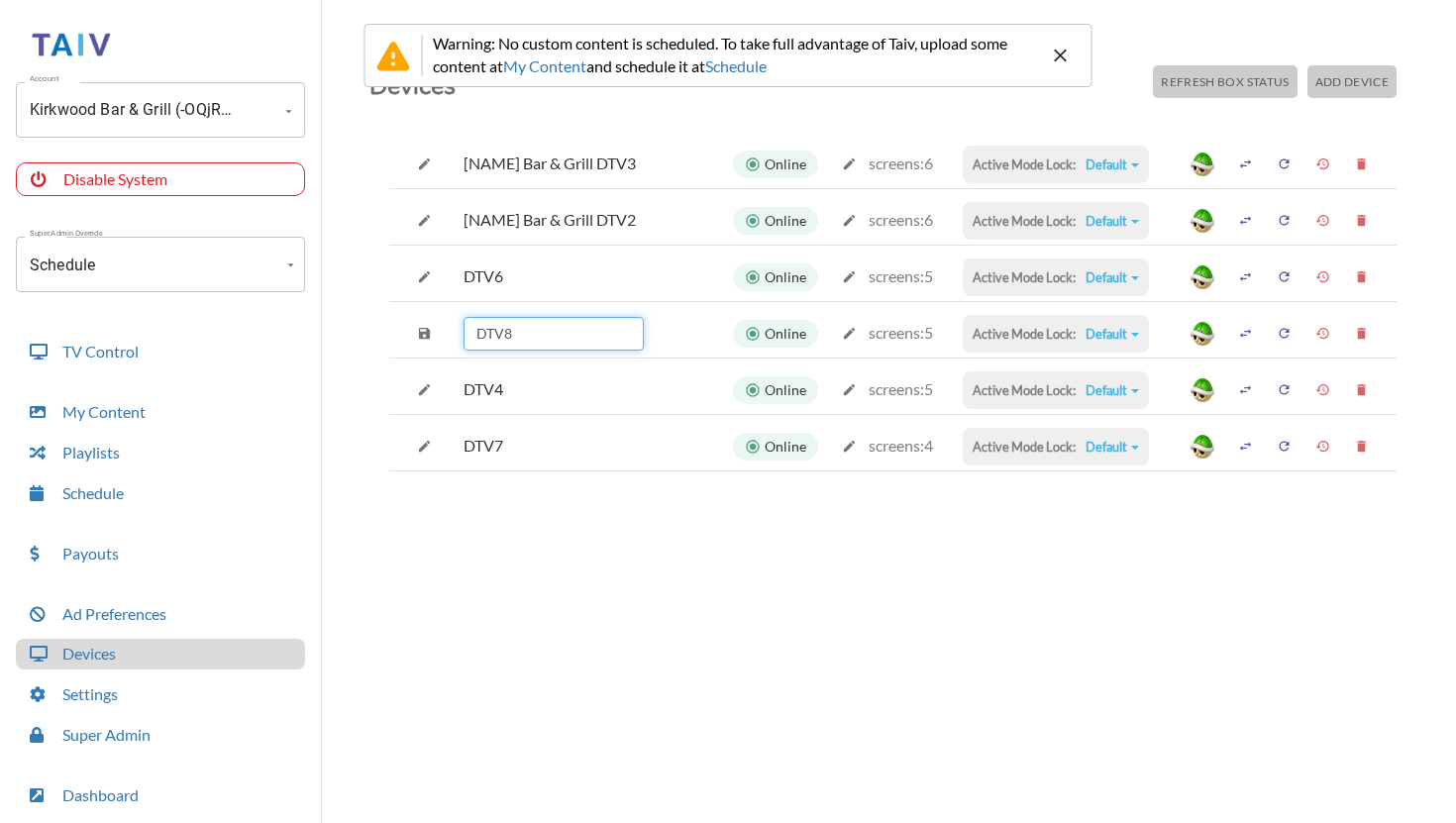 click on "DTV8" at bounding box center [554, 334] 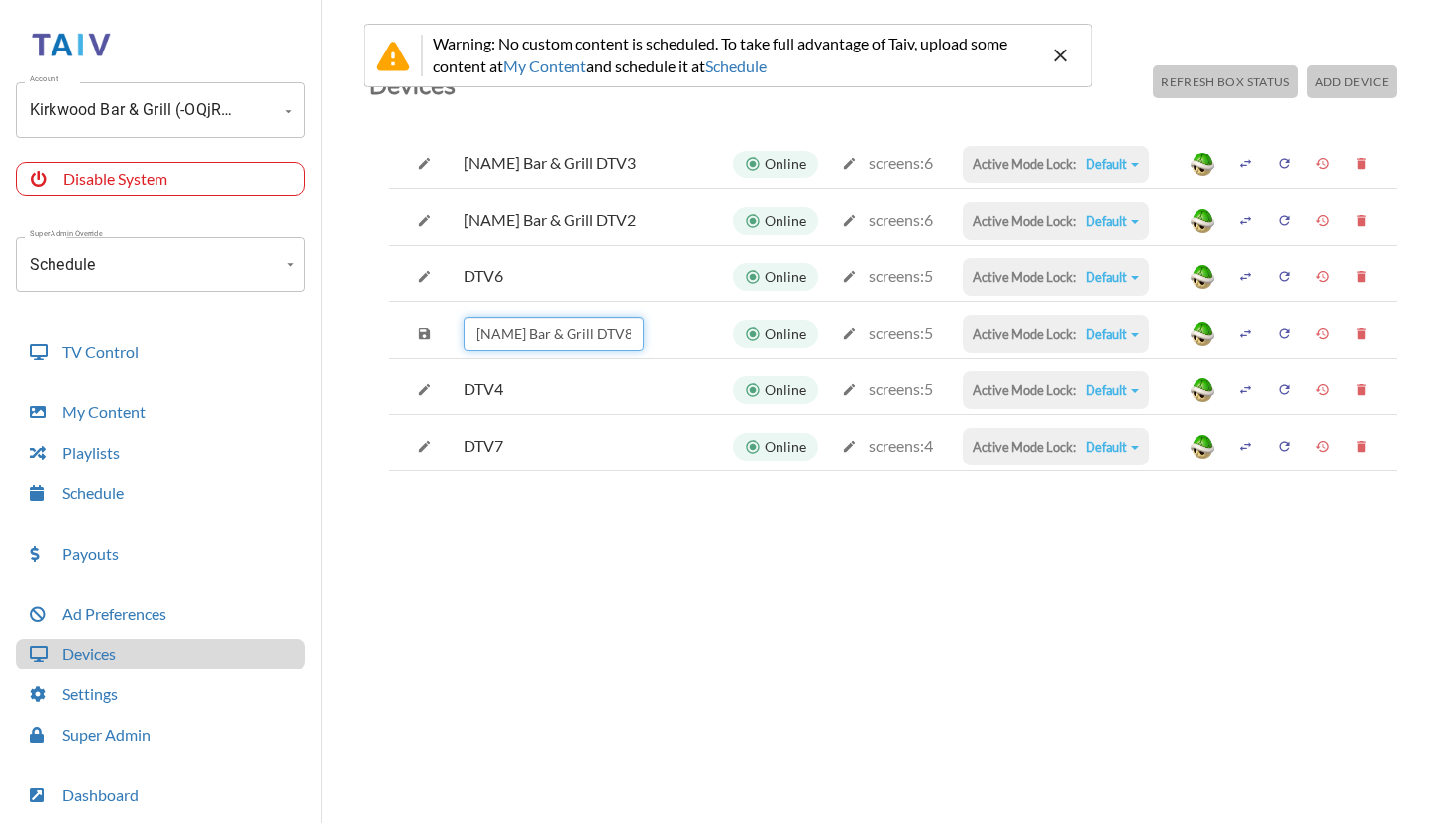 type on "[NAME] Bar & Grill DTV8" 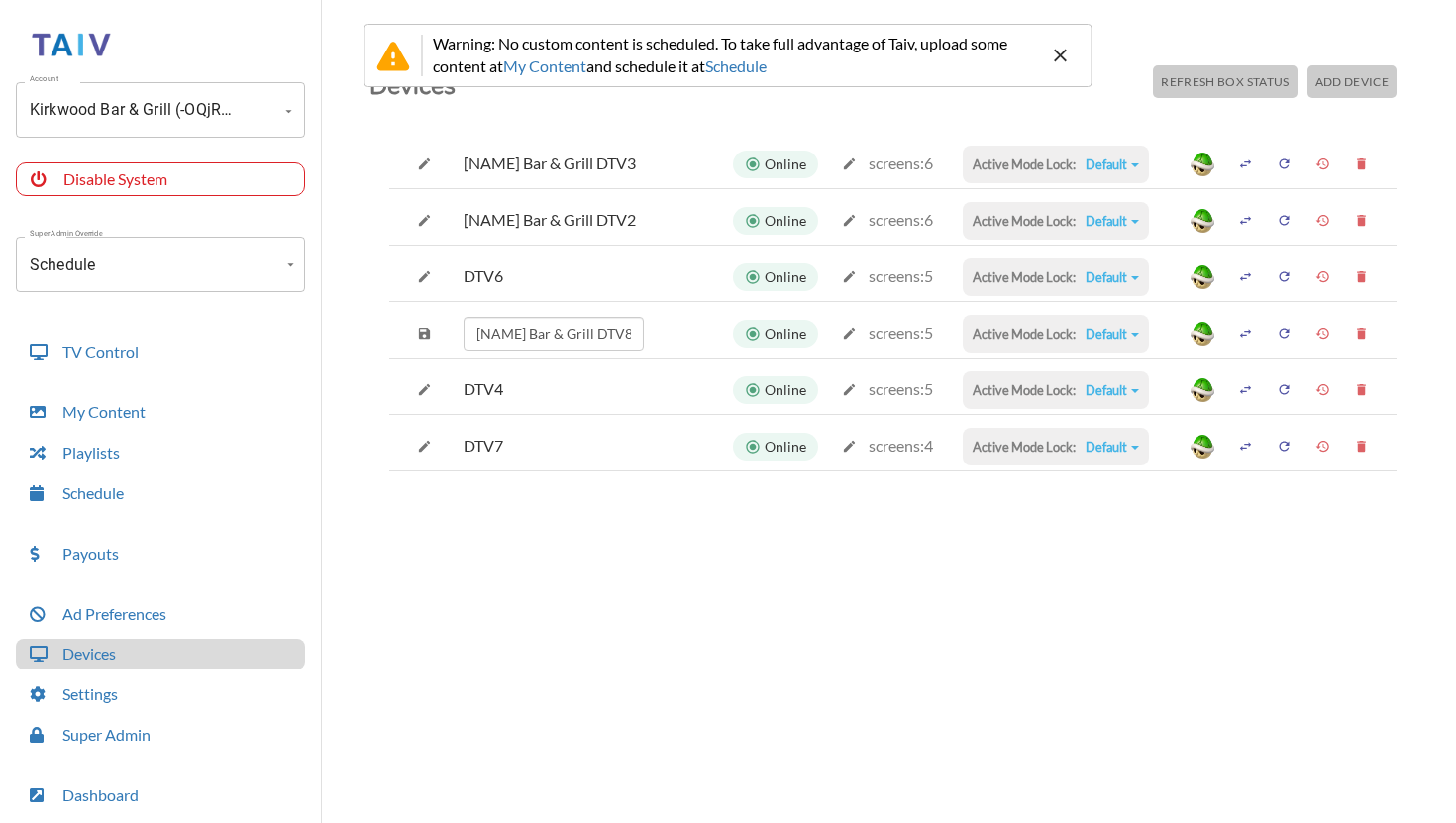 click at bounding box center [424, 163] 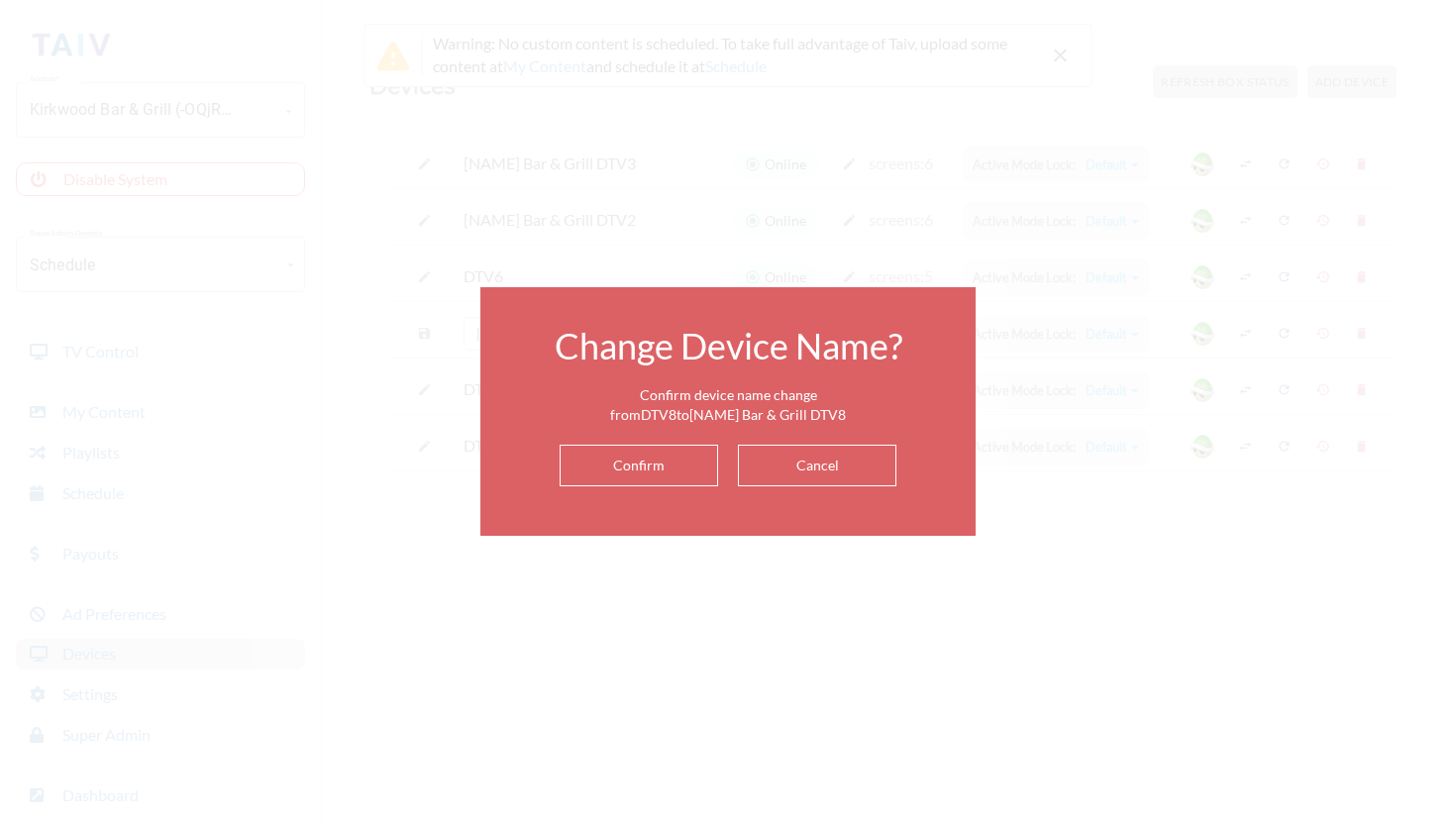 click on "Confirm" at bounding box center (639, 465) 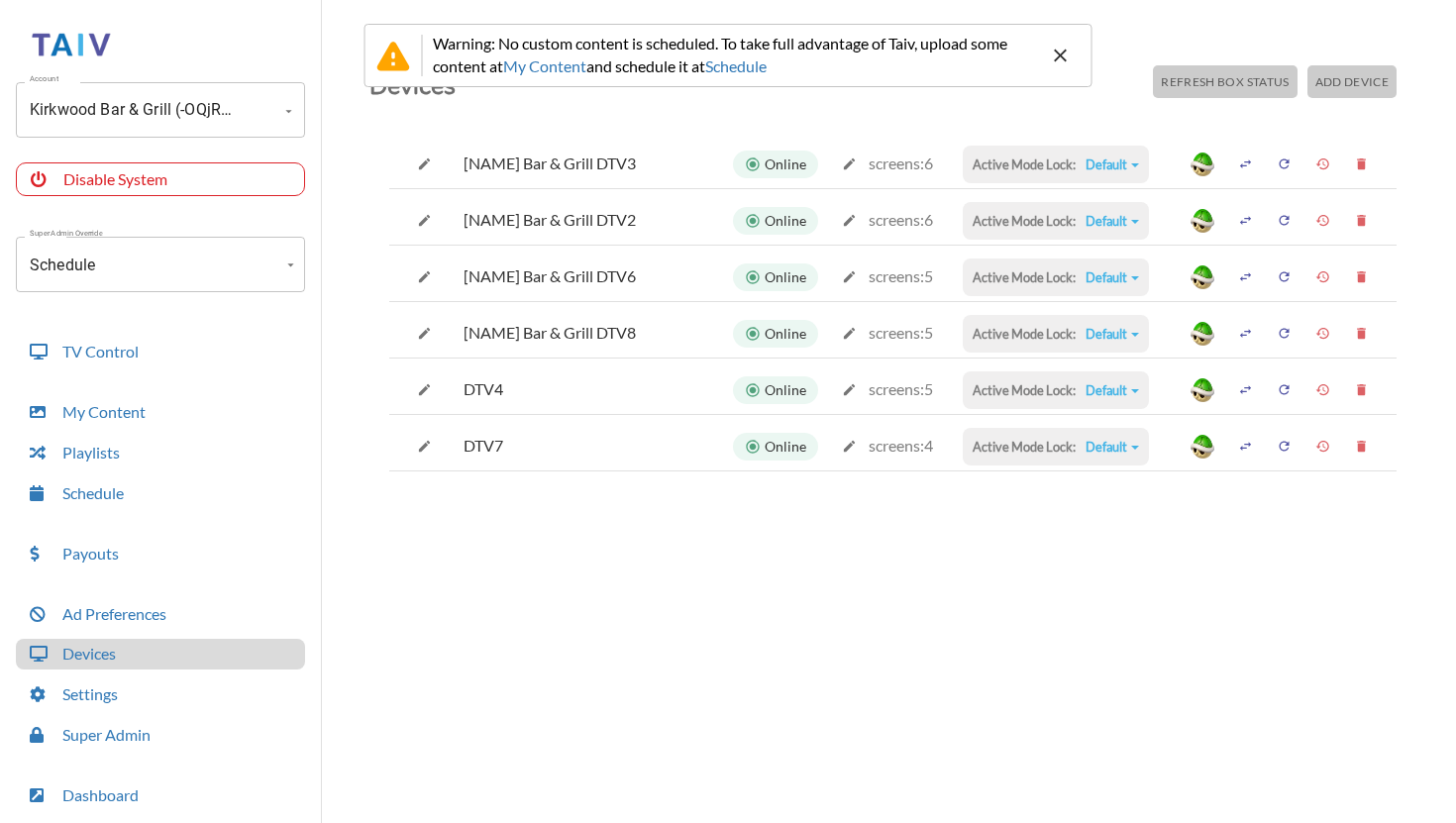 click at bounding box center [424, 163] 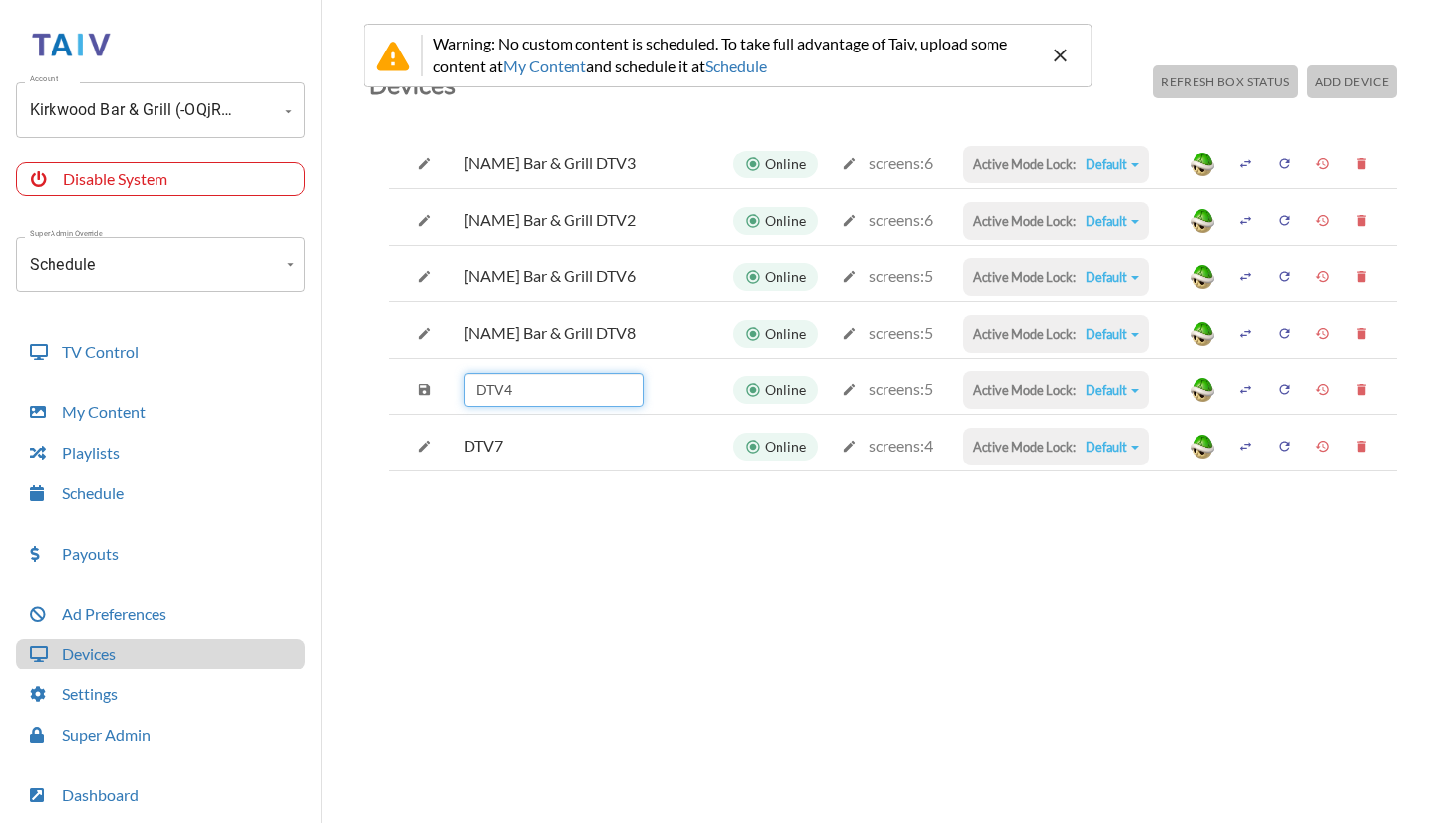 click on "DTV4" at bounding box center (554, 390) 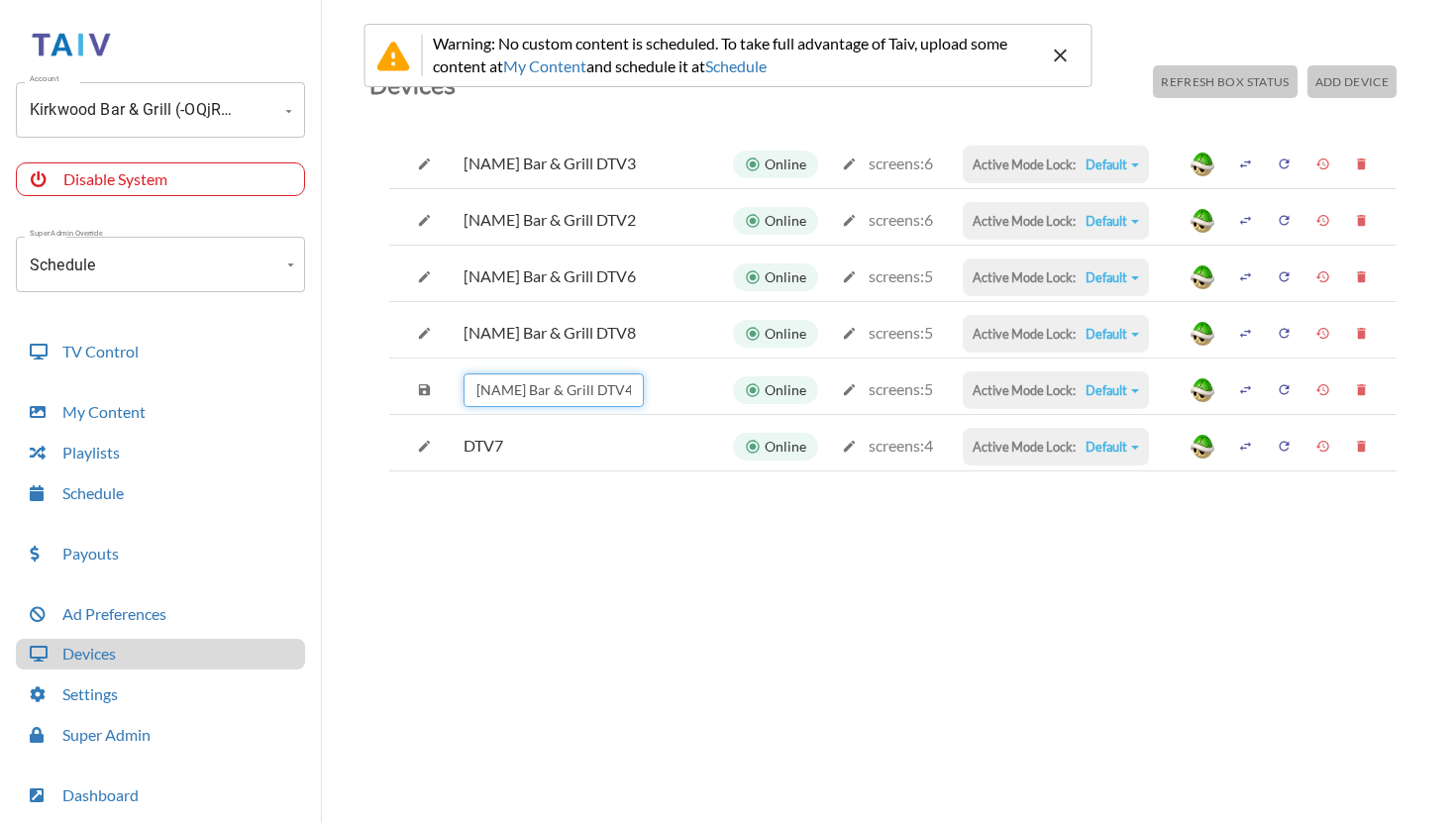 type on "[NAME] Bar & Grill DTV4" 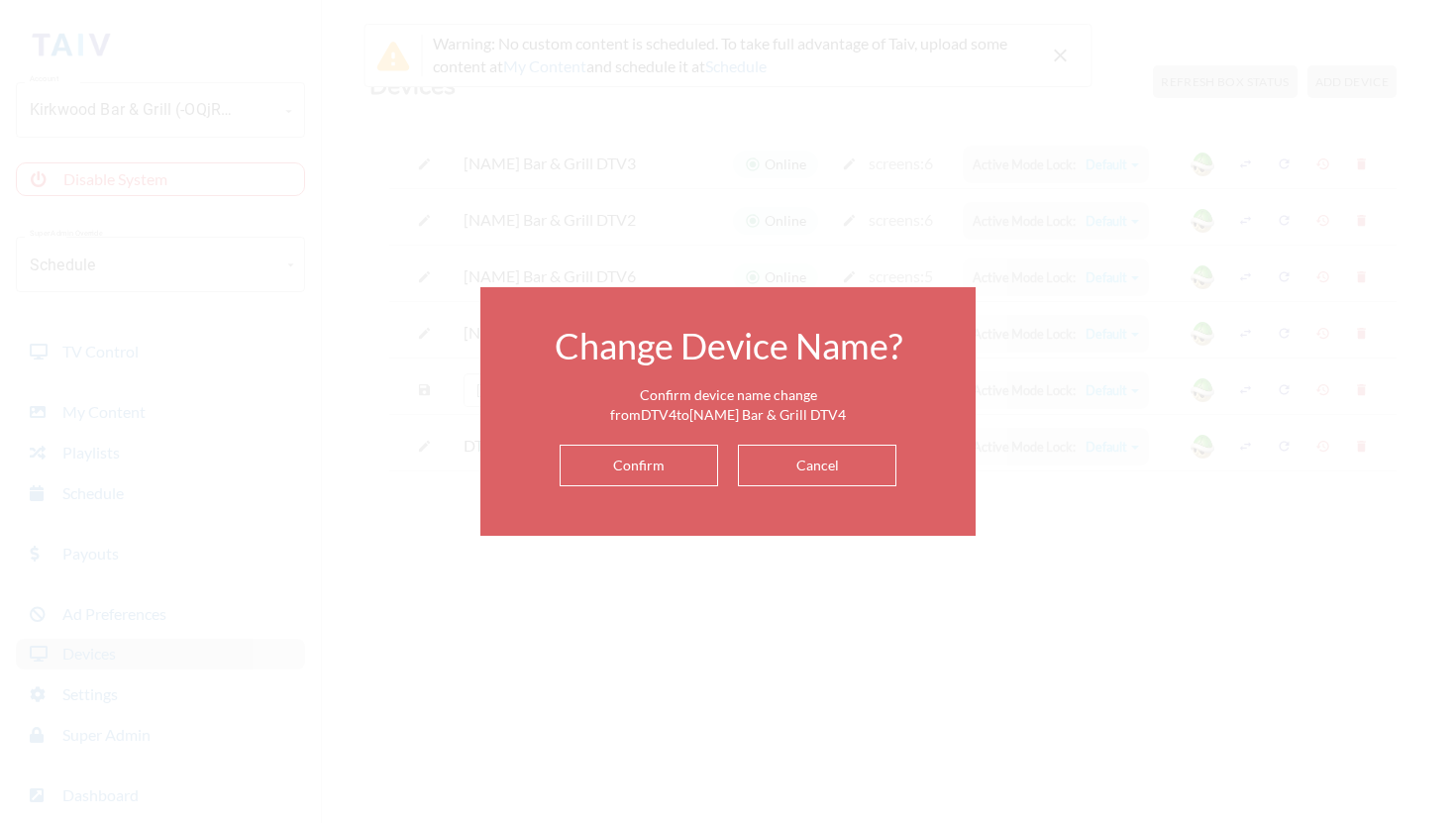 click on "Confirm" at bounding box center (639, 465) 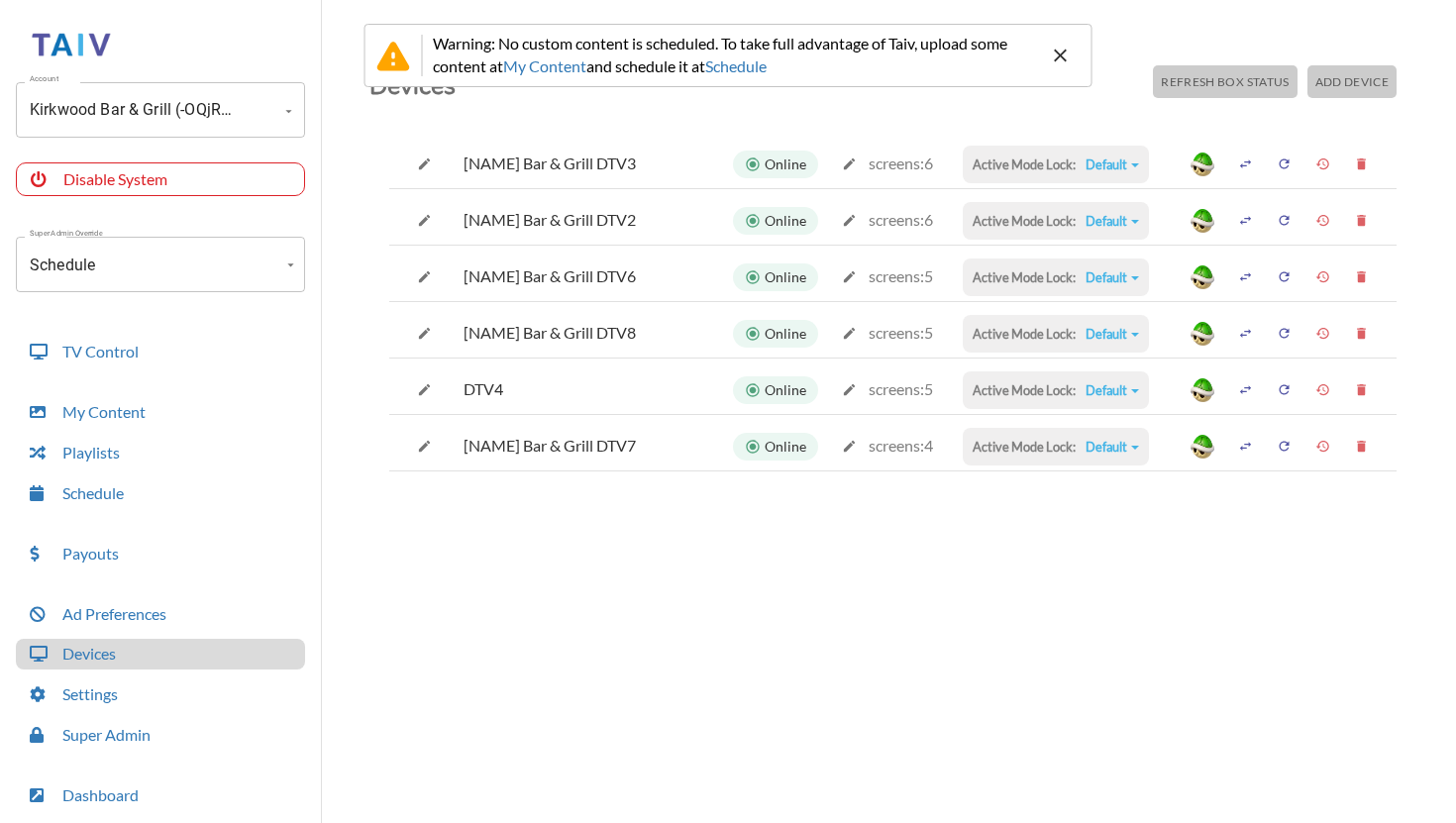 click at bounding box center [424, 163] 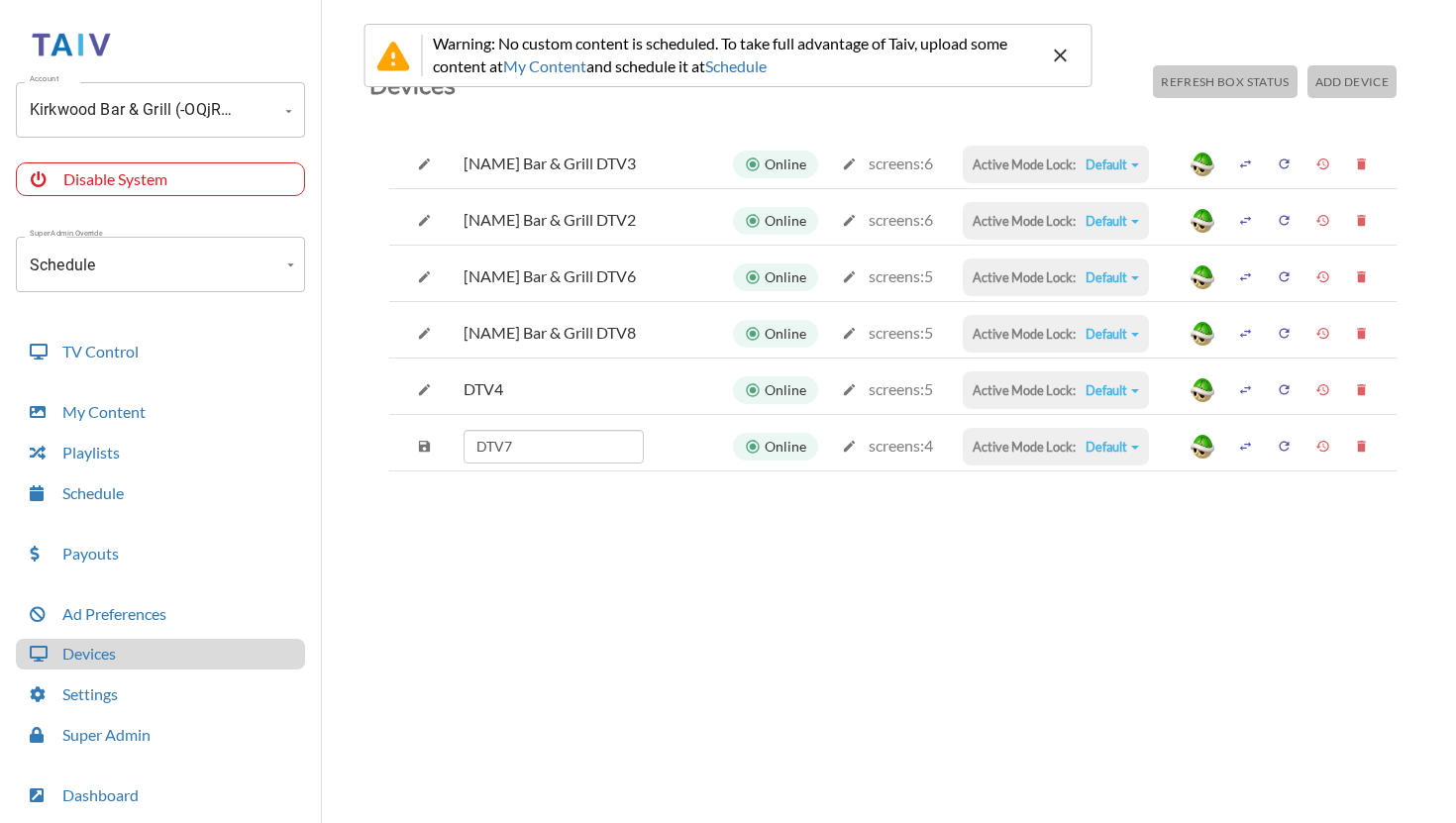 click at bounding box center [424, 163] 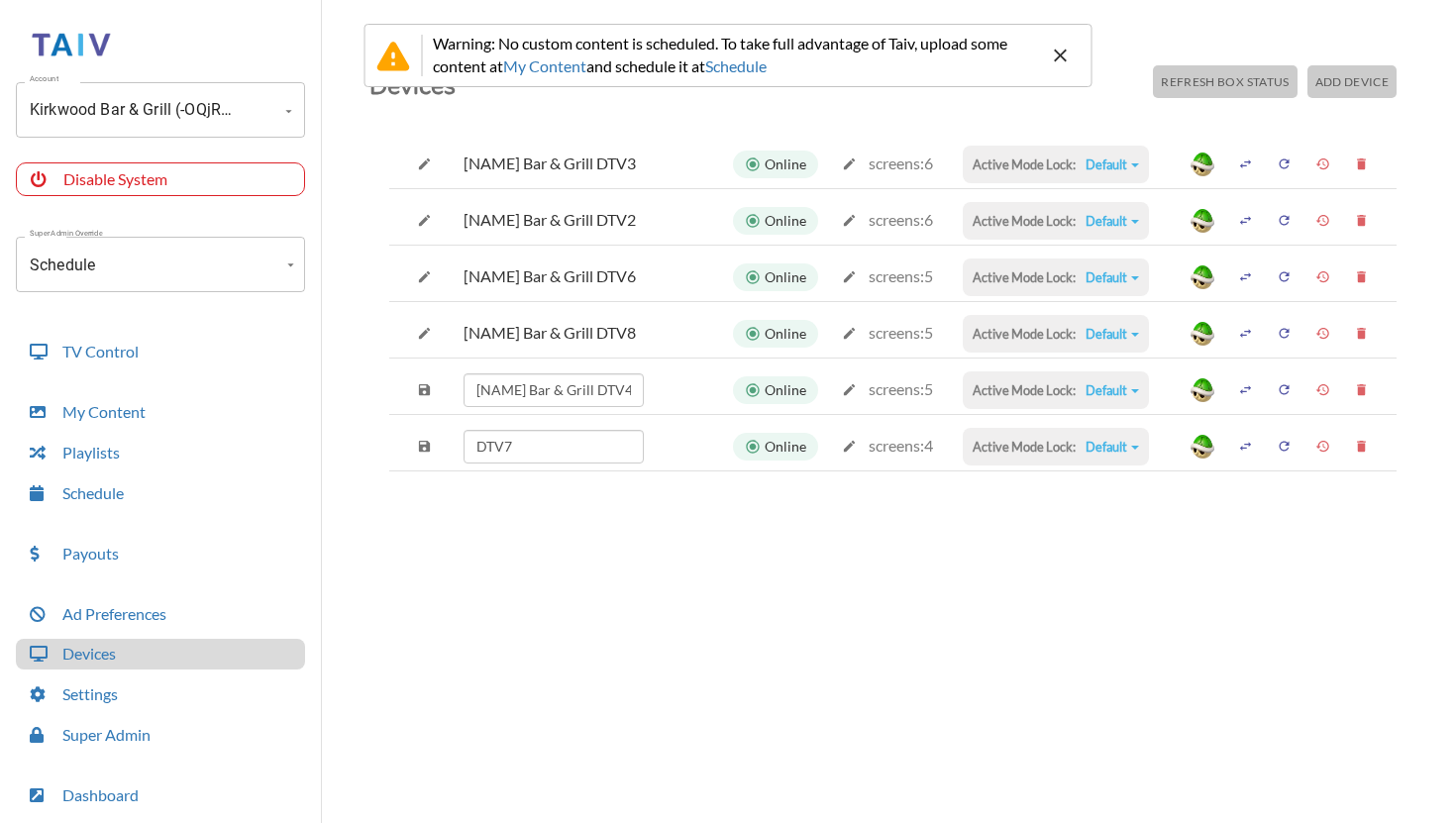 click at bounding box center (424, 163) 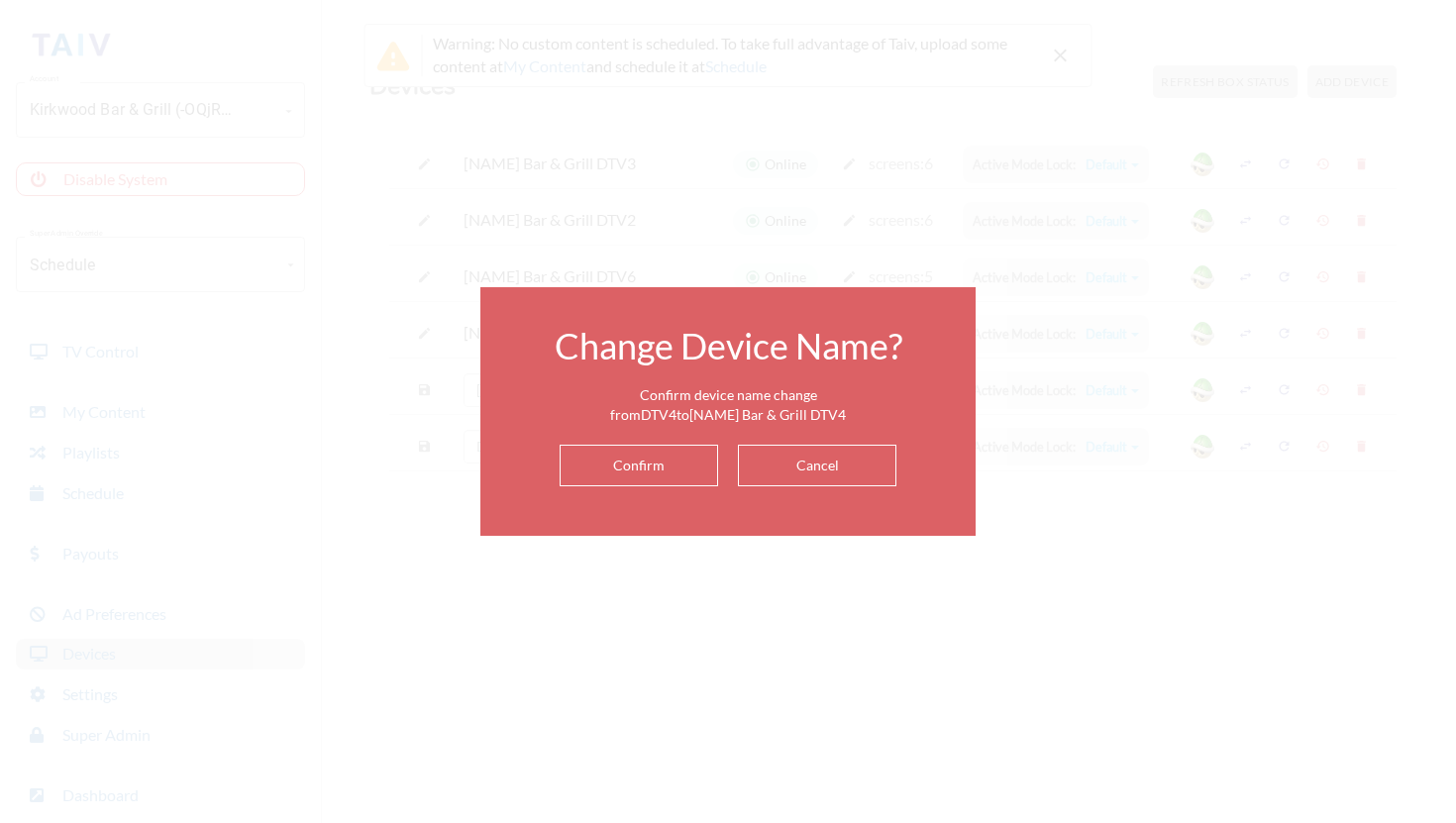 click on "Confirm" at bounding box center [639, 465] 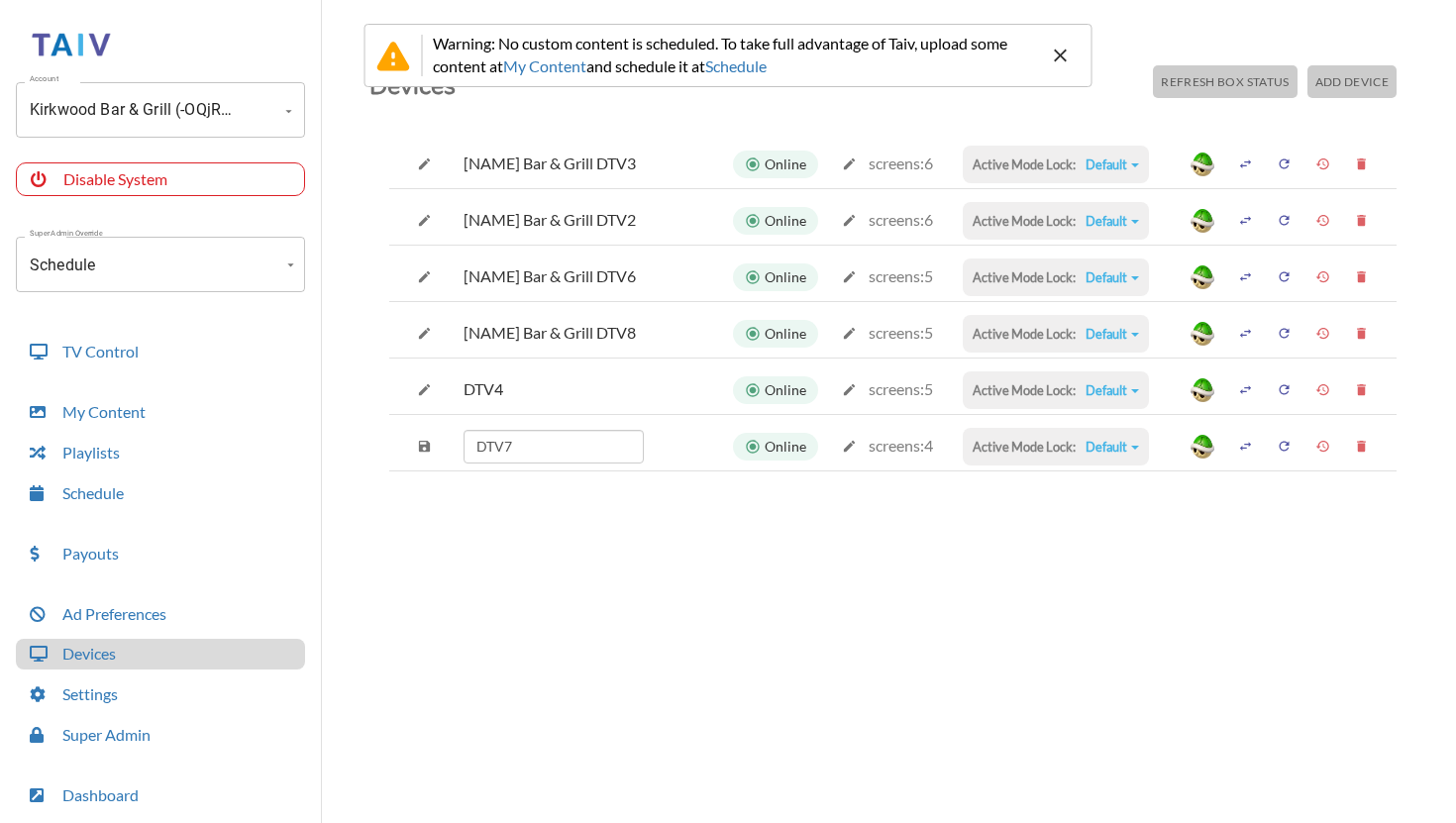 click on "Devices Refresh Box Status Add Device [NAME] Bar & Grill DTV3 Online screens:  6 Active Mode Lock:  Default   Default Commercial Replacement Digital Signage System Disabled [NAME] Bar & Grill  DTV2 Online screens:  6 Active Mode Lock:  Default   Default Commercial Replacement Digital Signage System Disabled [NAME] Bar & Grill  DTV6 Online screens:  5 Active Mode Lock:  Default   Default Commercial Replacement Digital Signage System Disabled [NAME] Bar & Grill  DTV8 Online screens:  5 Active Mode Lock:  Default   Default Commercial Replacement Digital Signage System Disabled DTV4 Online screens:  5 Active Mode Lock:  Default   Default Commercial Replacement Digital Signage System Disabled DTV7 Online screens:  4 Active Mode Lock:  Default   Default Commercial Replacement Digital Signage System Disabled" at bounding box center (892, 461) 